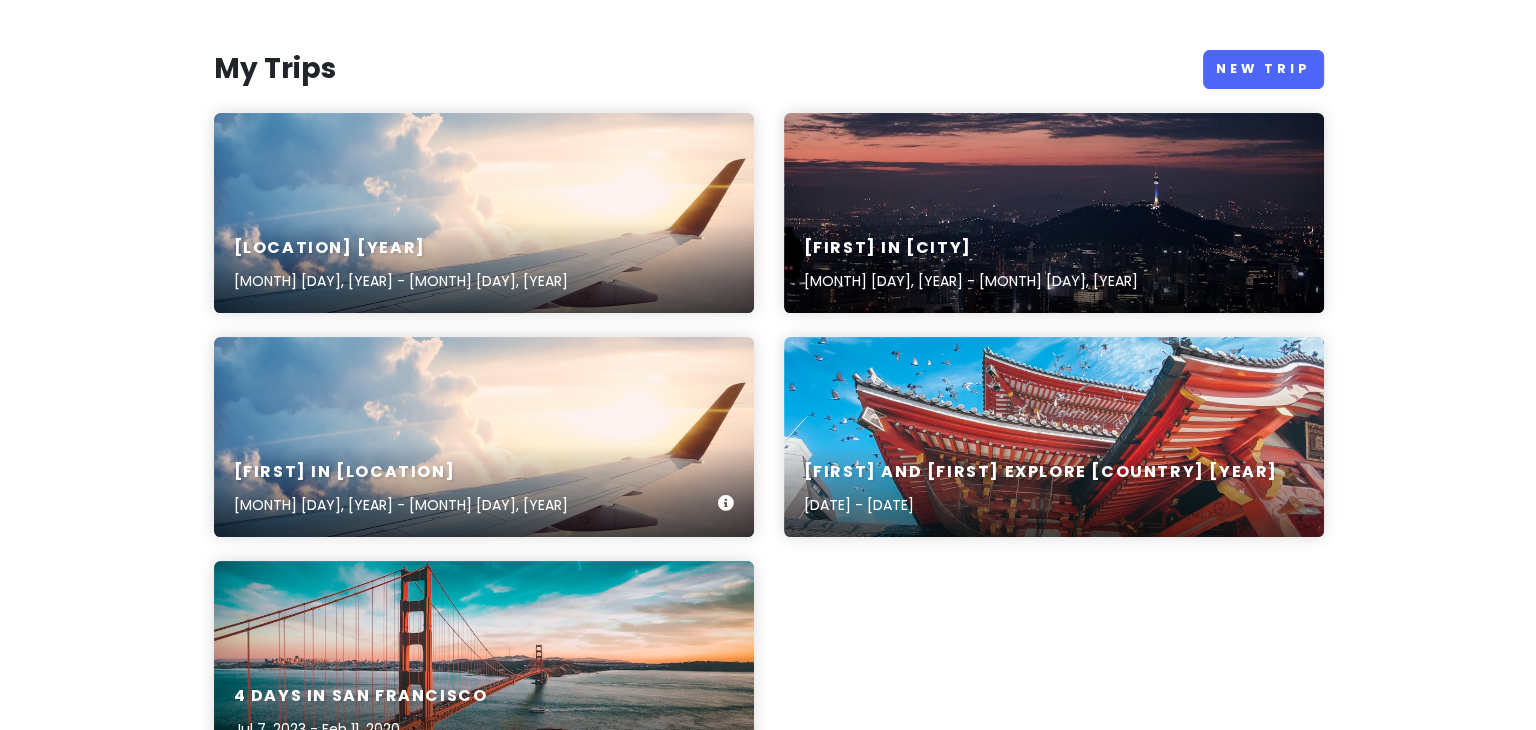 scroll, scrollTop: 0, scrollLeft: 0, axis: both 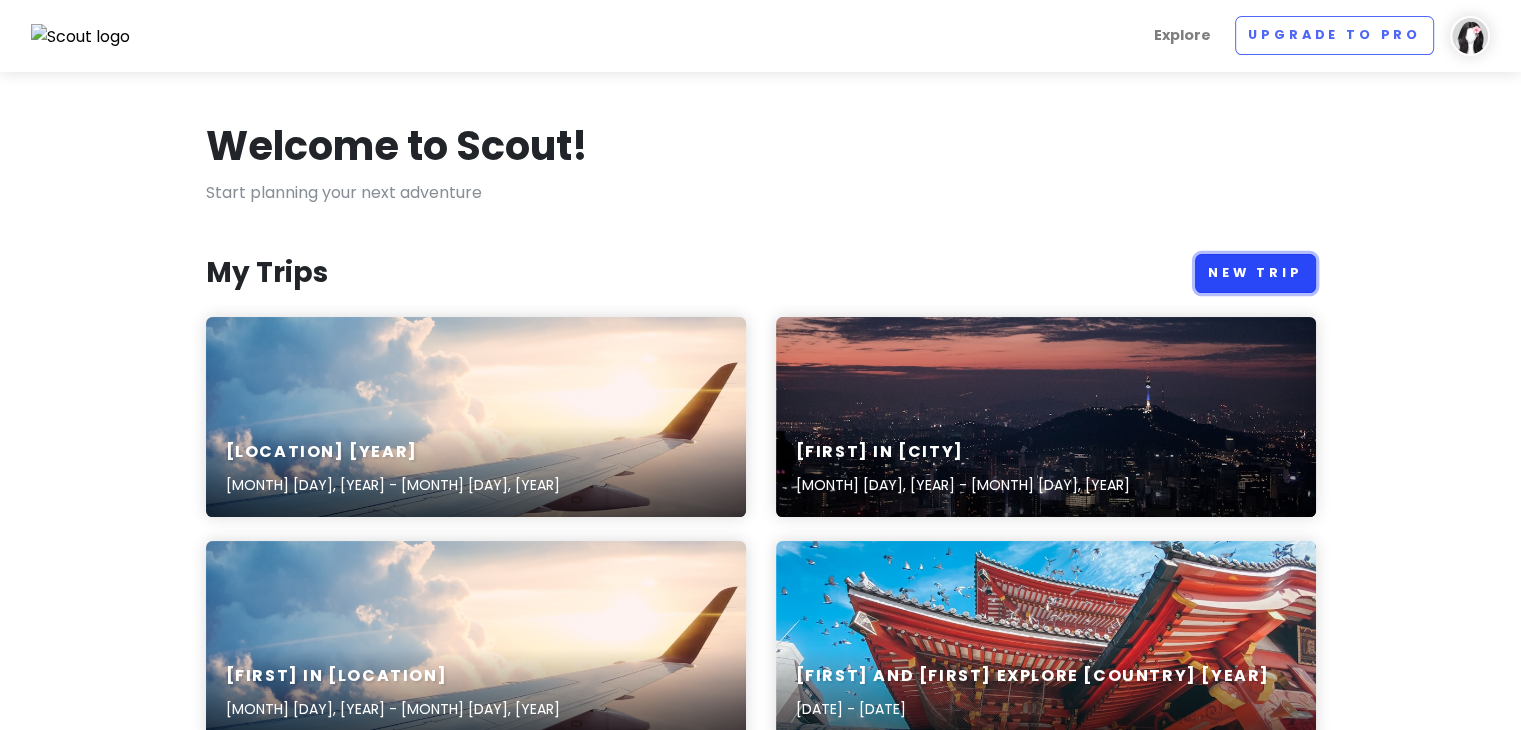click on "New Trip" at bounding box center [1255, 273] 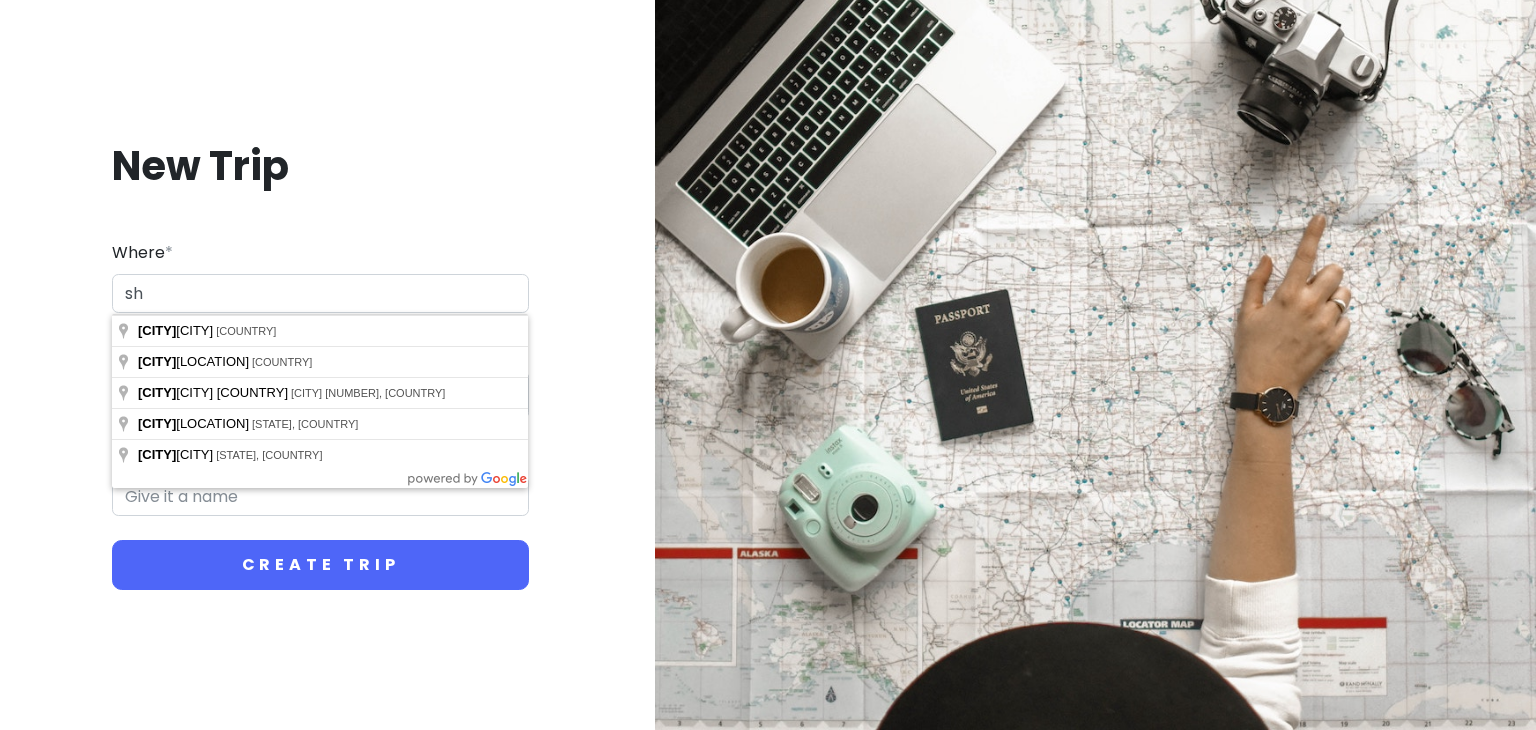 type on "s" 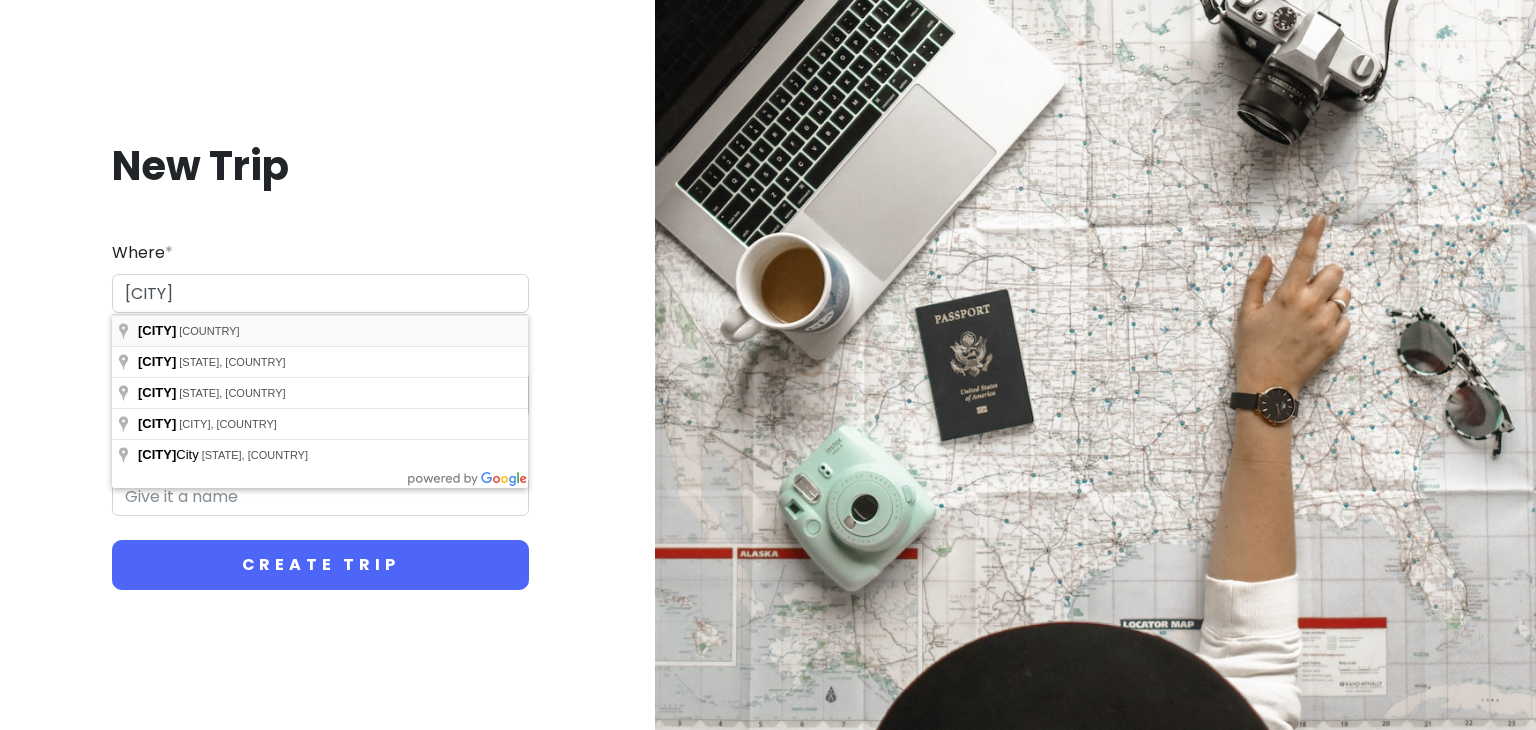 type on "[CITY], [COUNTRY]" 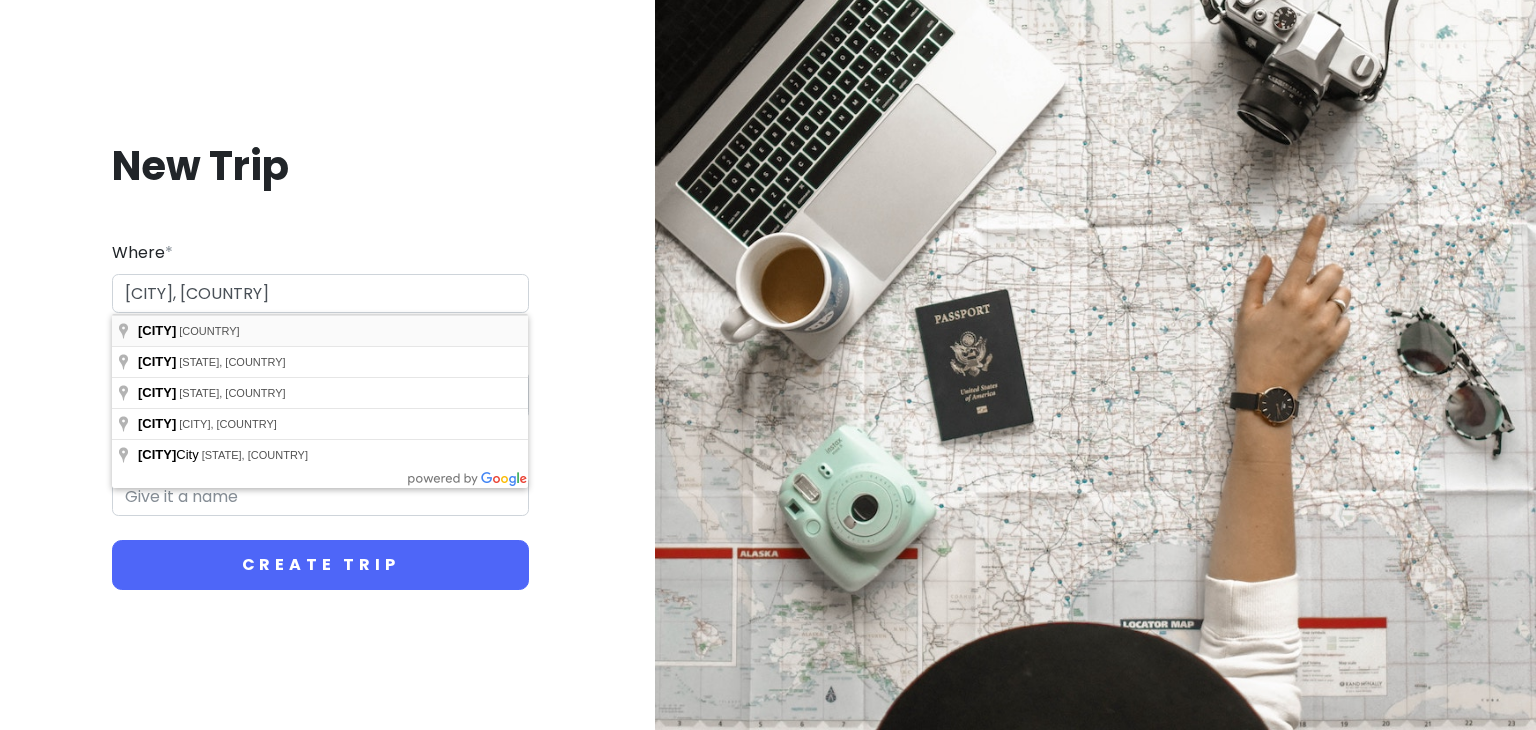 type on "[CITY] Trip" 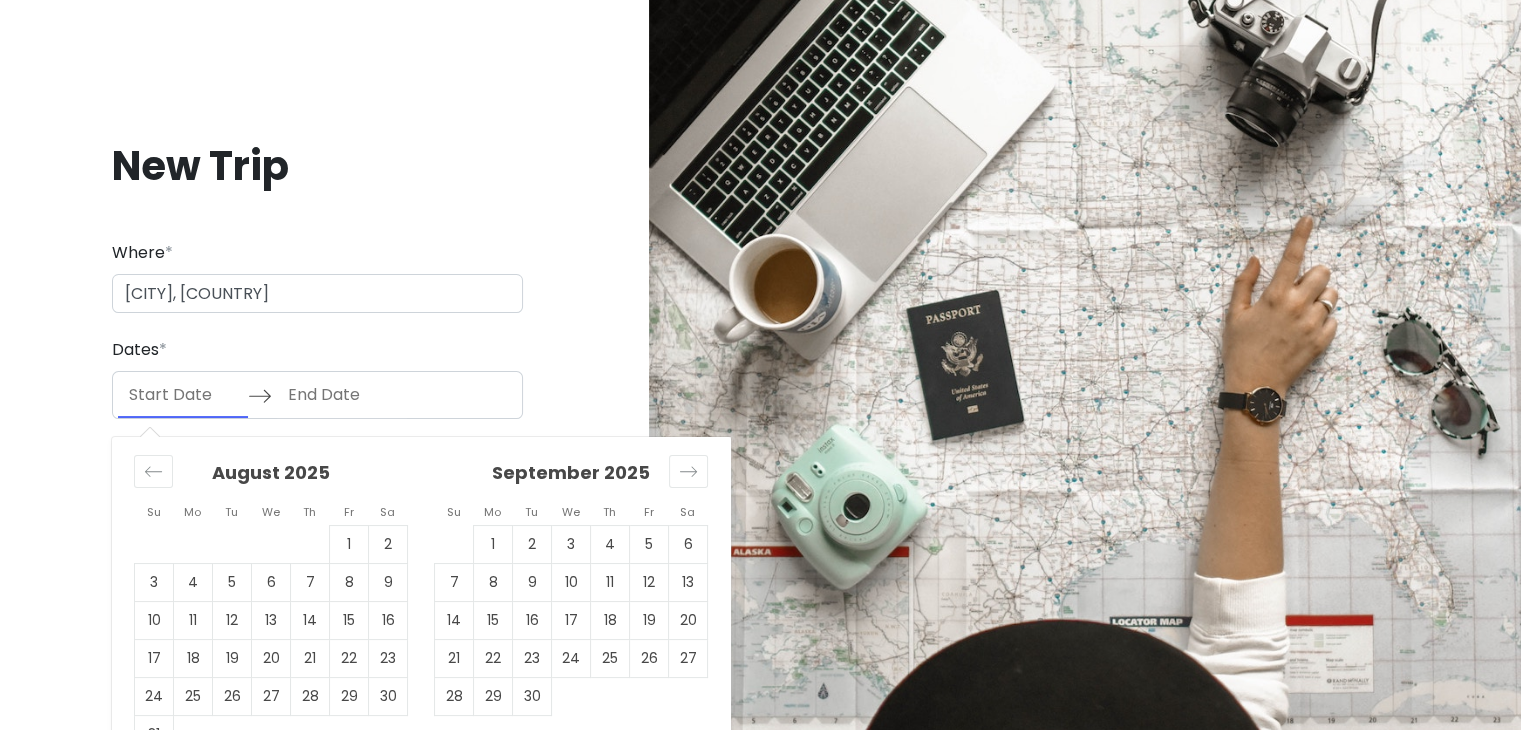 click at bounding box center [183, 395] 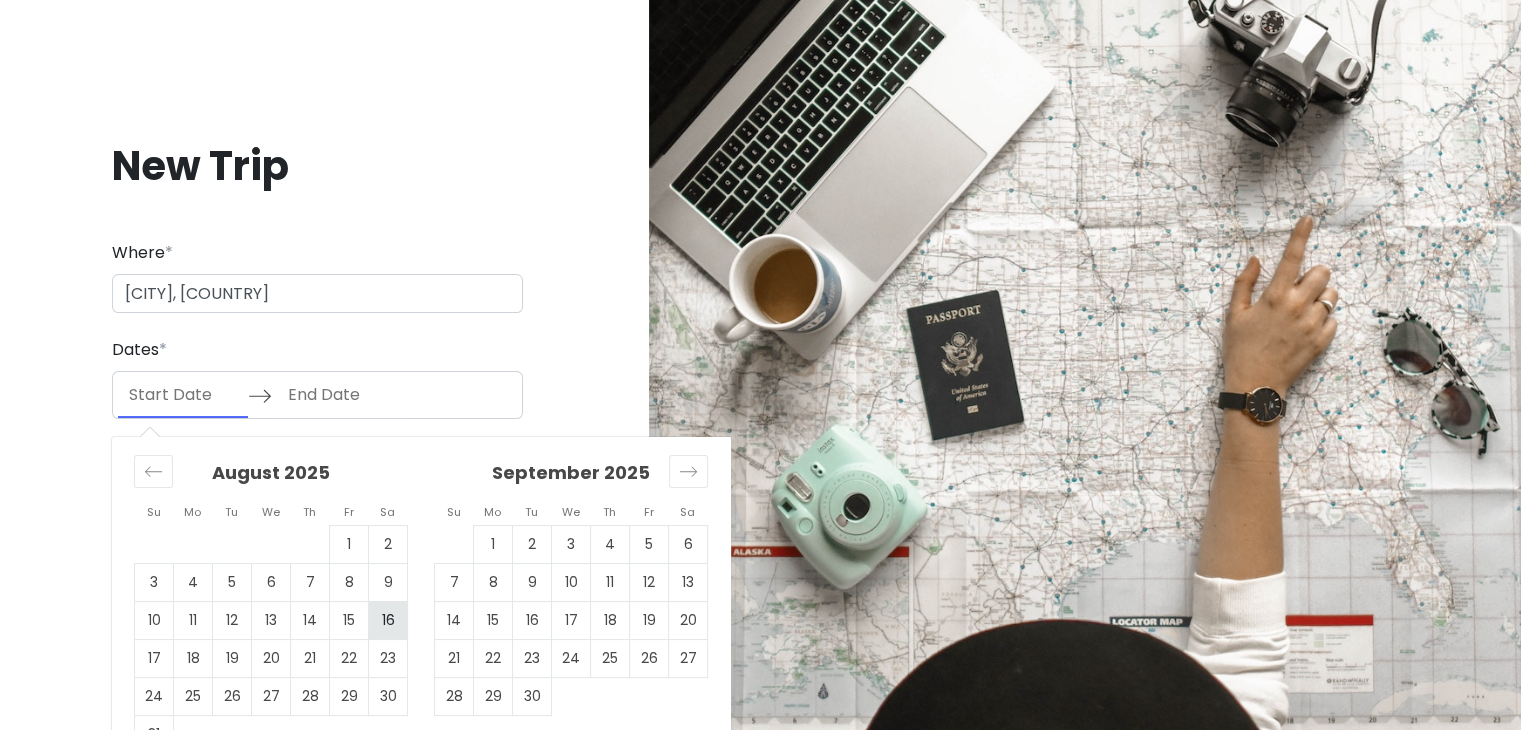 click on "16" at bounding box center [388, 620] 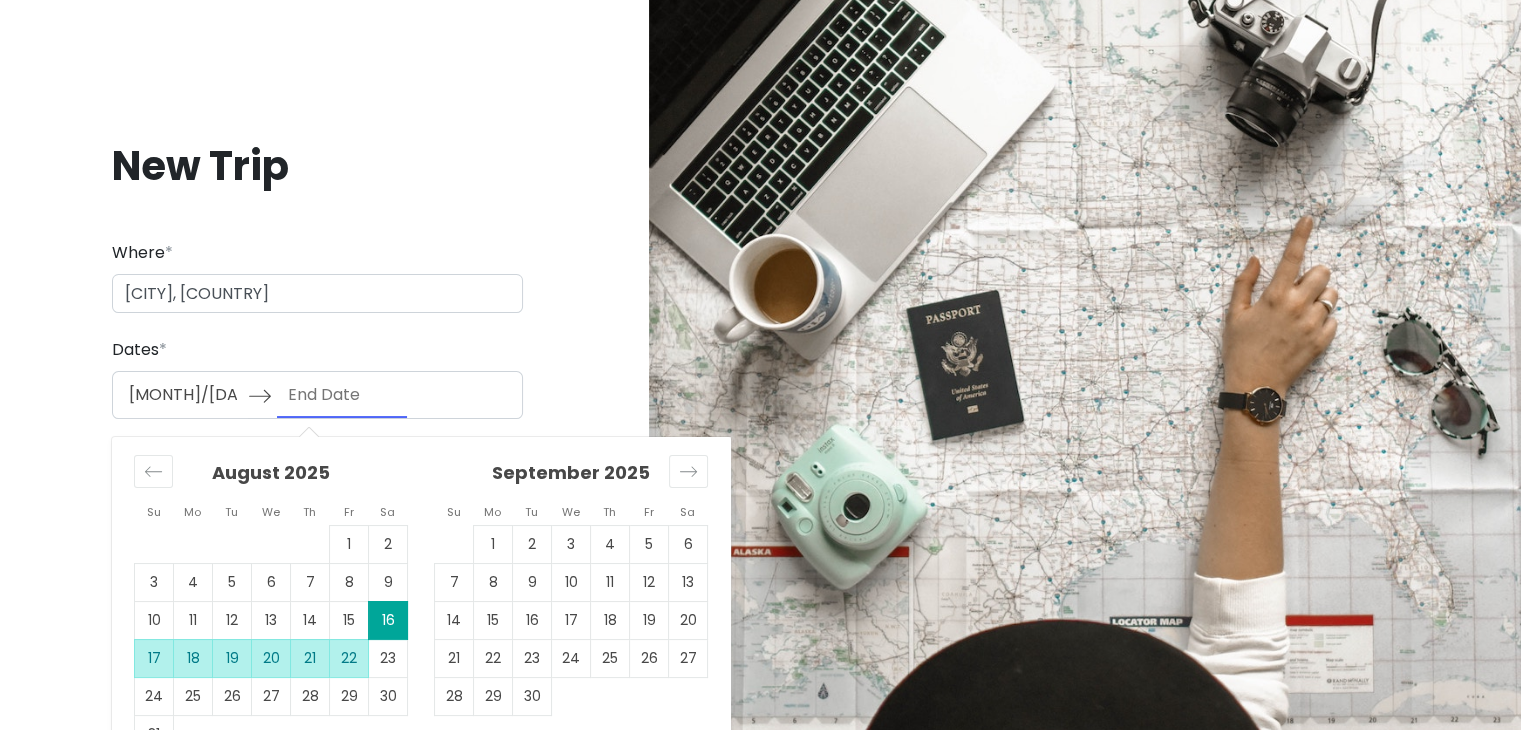 click on "22" at bounding box center [349, 658] 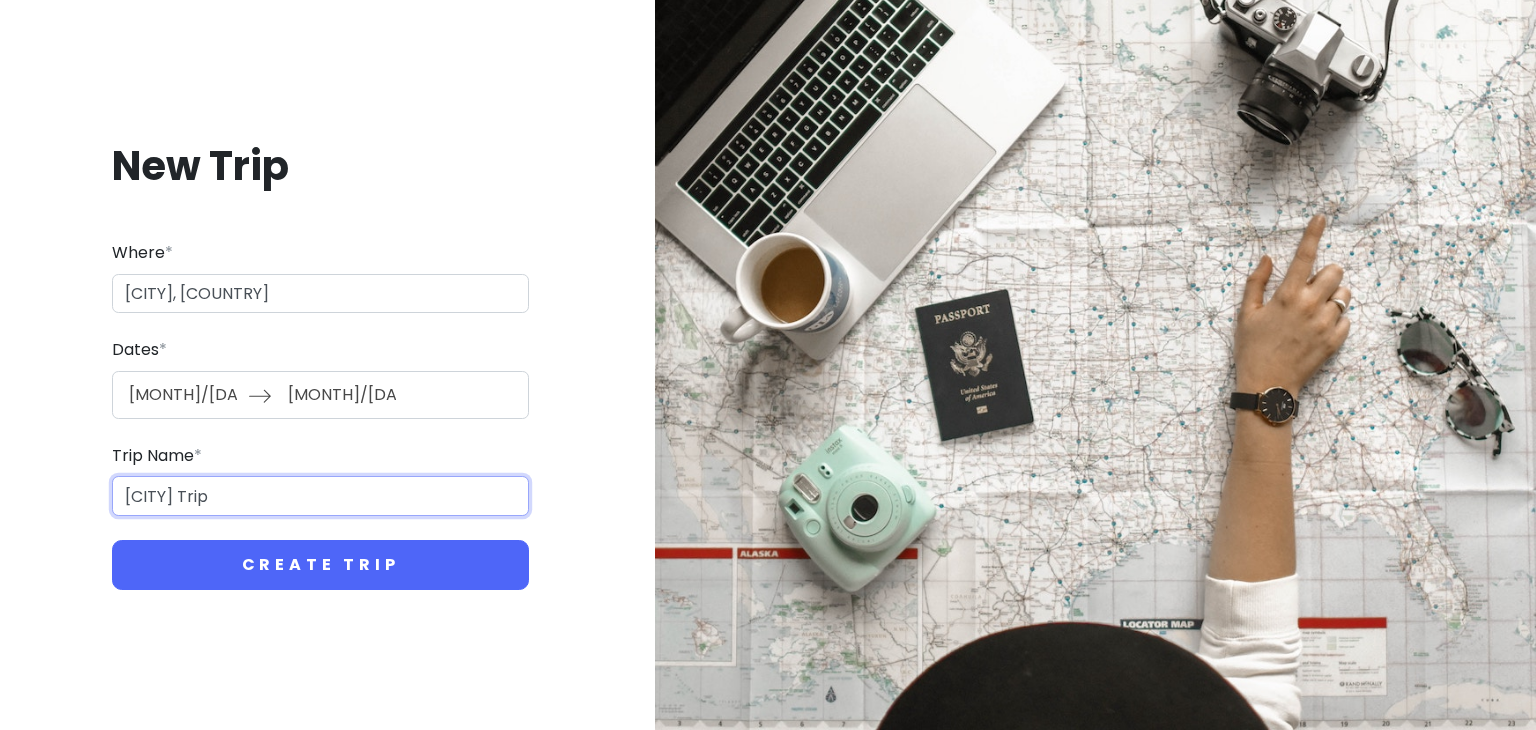 click on "Shanghai Trip" at bounding box center (320, 496) 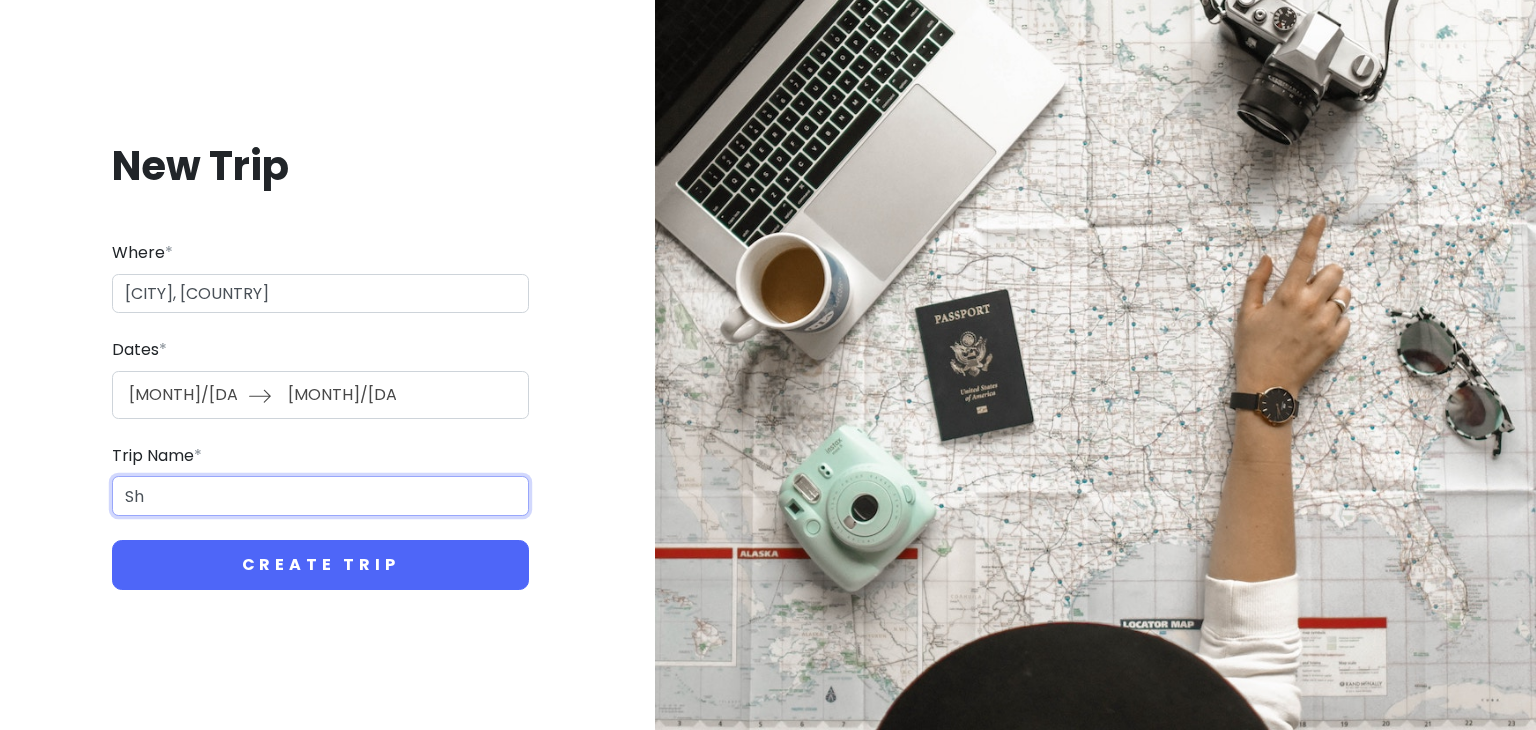 type on "S" 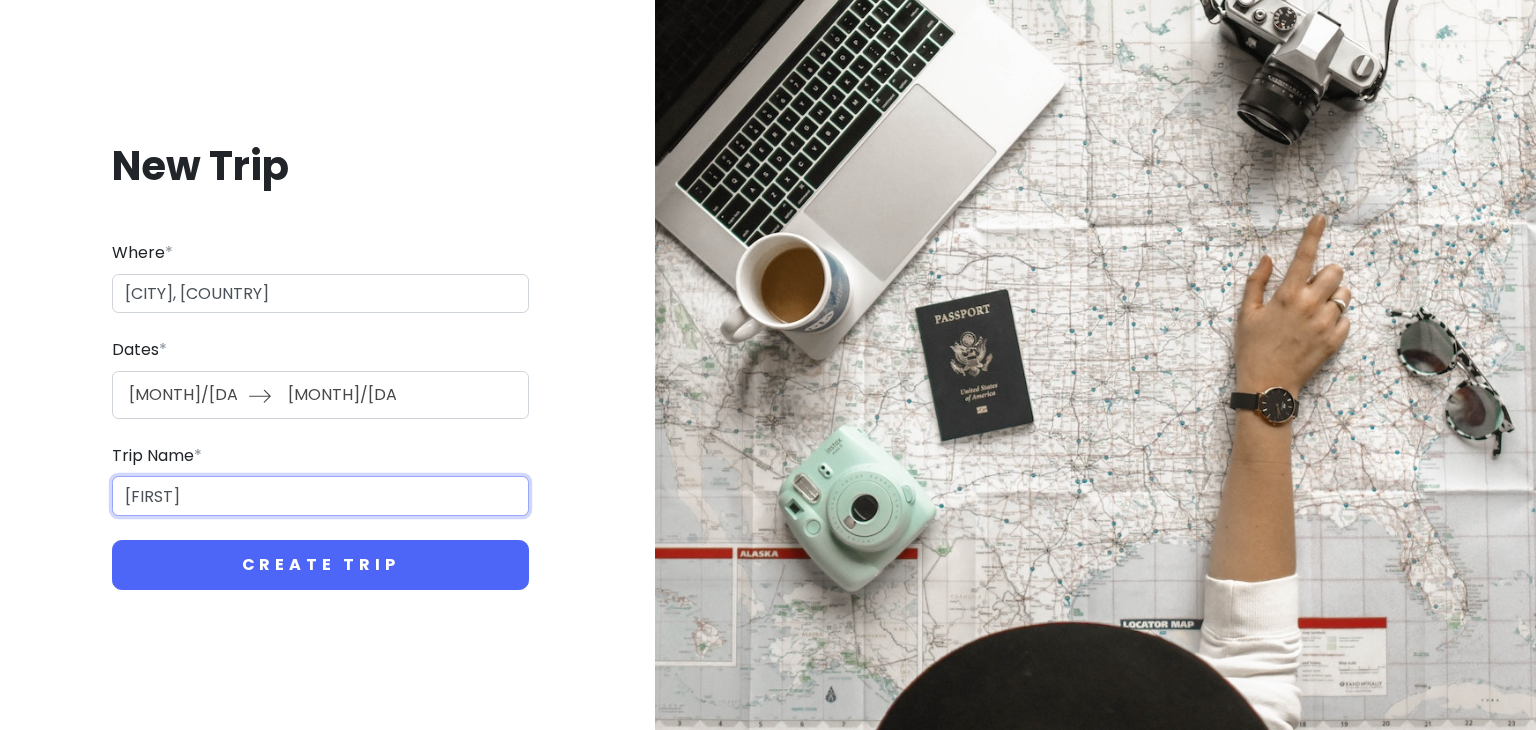 type on "A" 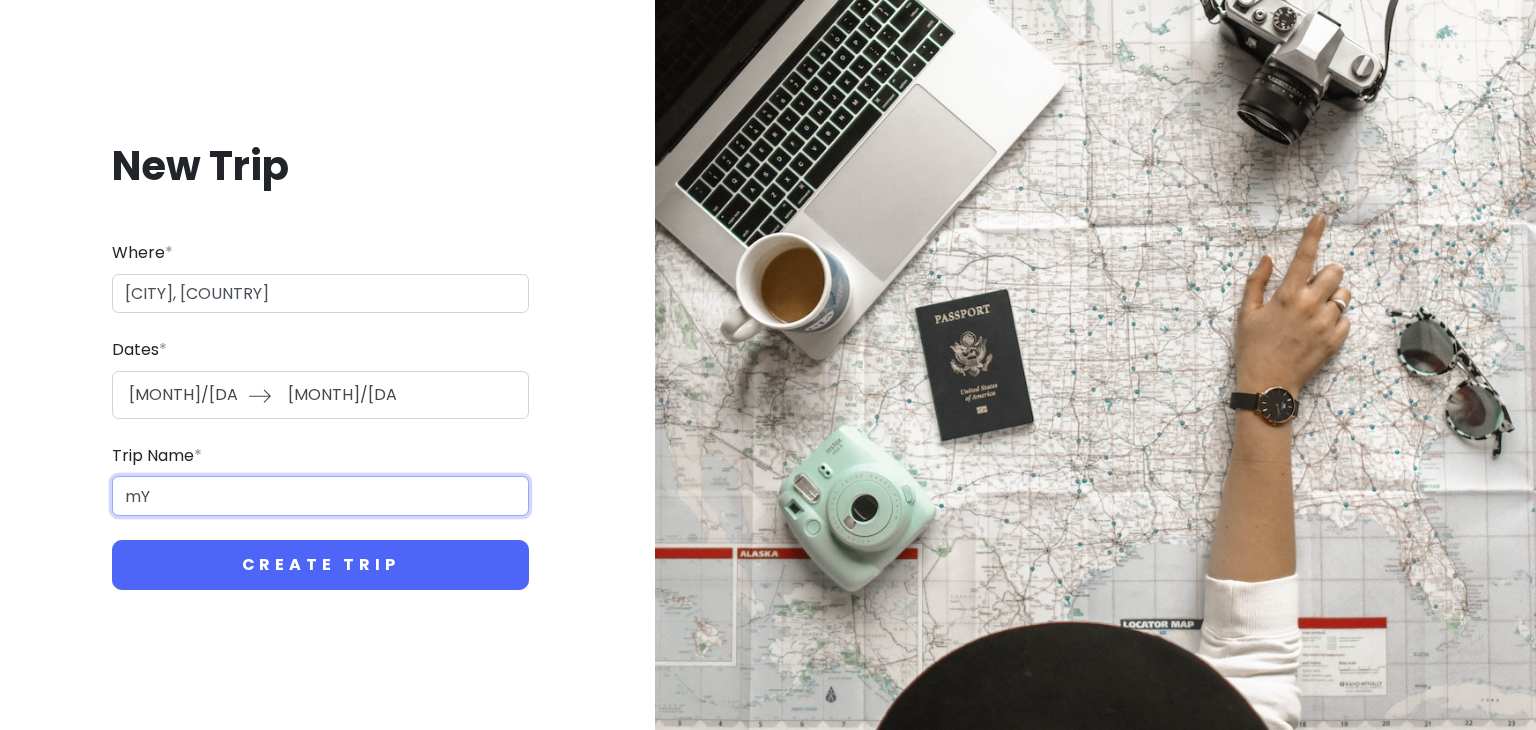 type on "m" 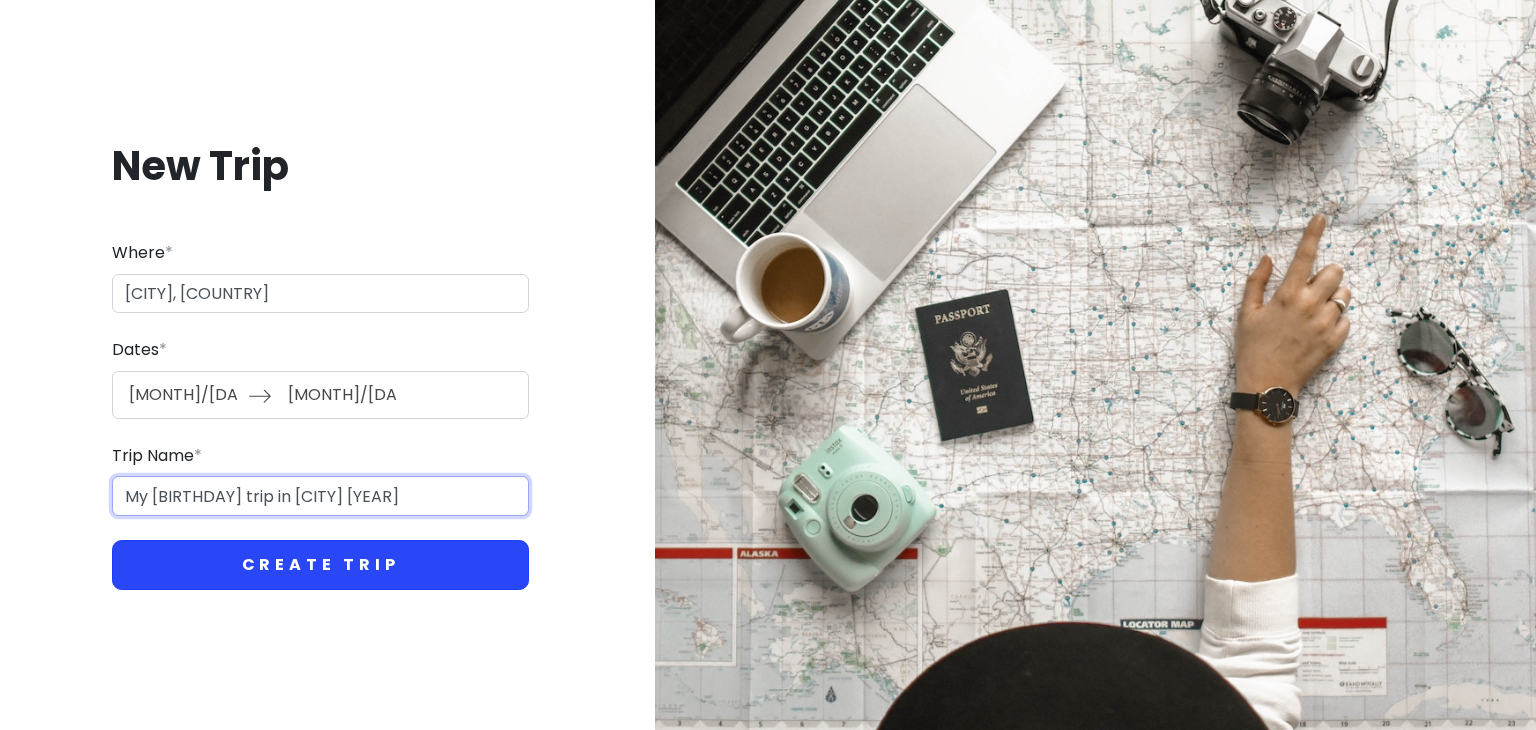 type on "My birthday trip in Shanghai [YEAR]" 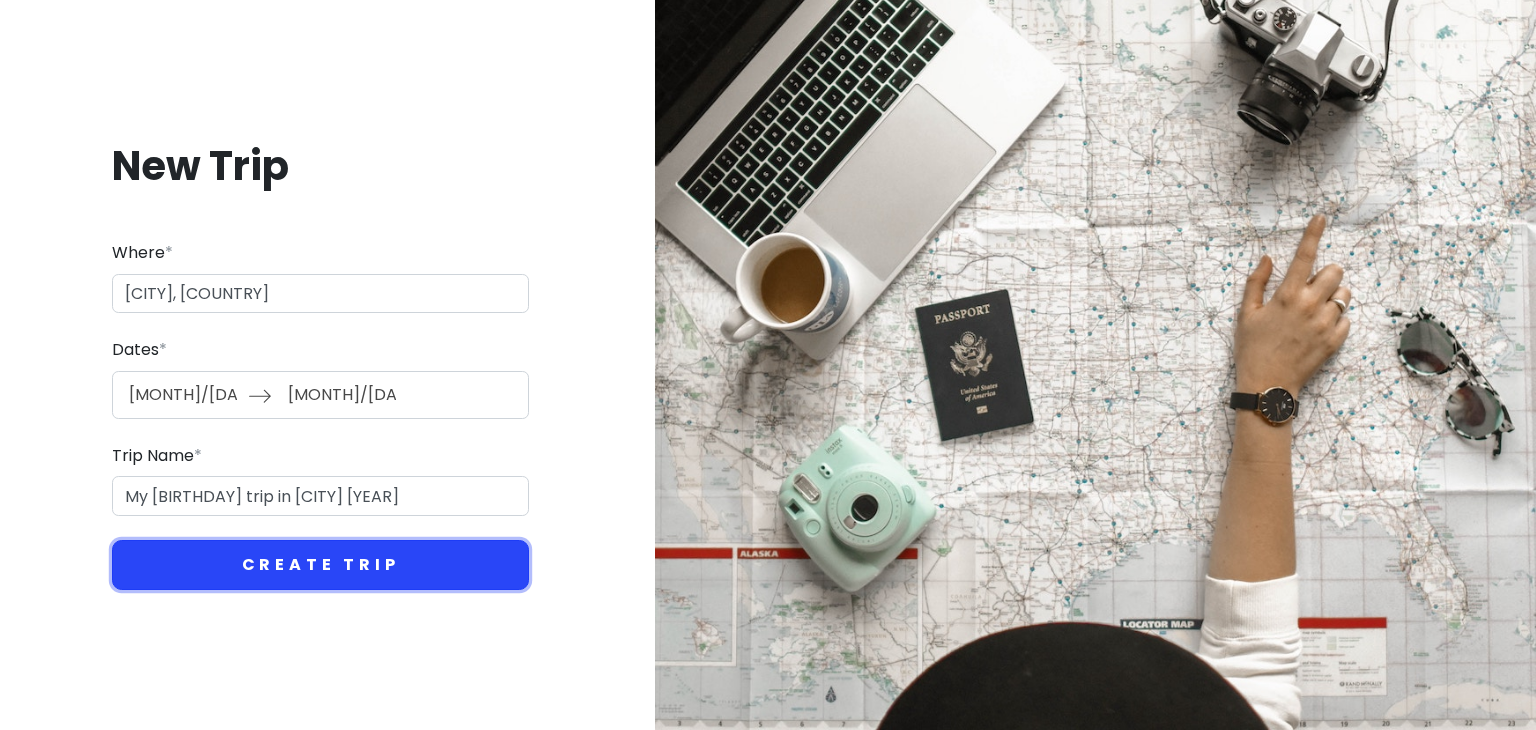 click on "Create Trip" at bounding box center (320, 565) 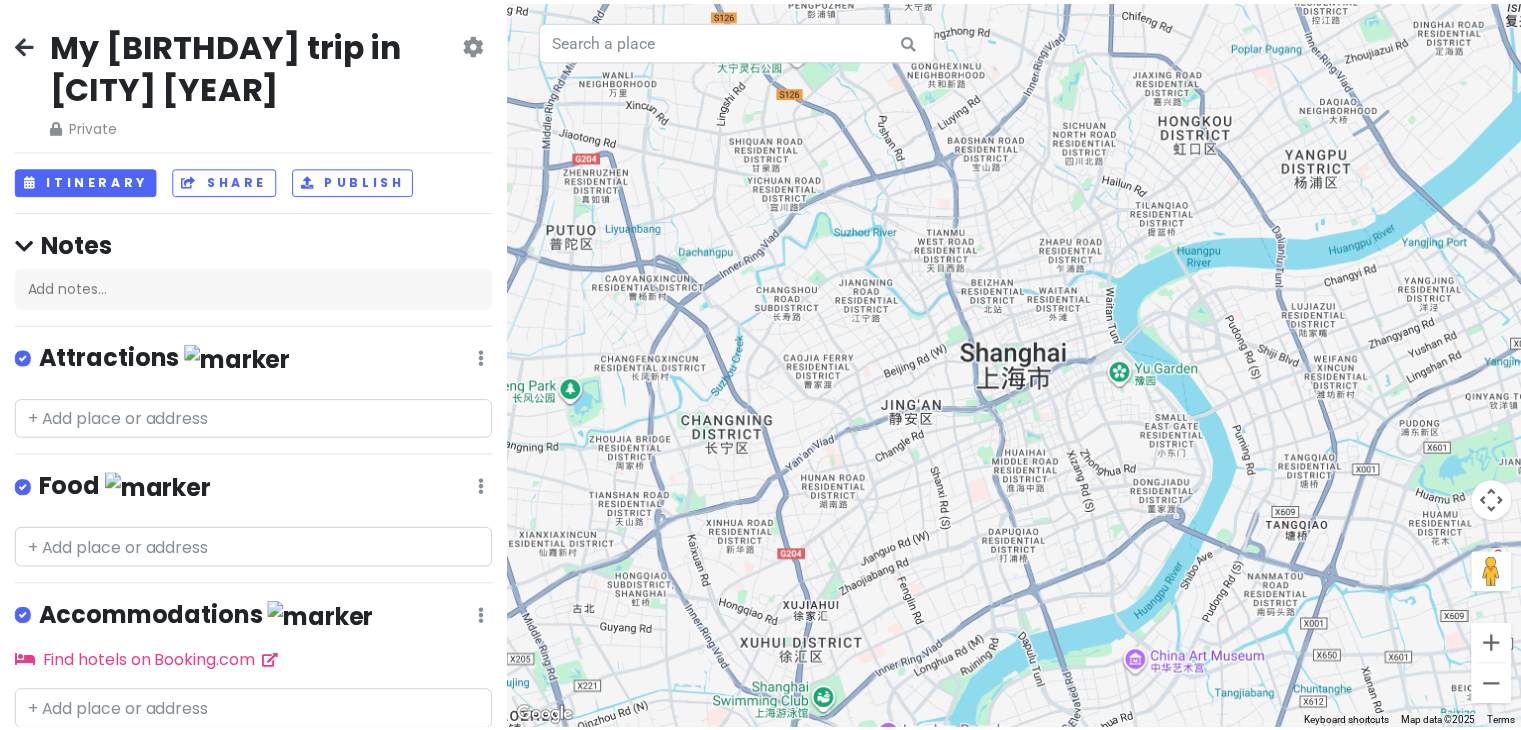 scroll, scrollTop: 68, scrollLeft: 0, axis: vertical 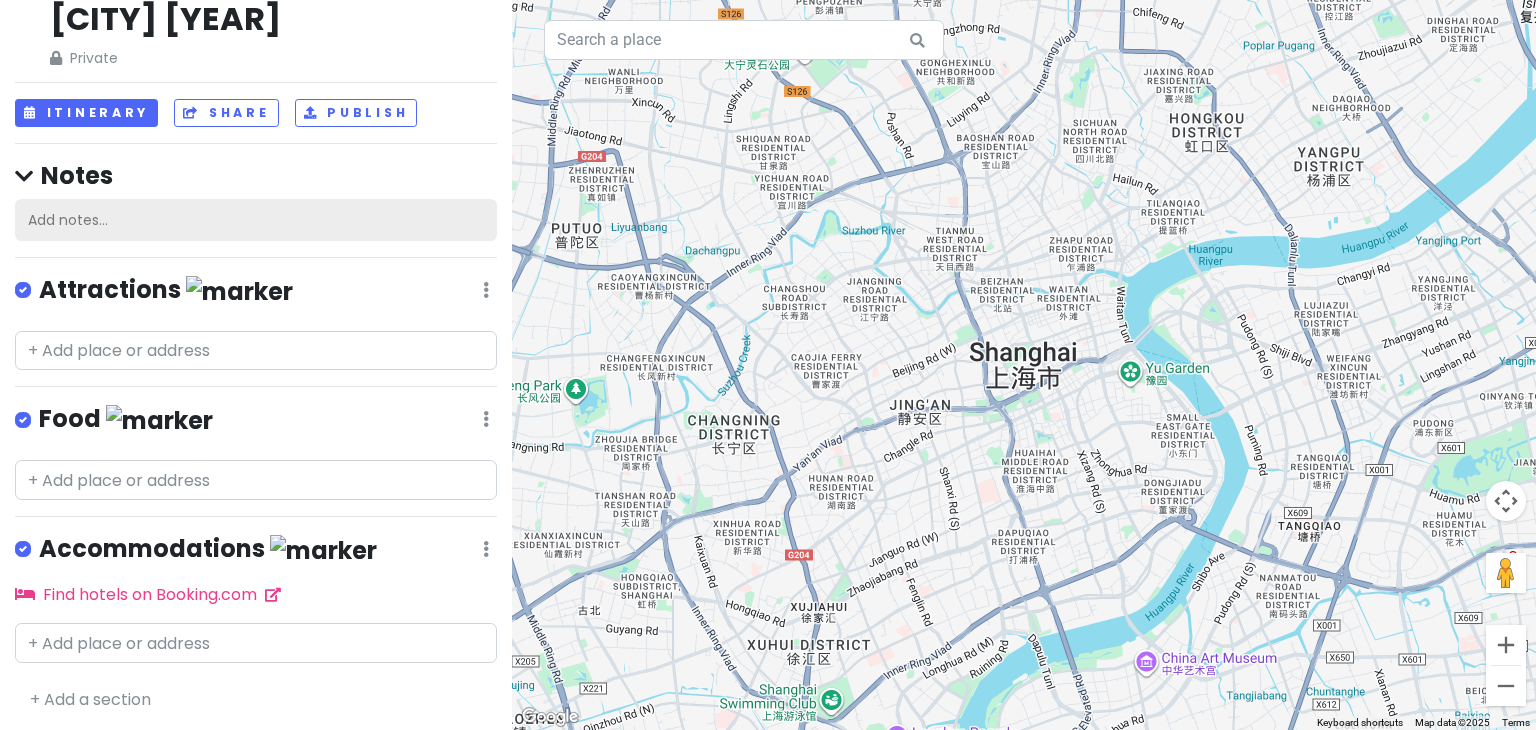 click on "Add notes..." at bounding box center [256, 220] 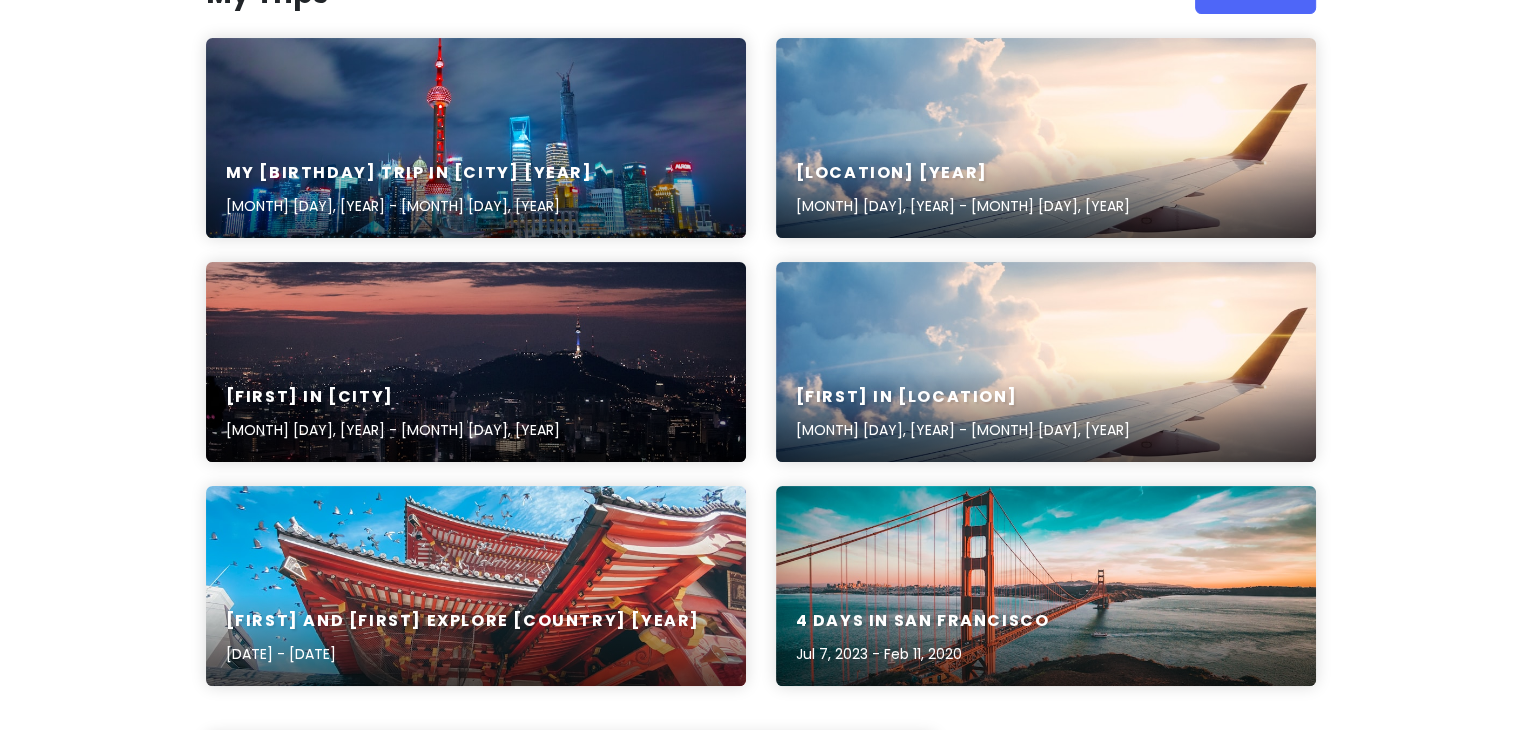 scroll, scrollTop: 259, scrollLeft: 0, axis: vertical 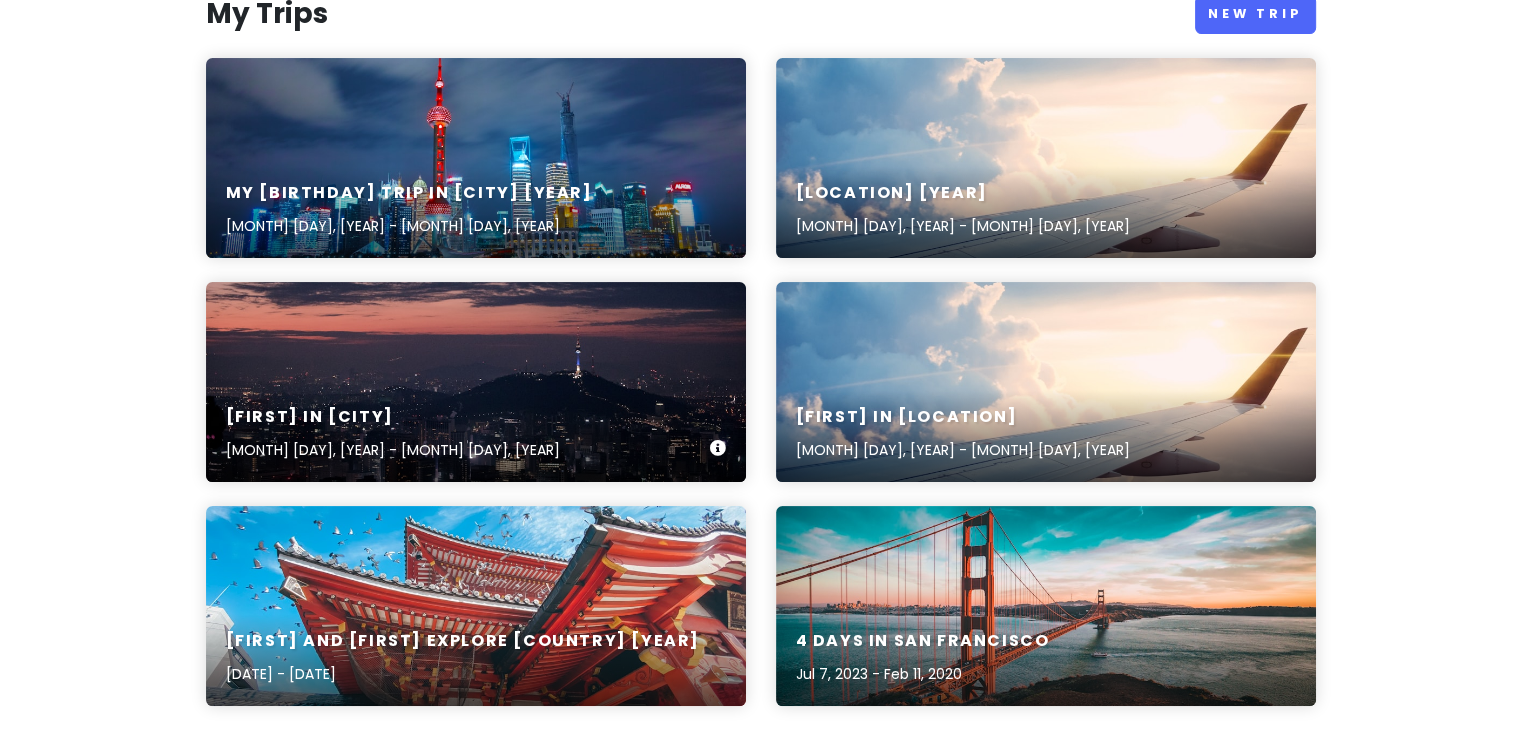 click on "Ayah in Seoul  Feb 19, 2025 - Feb 25, 2025" at bounding box center [476, 382] 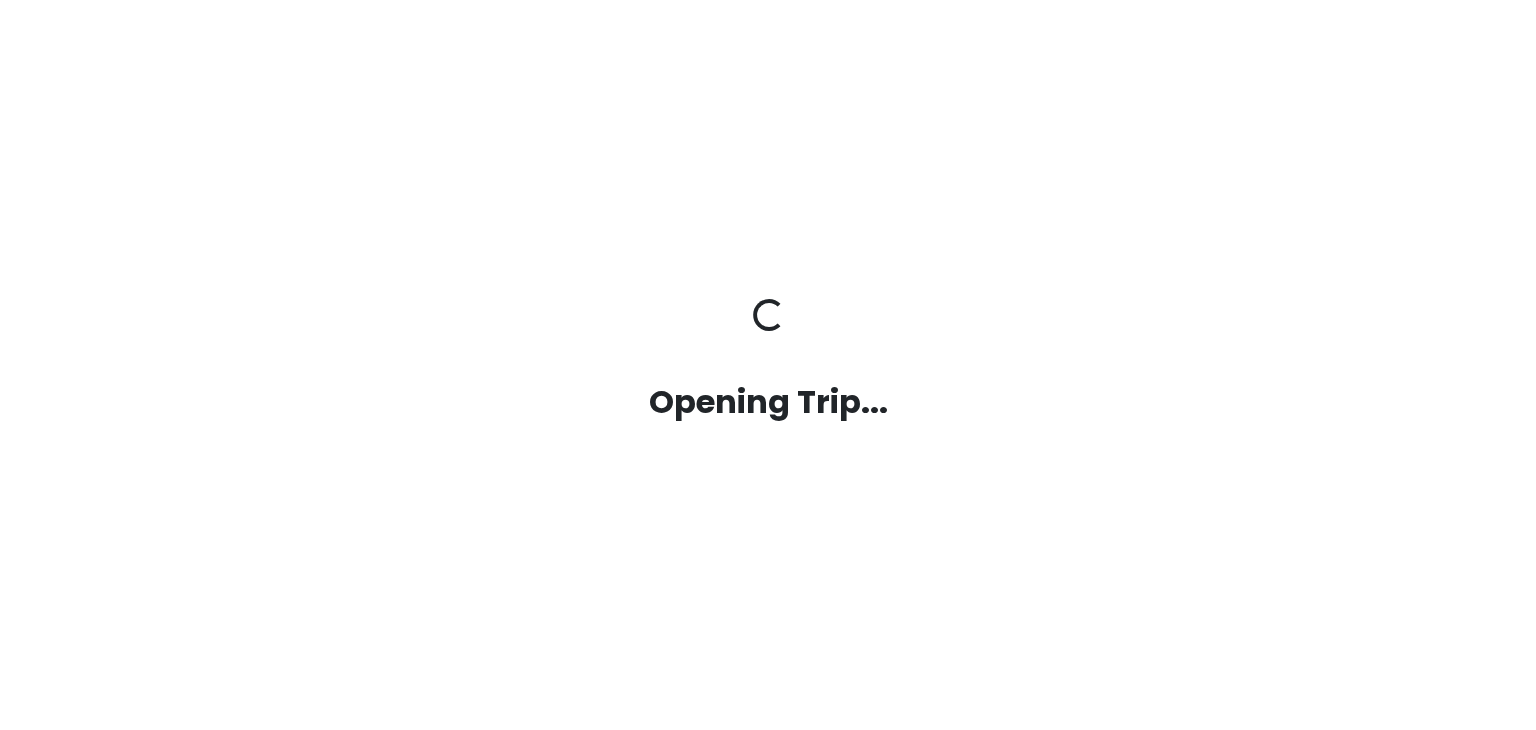 scroll, scrollTop: 0, scrollLeft: 0, axis: both 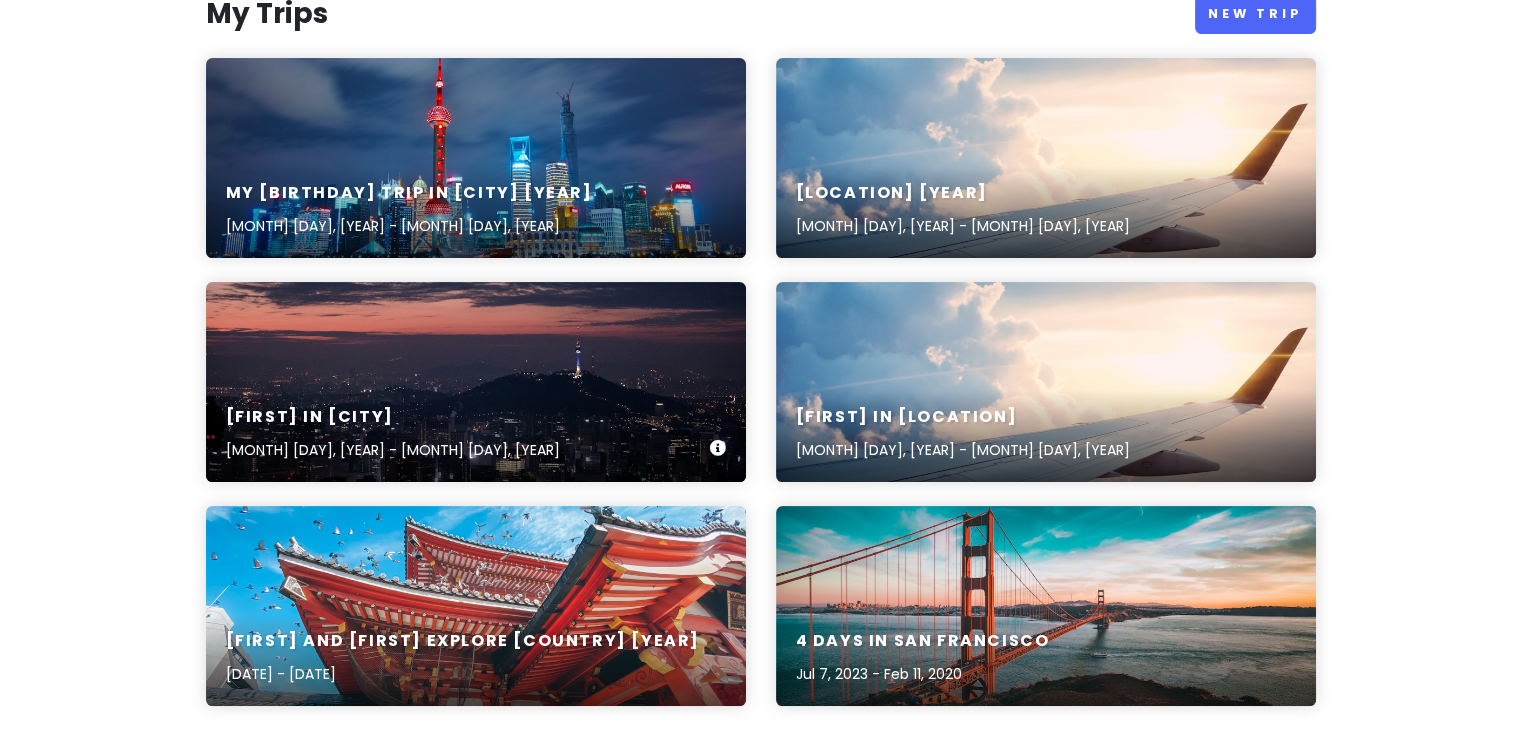 click on "Ayah in Seoul  Feb 19, 2025 - Feb 25, 2025" at bounding box center [476, 382] 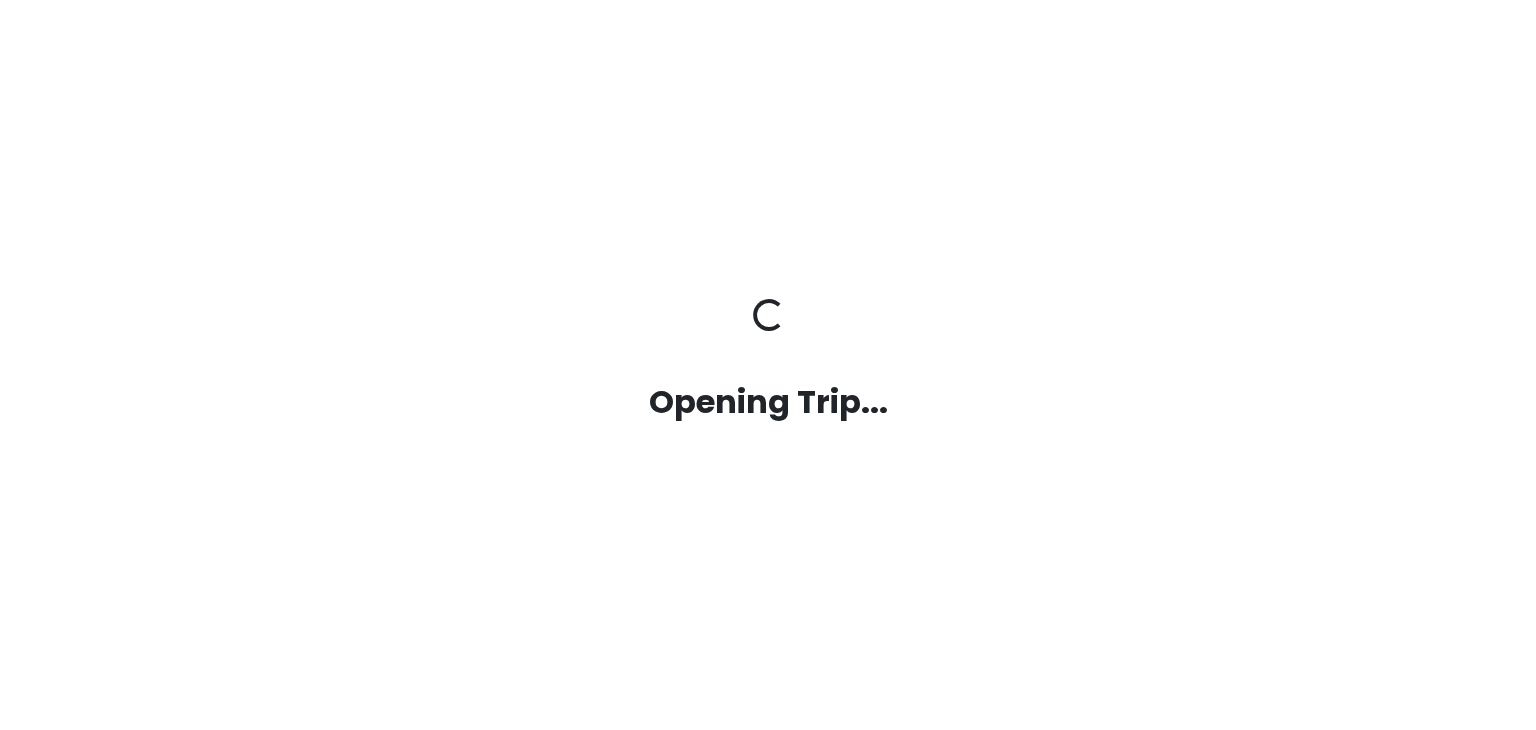 scroll, scrollTop: 0, scrollLeft: 0, axis: both 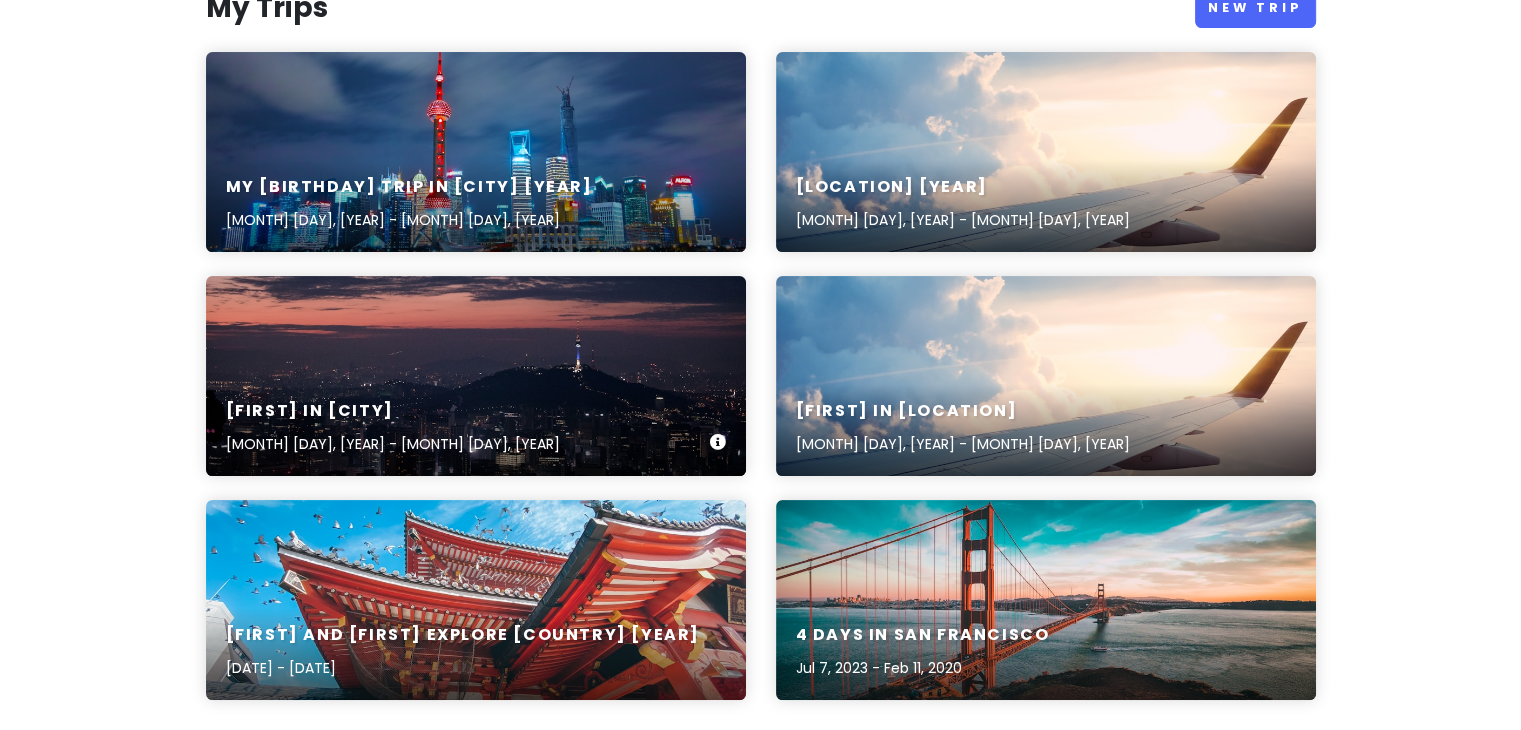 click on "Ayah in Seoul  Feb 19, 2025 - Feb 25, 2025" at bounding box center [476, 376] 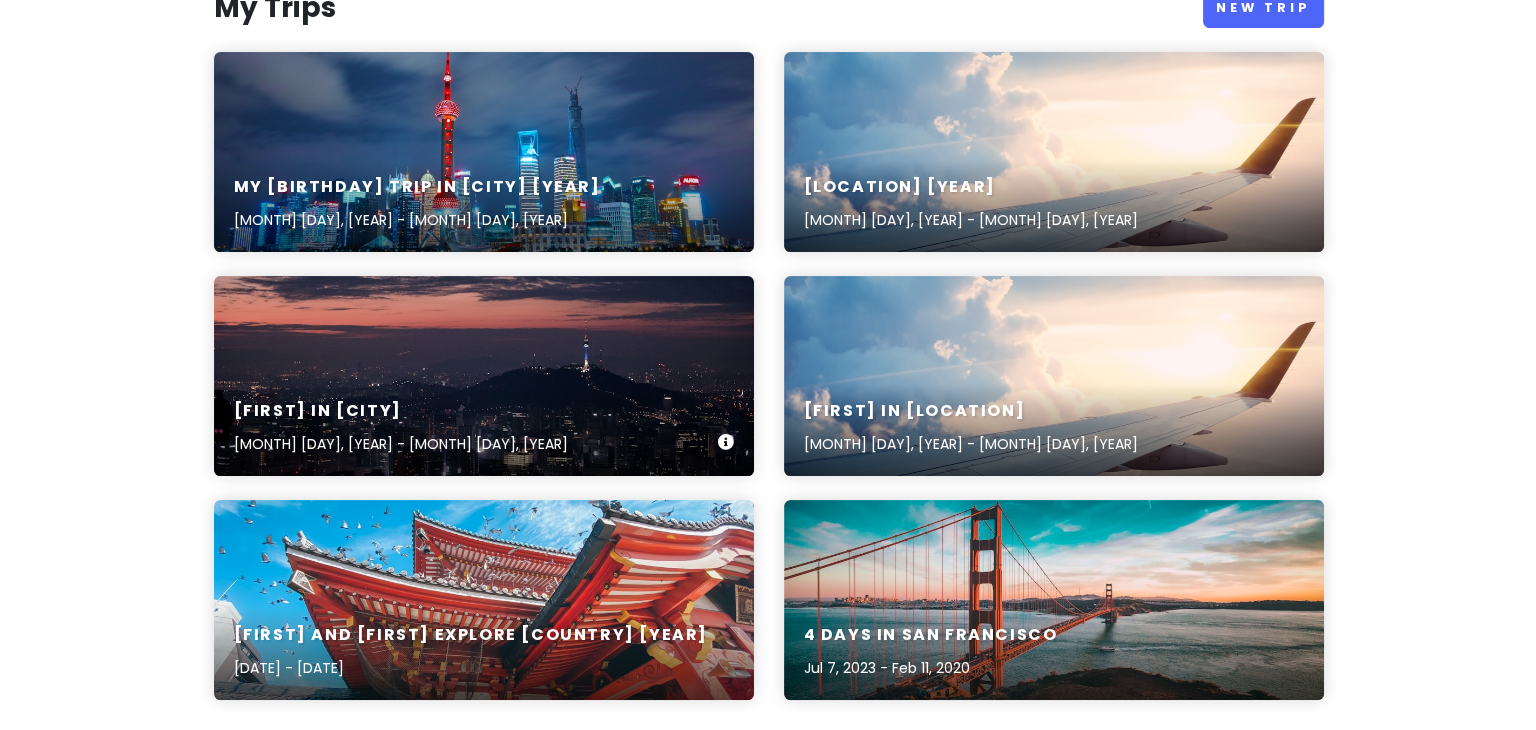 scroll, scrollTop: 0, scrollLeft: 0, axis: both 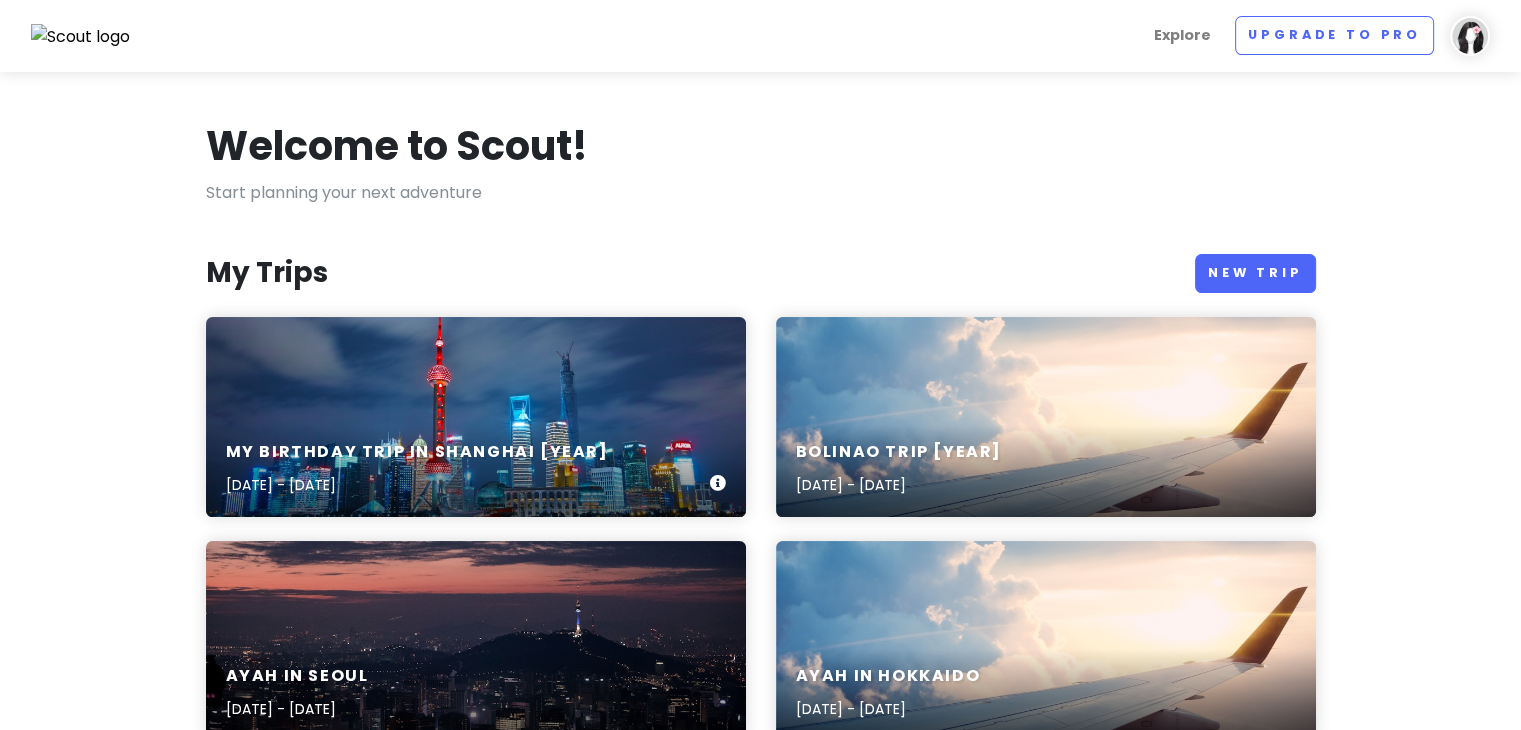 click on "My birthday trip in Shanghai [YEAR] [DATE] - [DATE]" at bounding box center (476, 469) 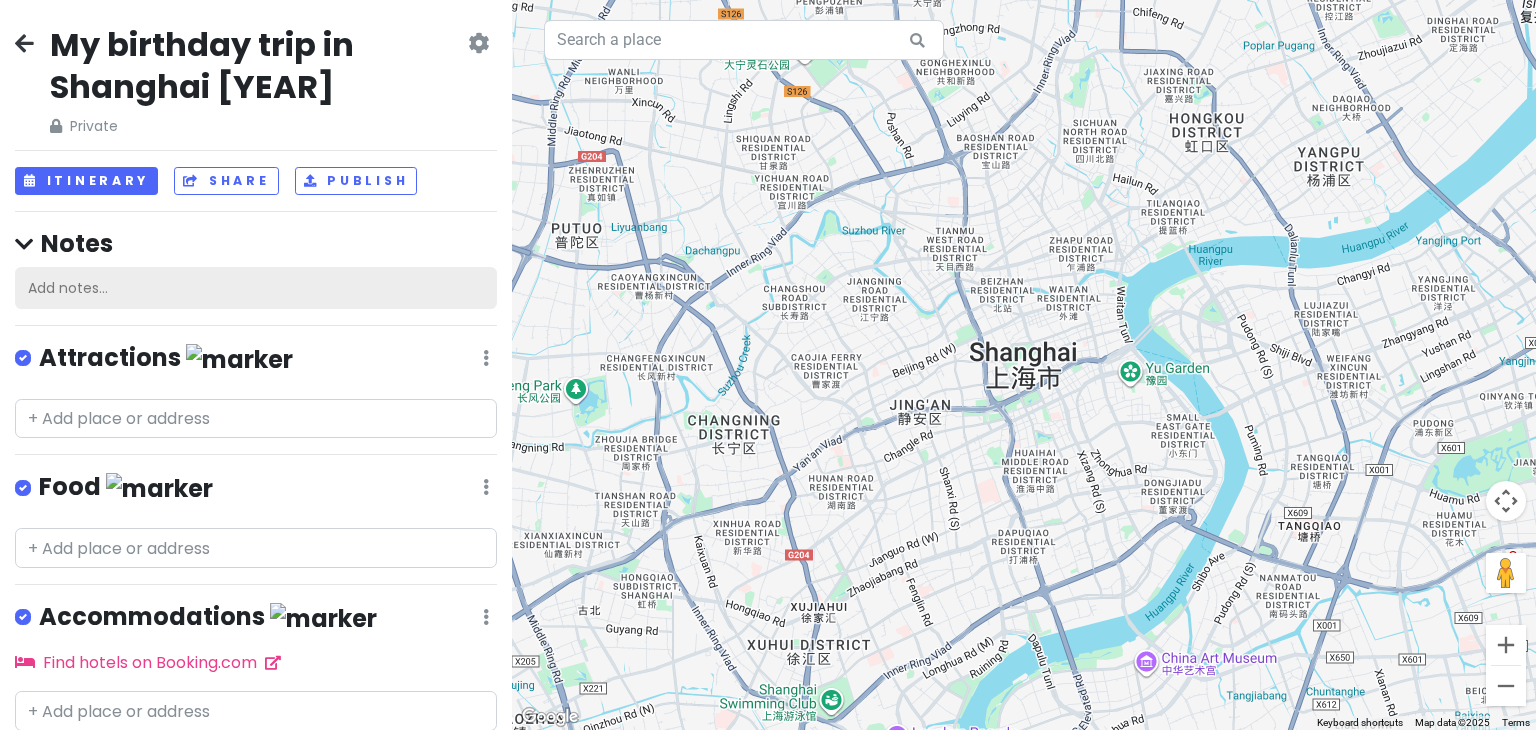 click on "Add notes..." at bounding box center [256, 288] 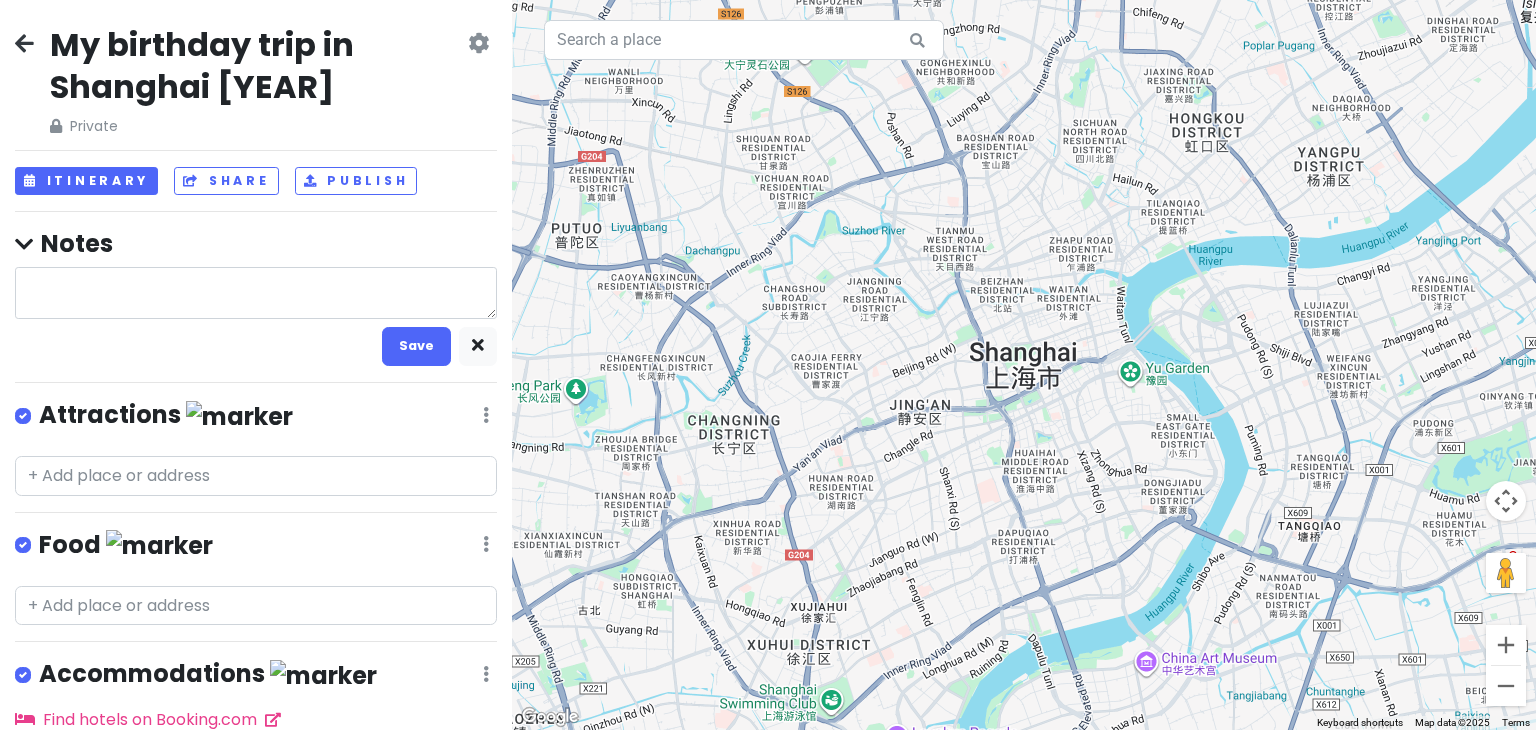 type on "x" 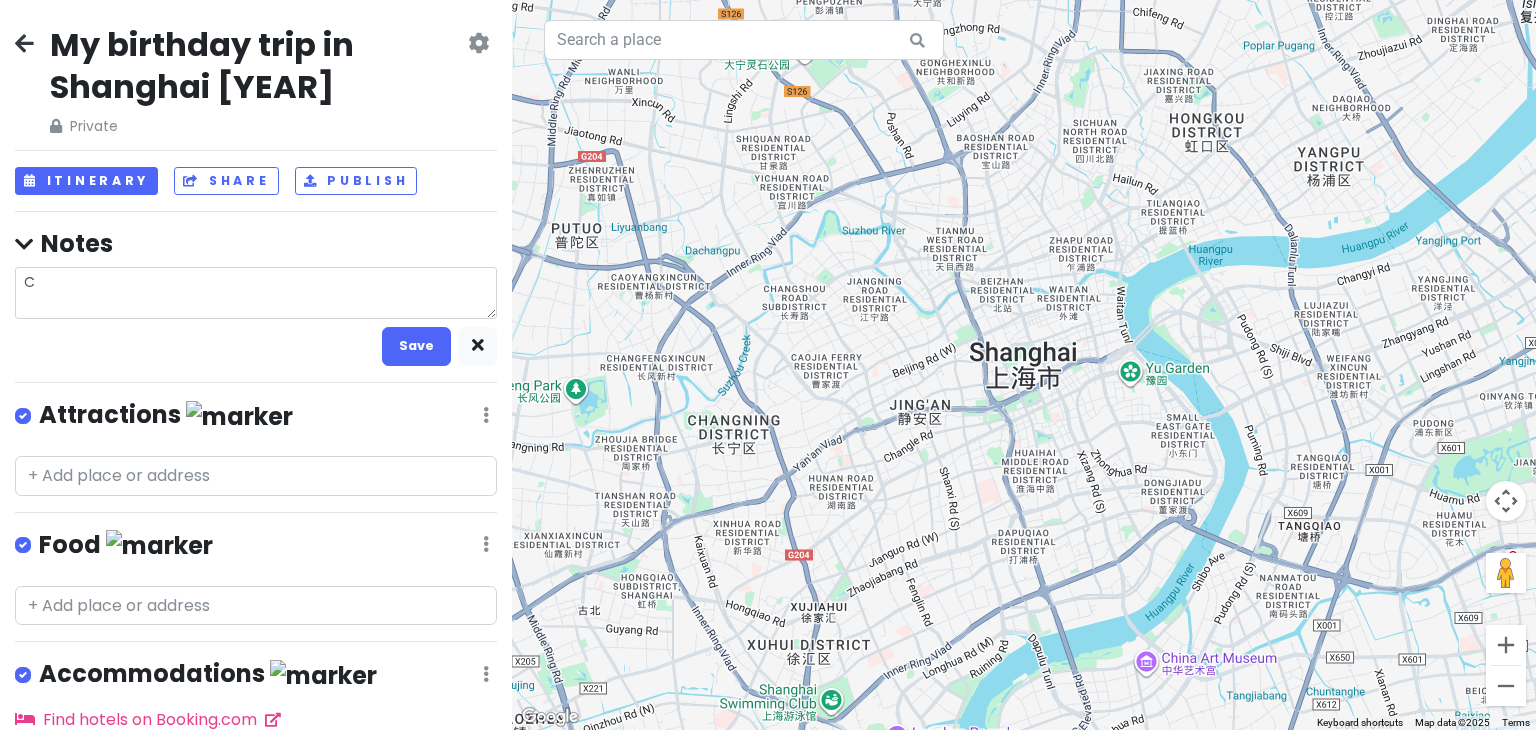 type on "x" 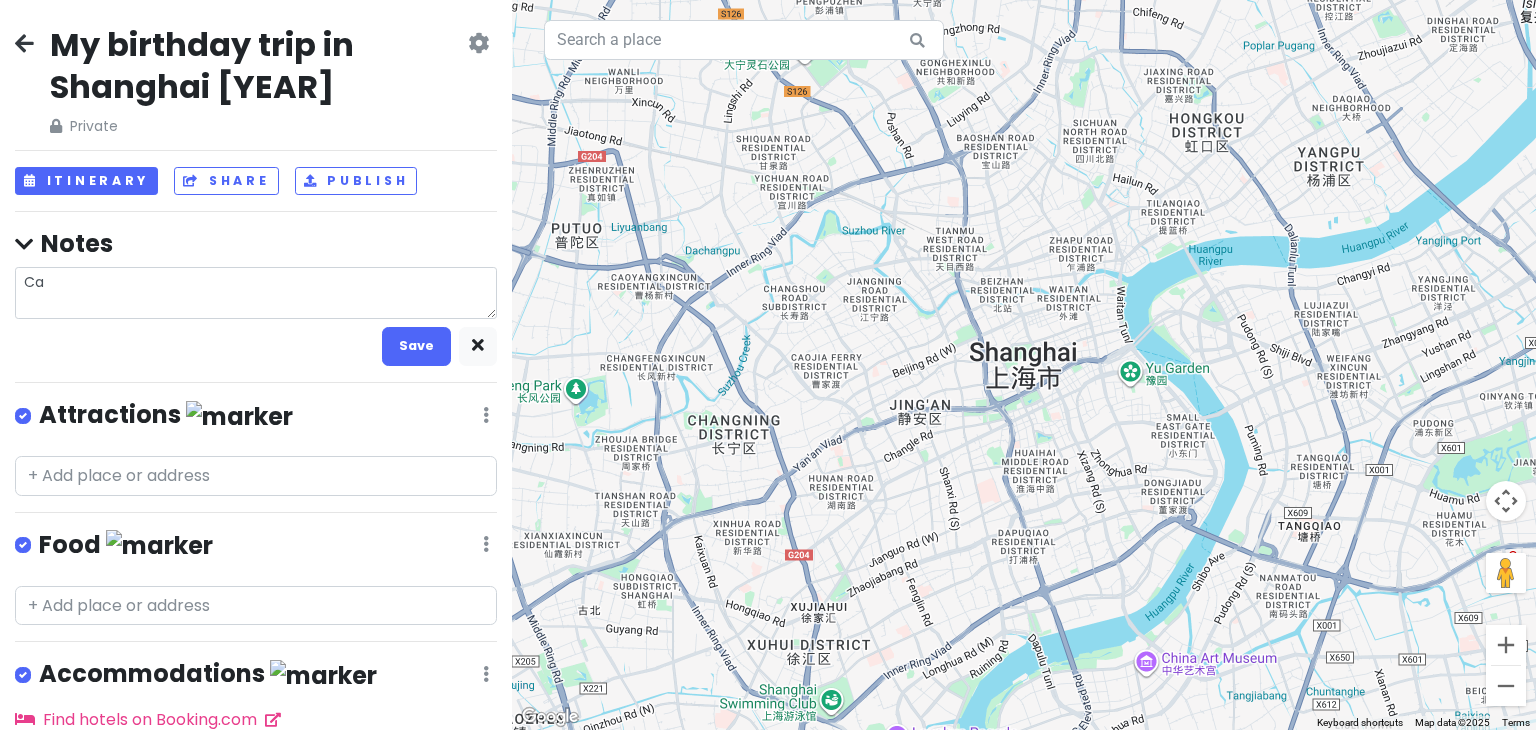 type on "x" 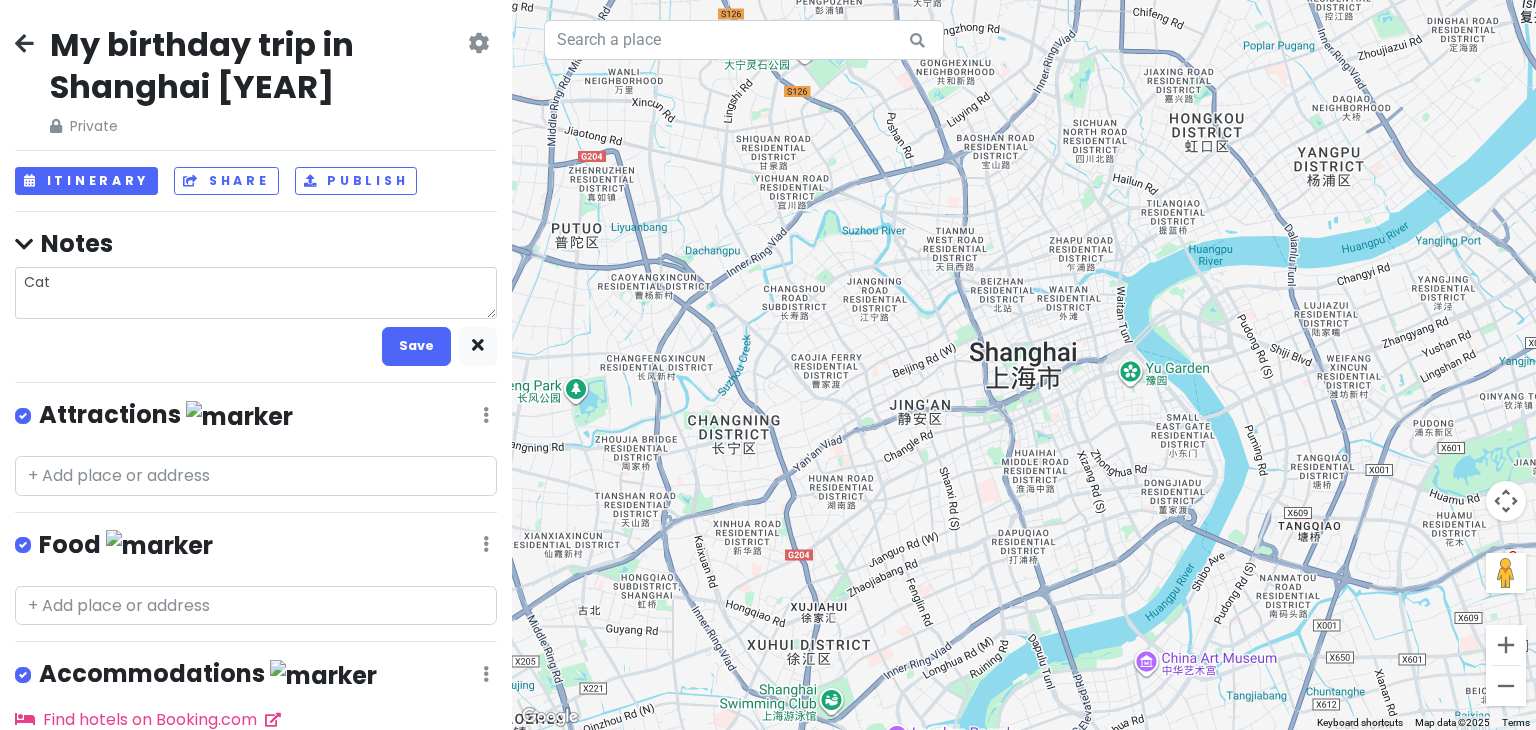 type on "x" 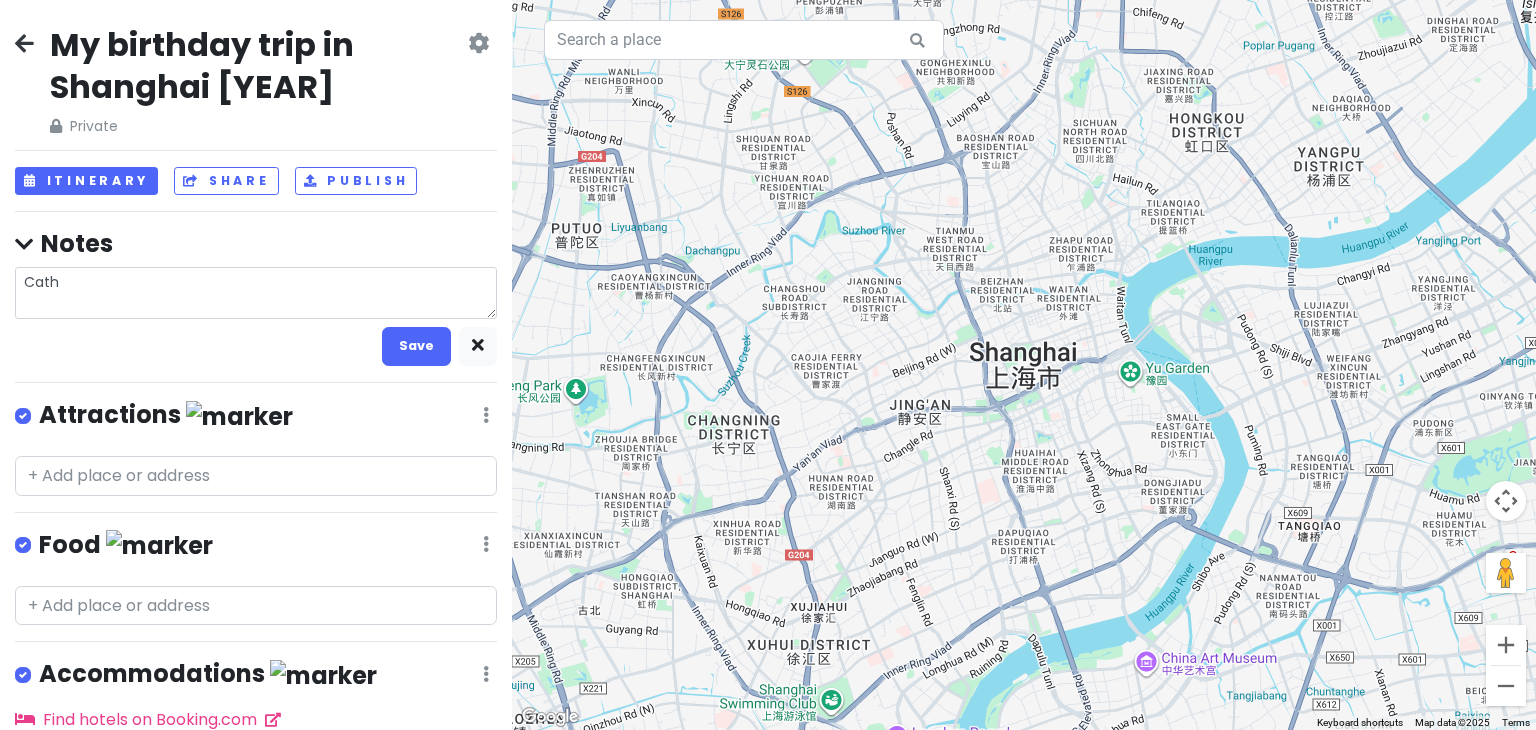 type on "x" 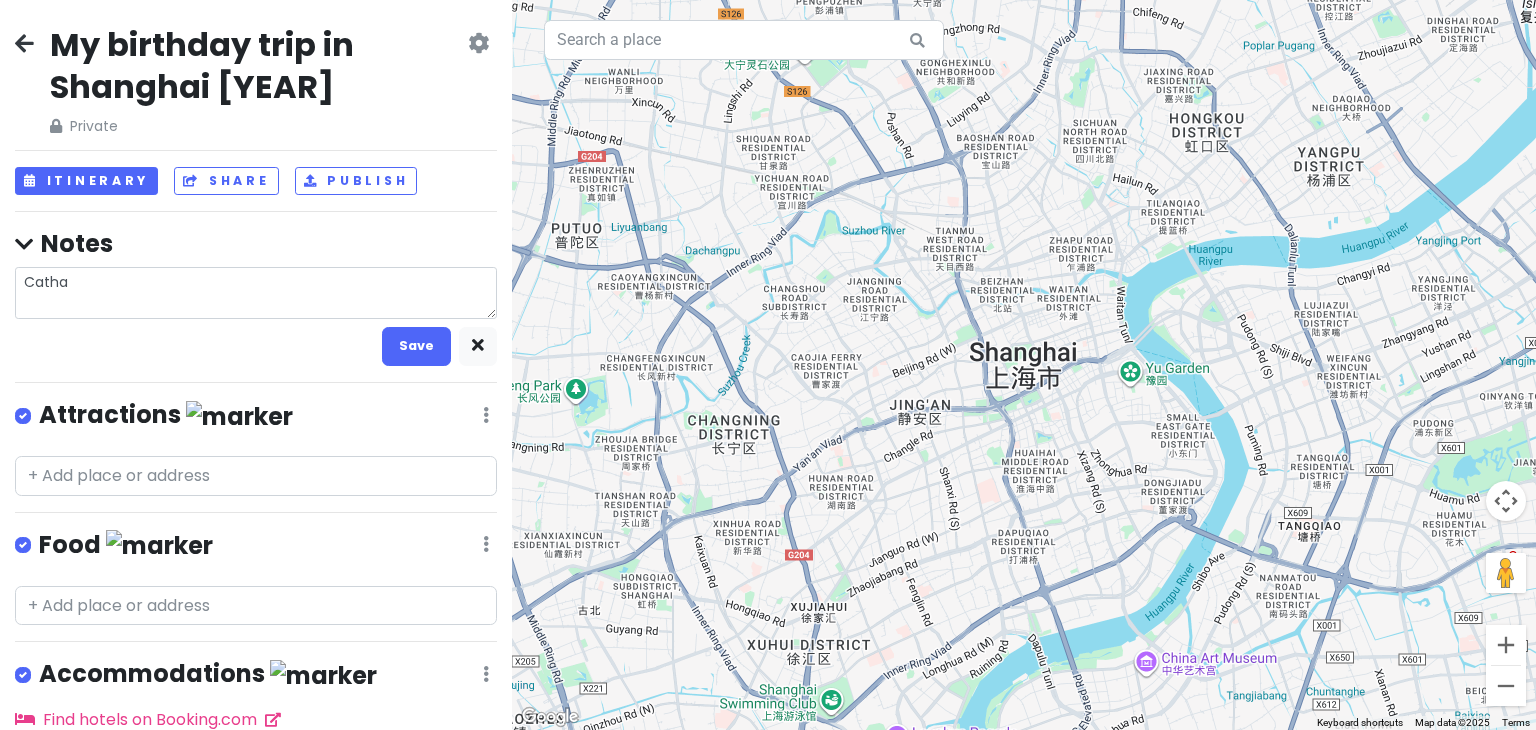 type on "x" 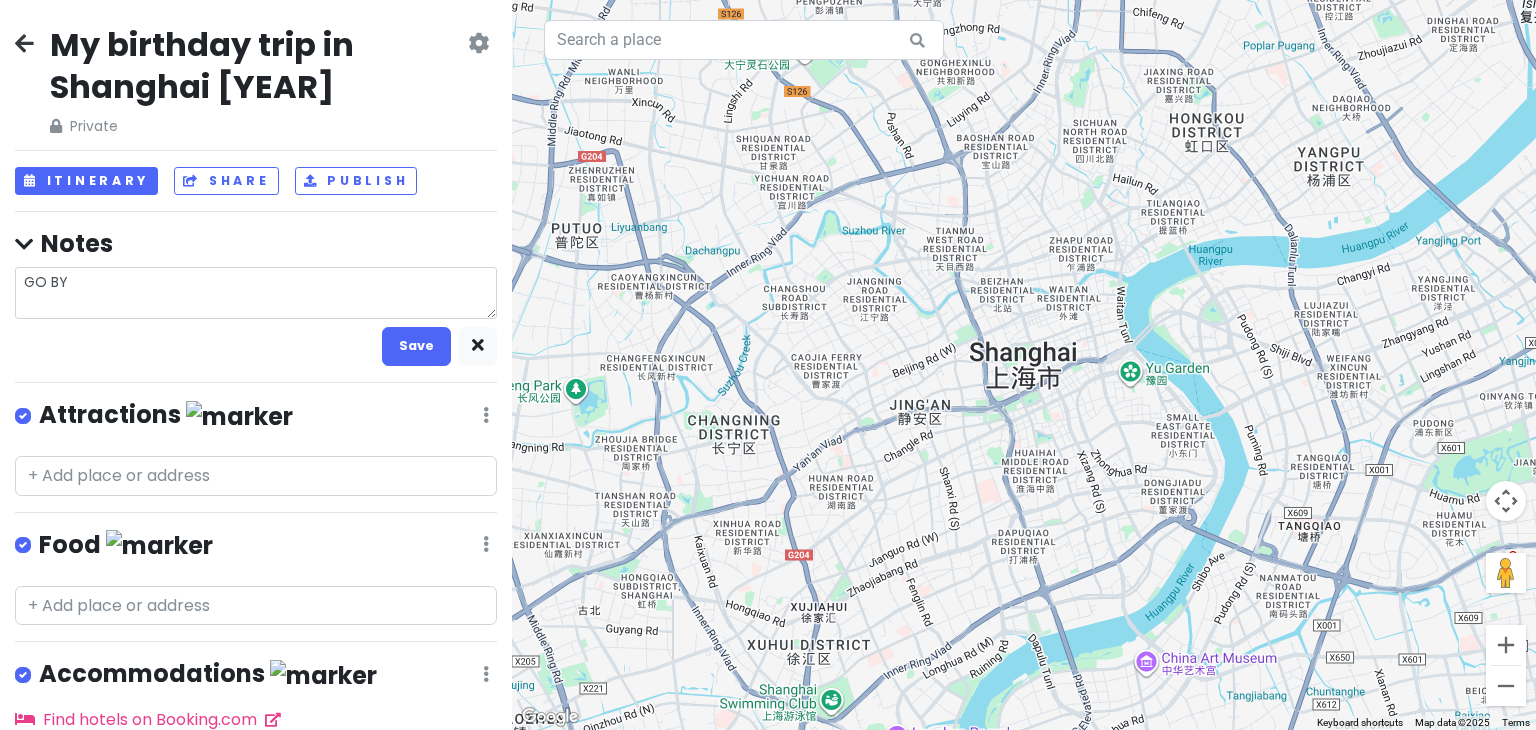 type on "x" 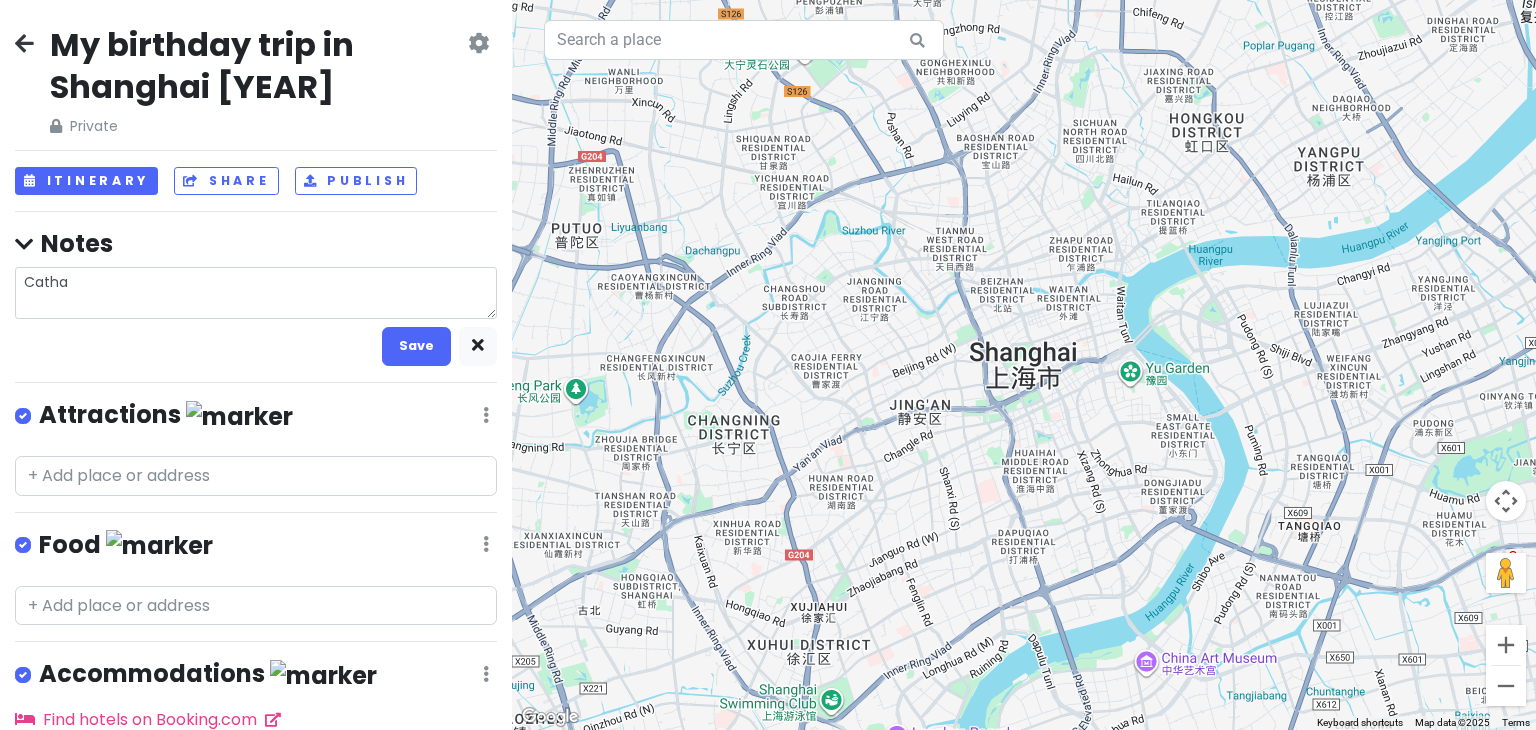 type on "x" 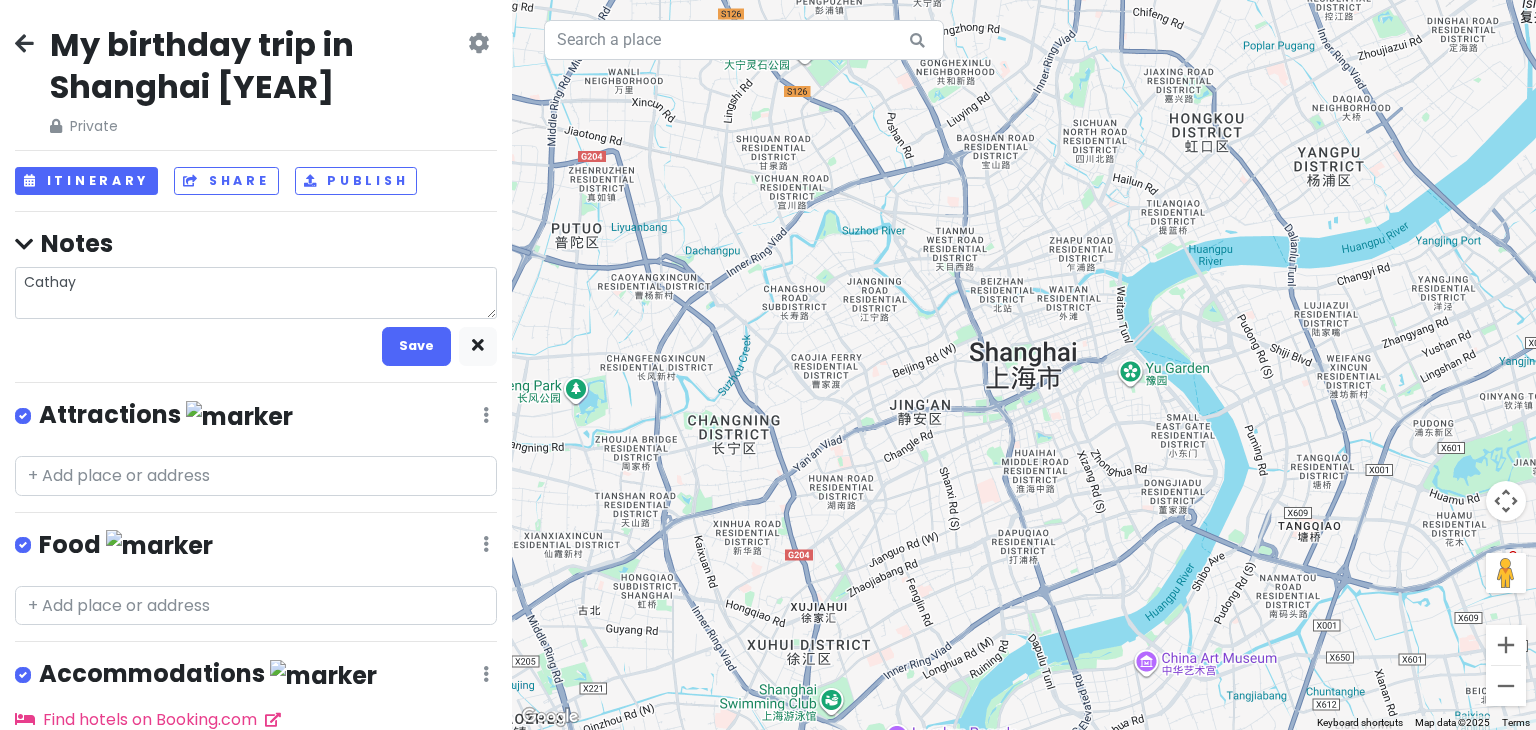 type on "x" 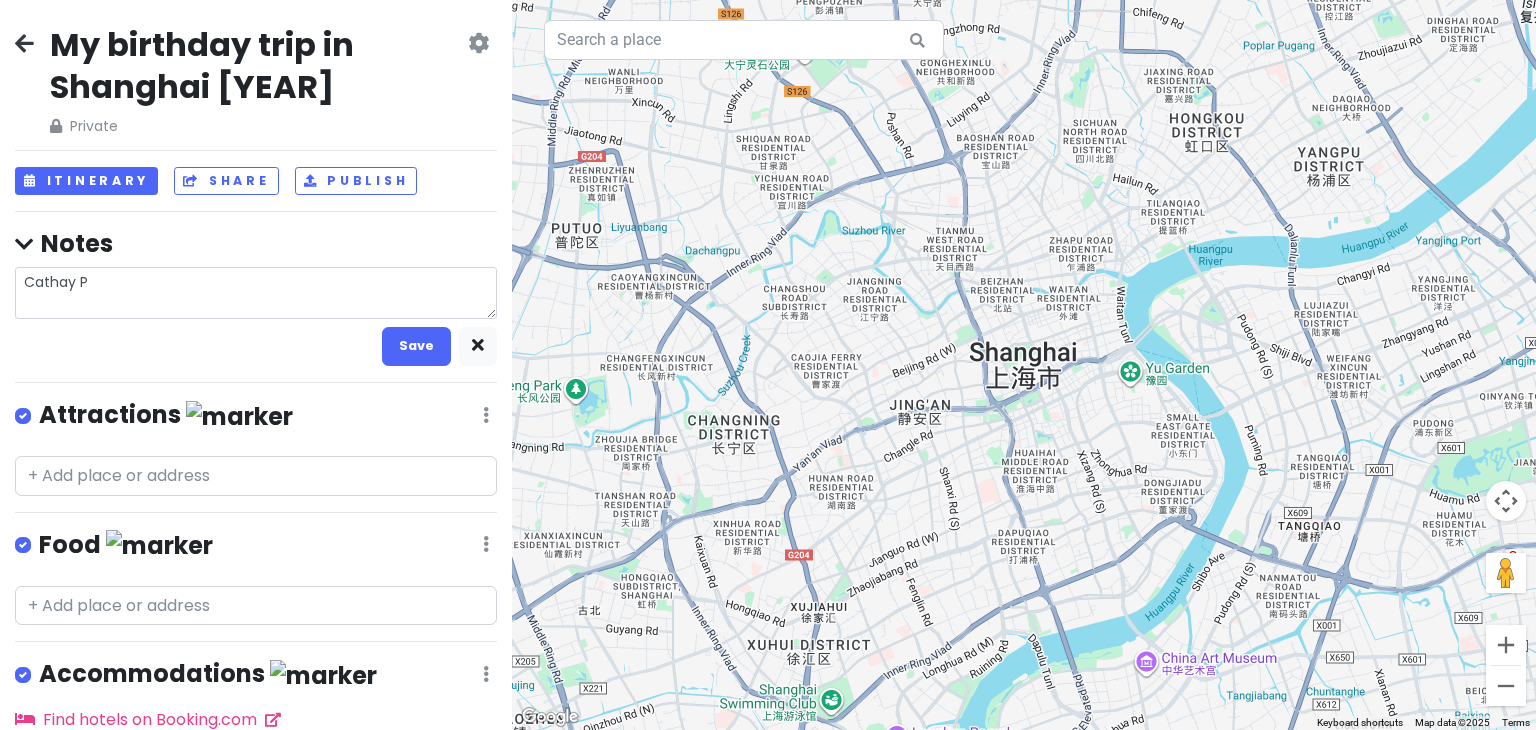 type on "x" 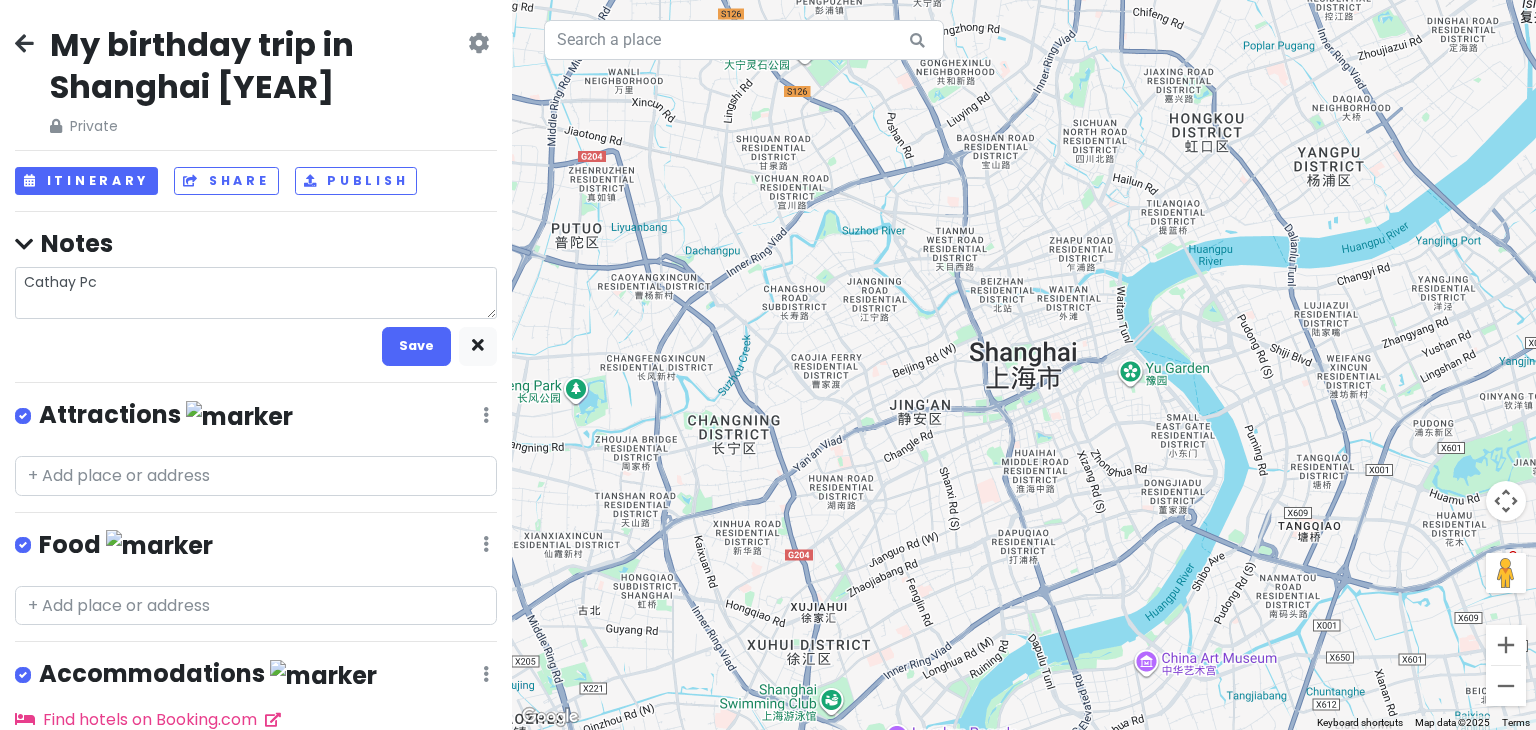 type on "x" 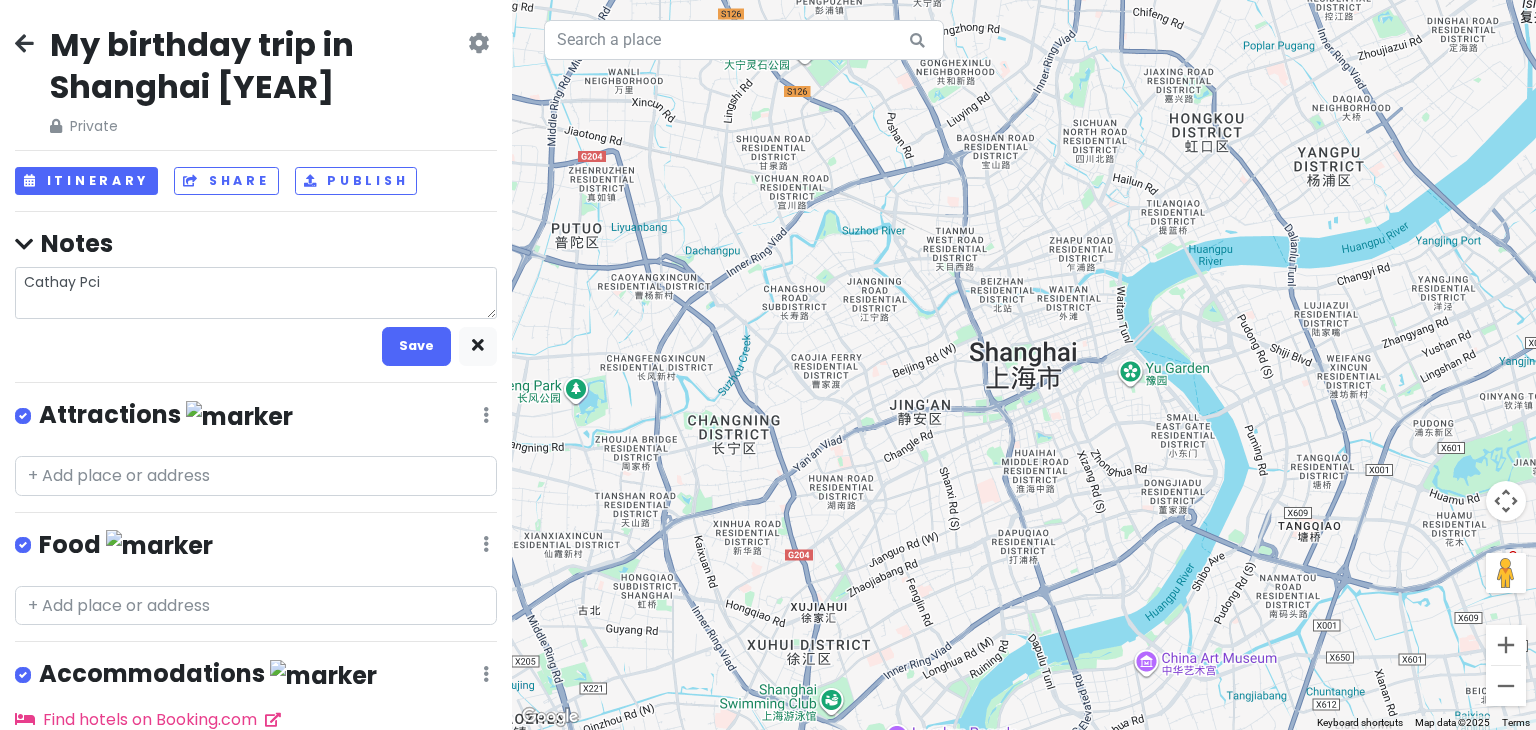 type on "x" 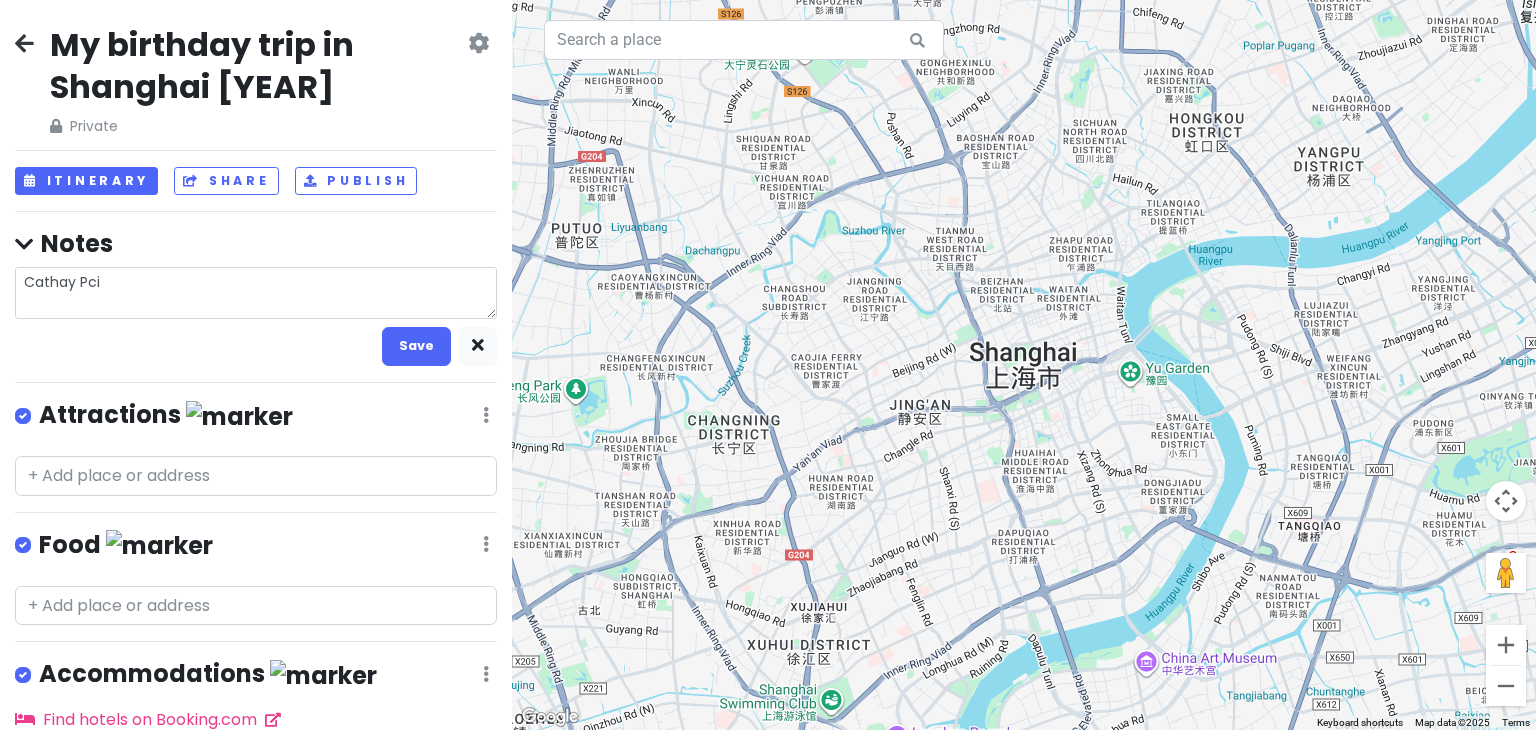 type on "Cathay Pc" 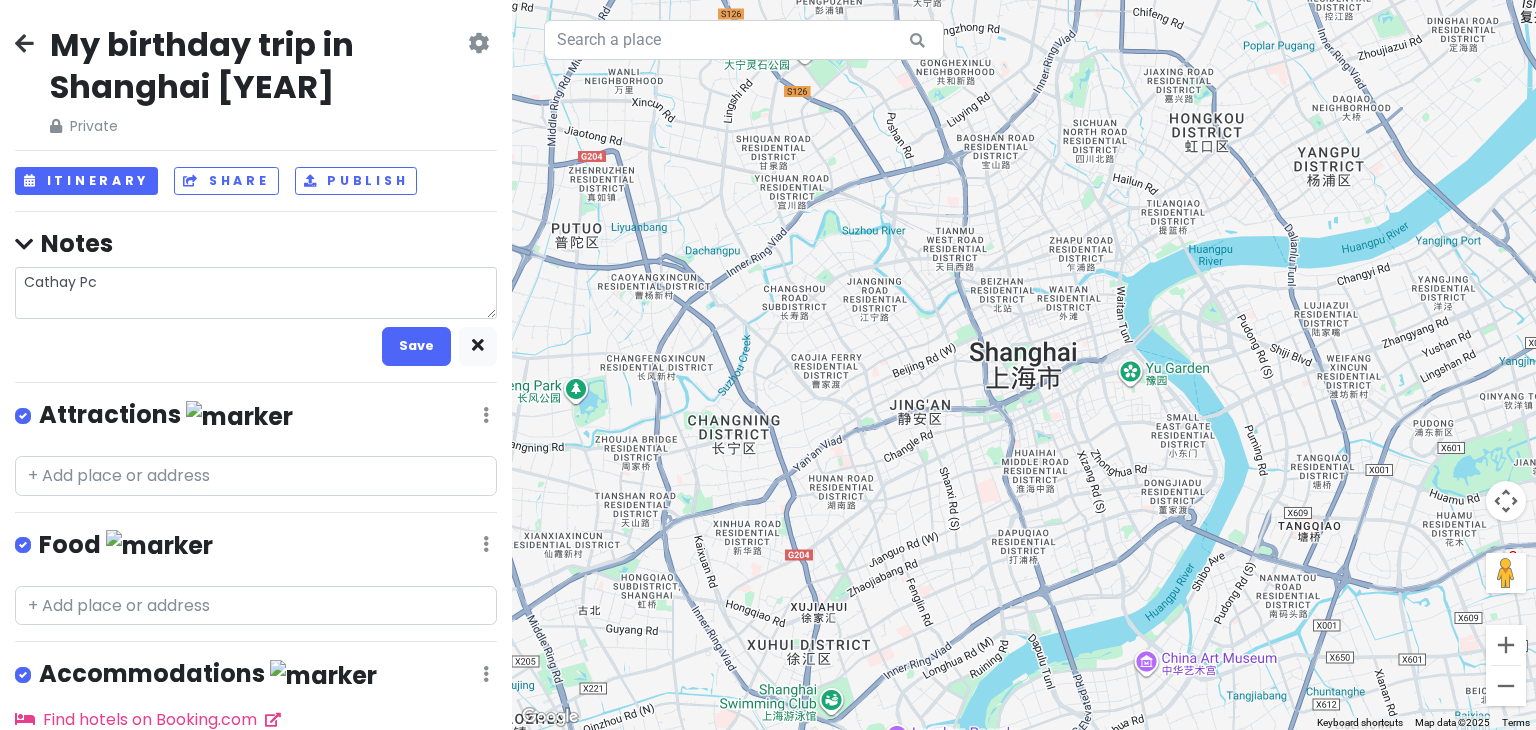 type on "x" 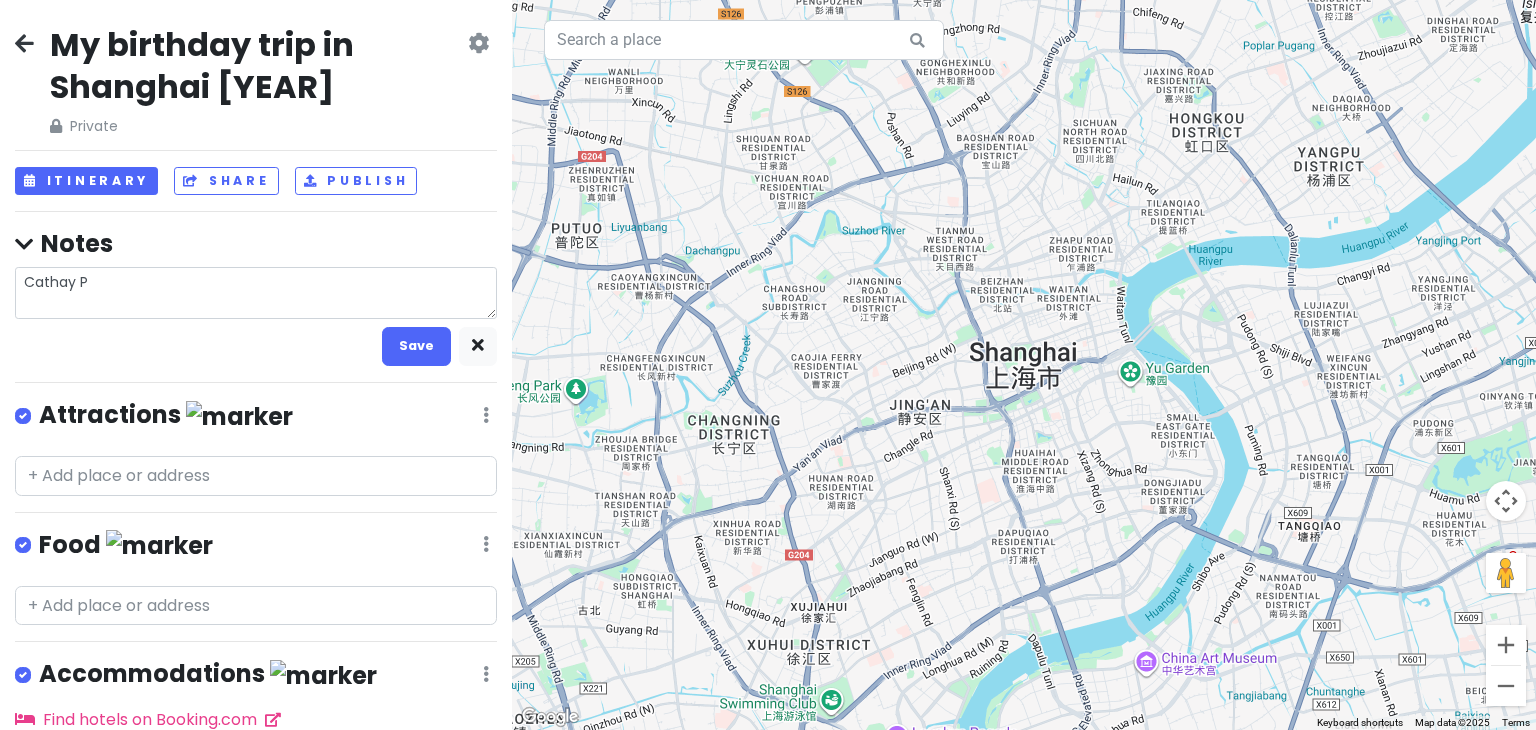 type on "x" 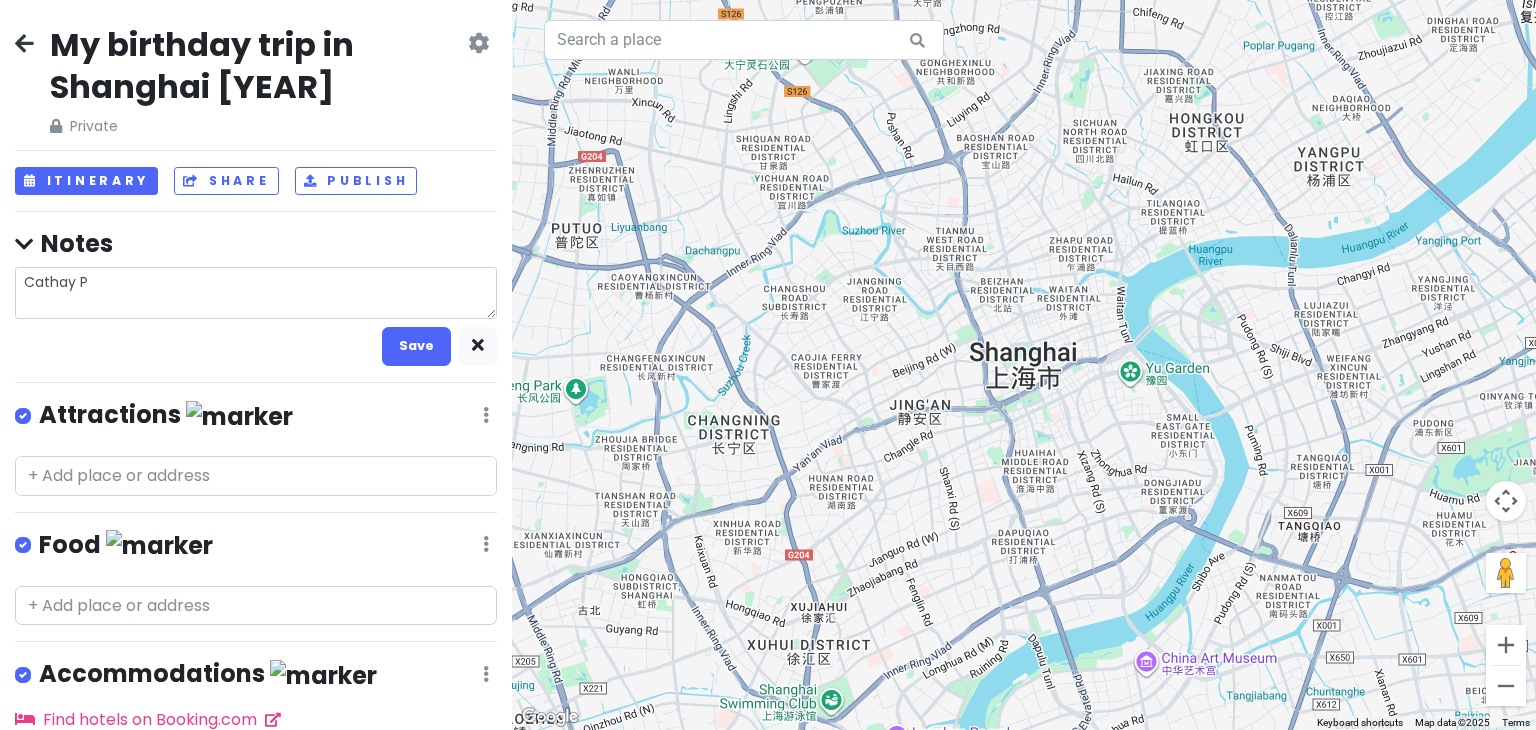 type on "Cathay Pa" 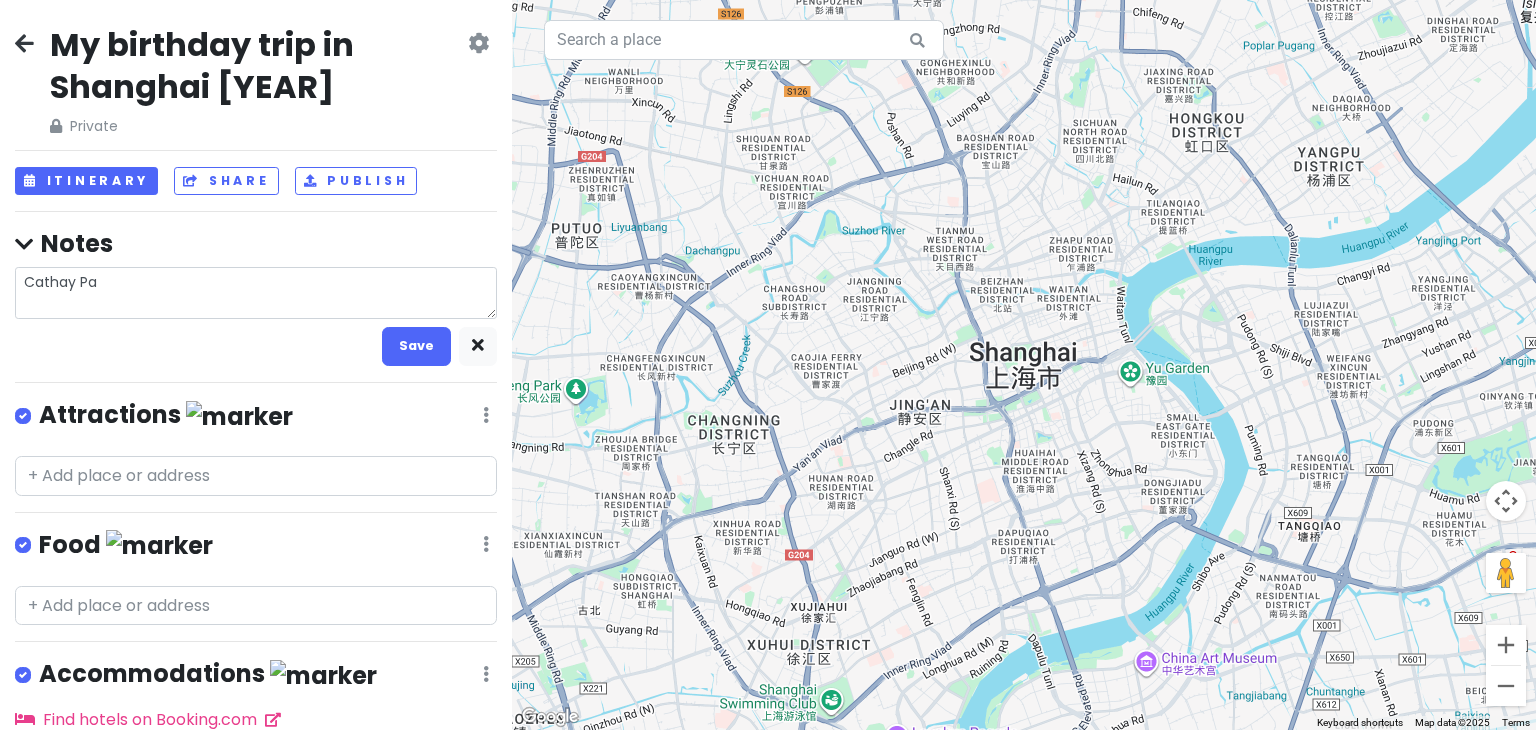 type on "x" 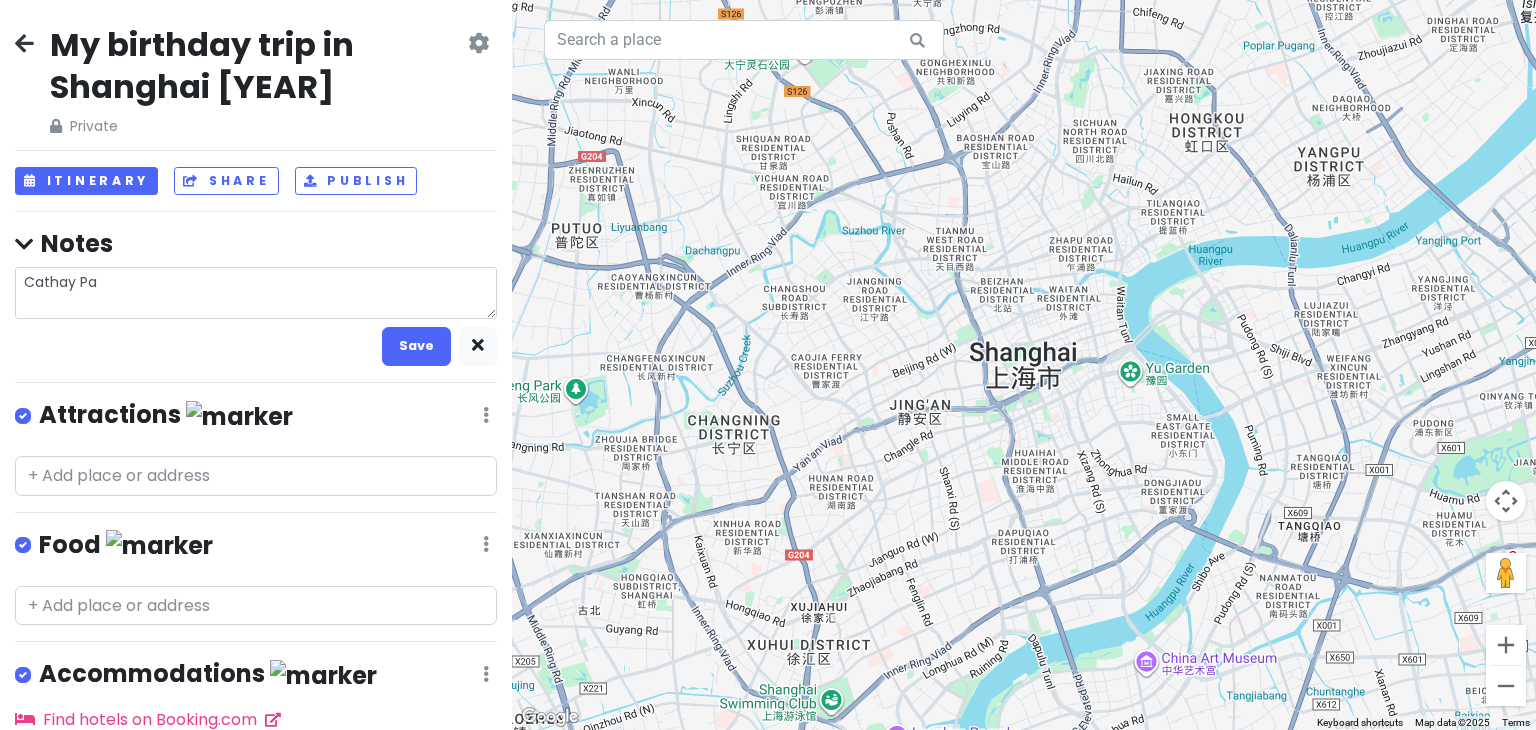 type on "Cathay Pac" 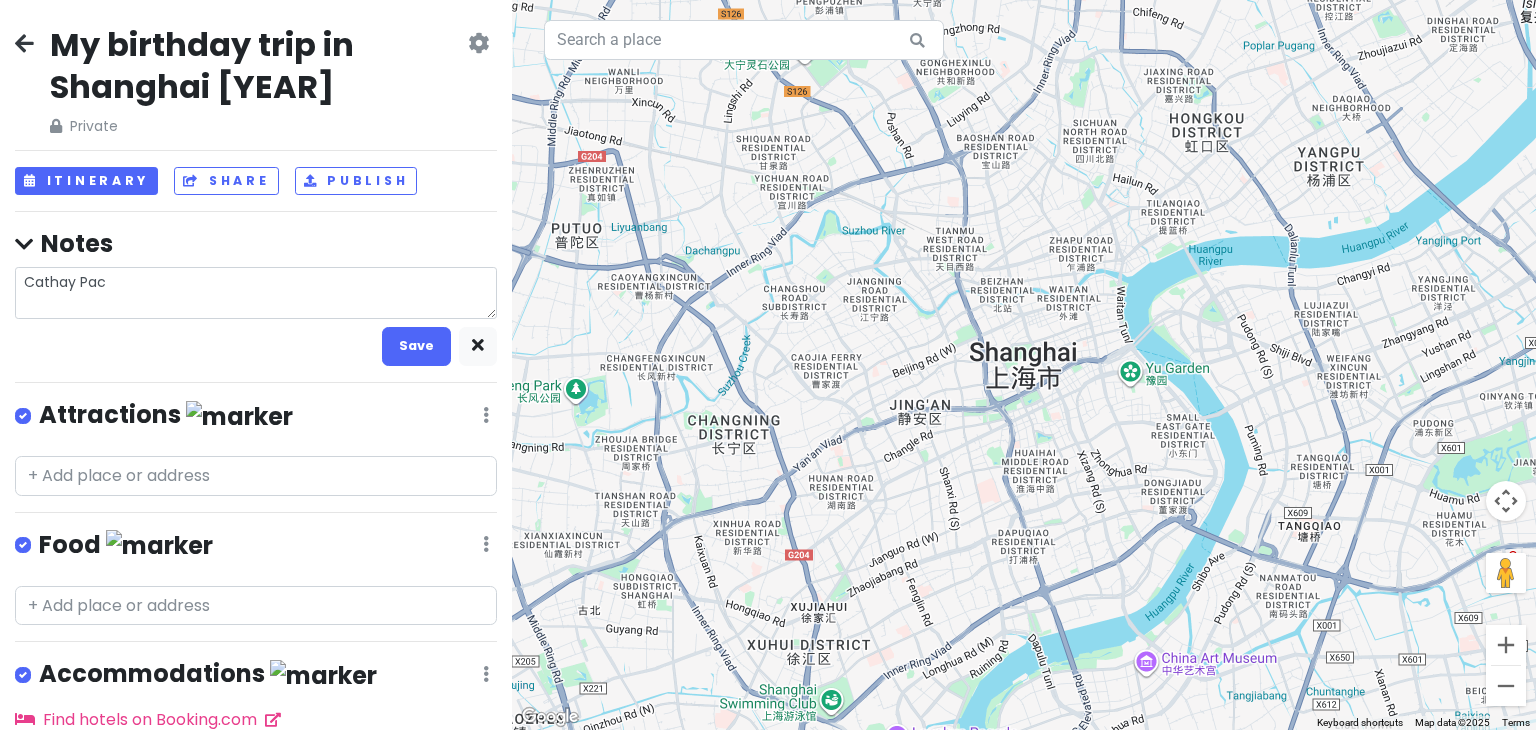 type on "x" 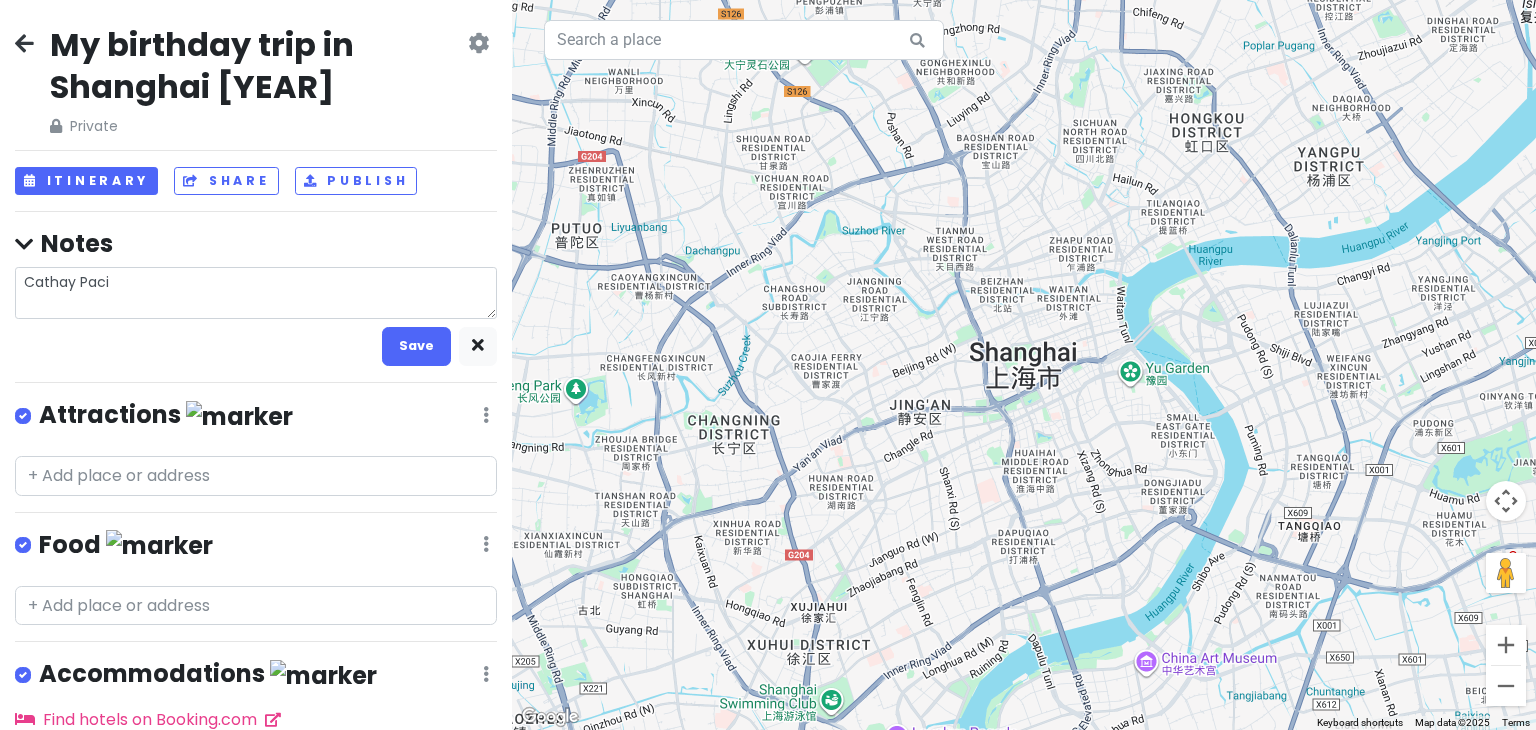 type on "x" 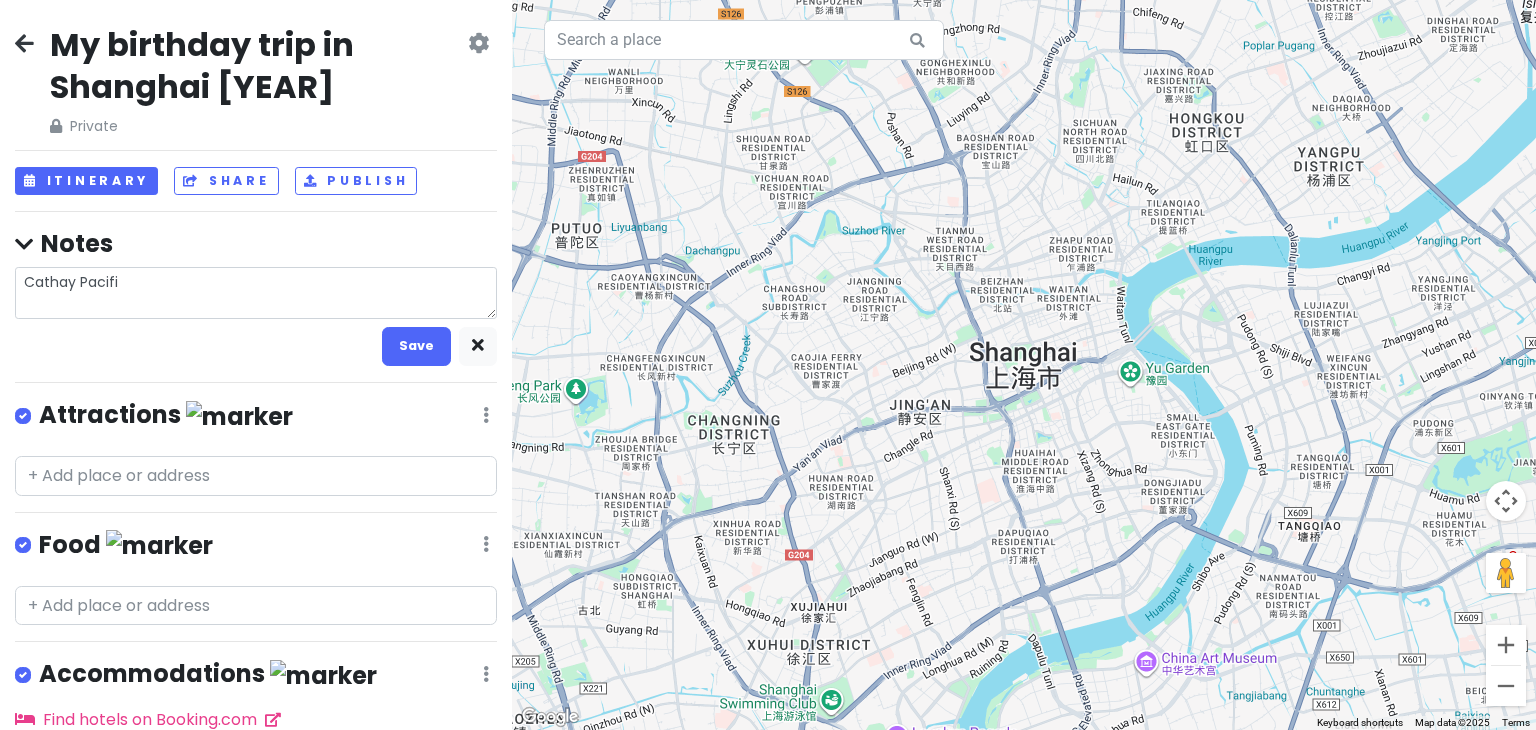 type on "x" 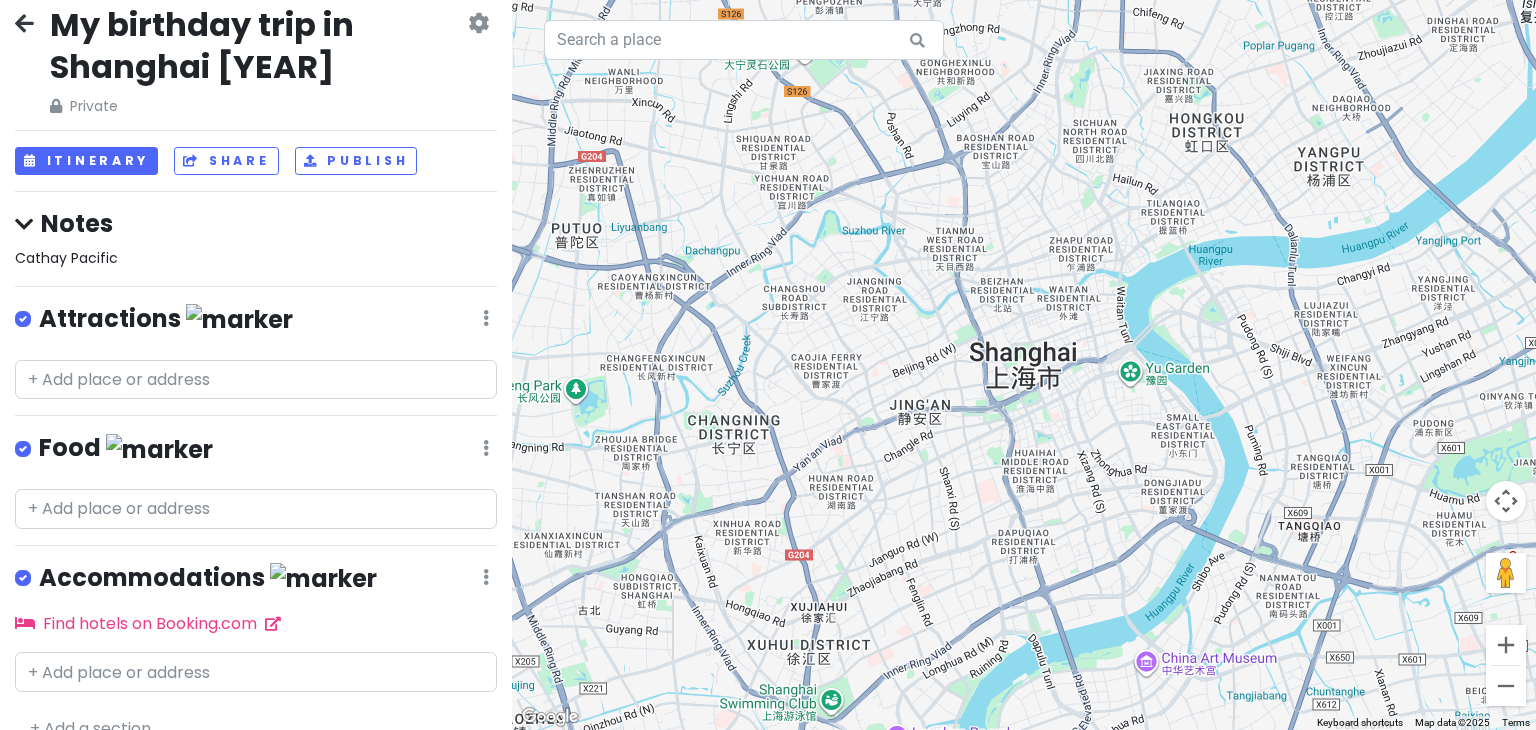 scroll, scrollTop: 14, scrollLeft: 0, axis: vertical 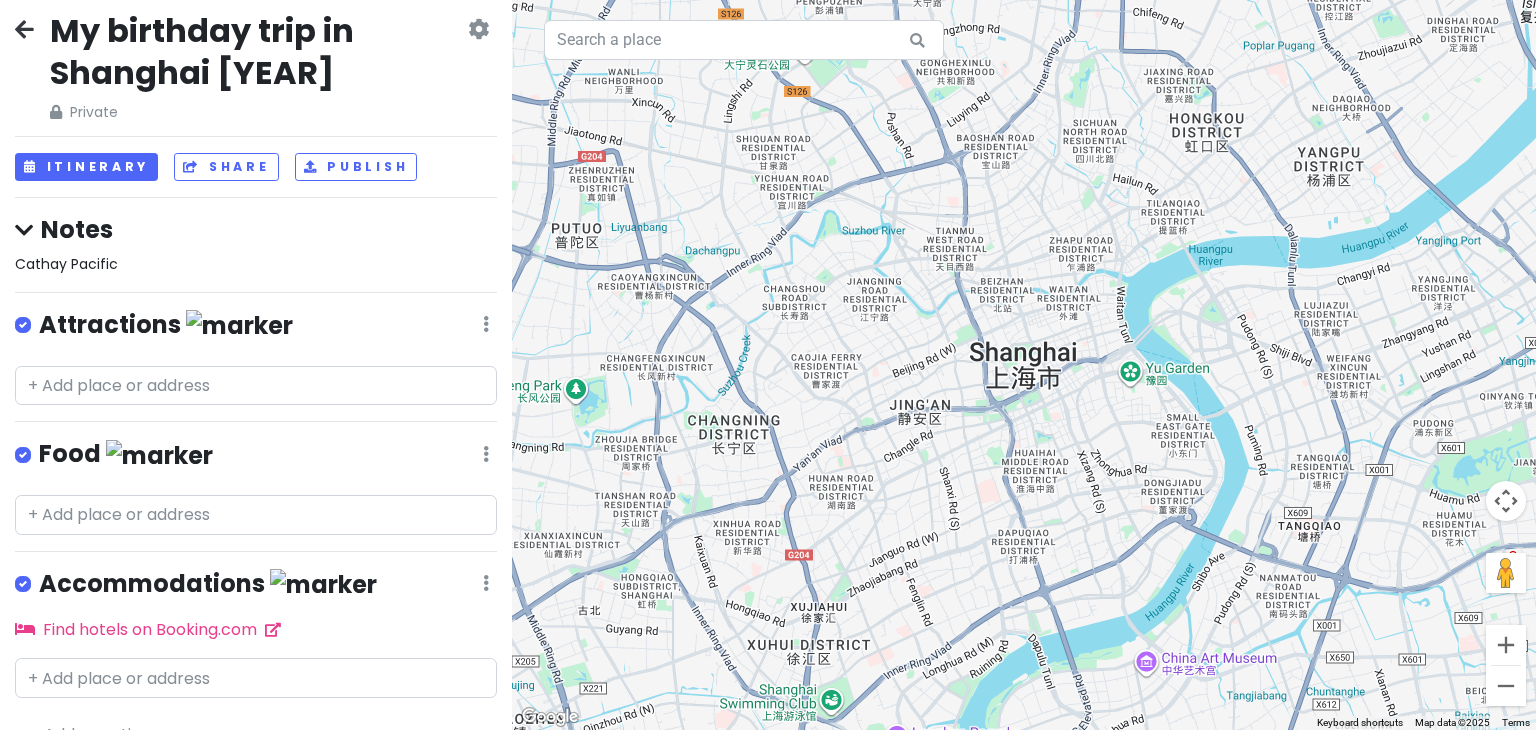 click on "My birthday trip in Shanghai [YEAR] Private Change Dates Make a Copy Delete Trip Go Pro ⚡️ Give Feedback 💡 Support Scout ☕️ Itinerary Share Publish Notes Cathay Pacific Attractions   Edit Reorder Delete List Food   Edit Reorder Delete List Accommodations   Edit Reorder Delete List Find hotels on Booking.com + Add a section" at bounding box center [256, 365] 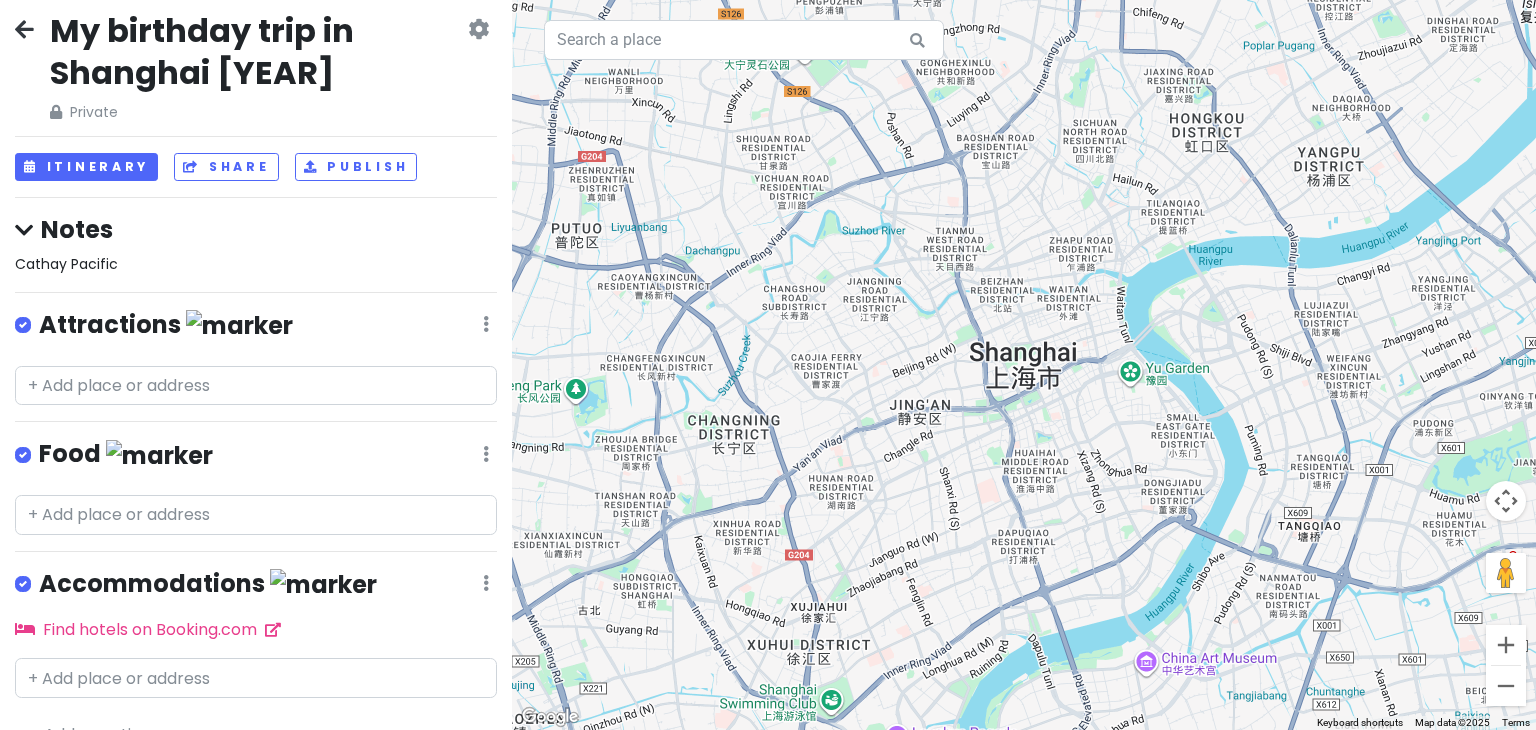 click on "Notes" at bounding box center [256, 229] 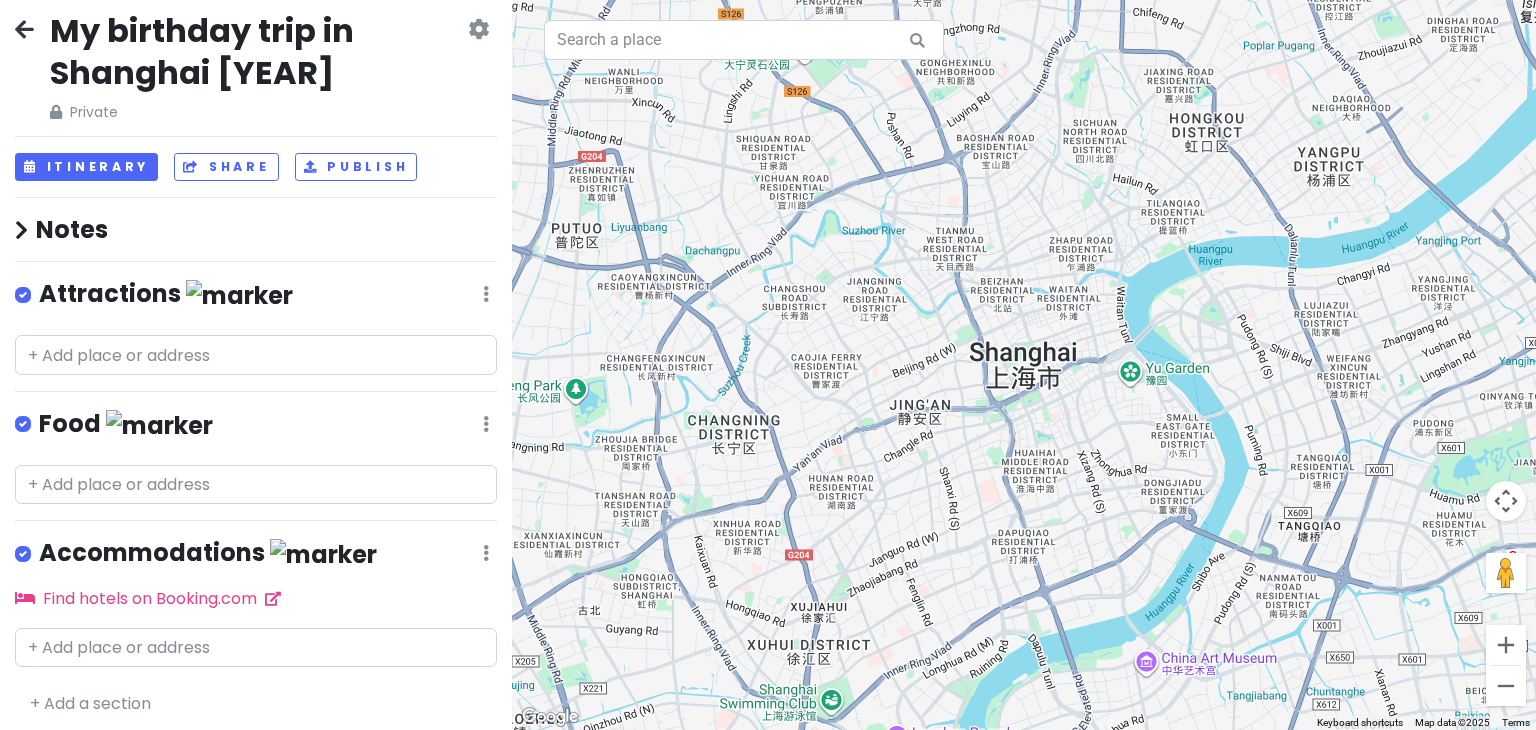 click on "Notes" at bounding box center [256, 229] 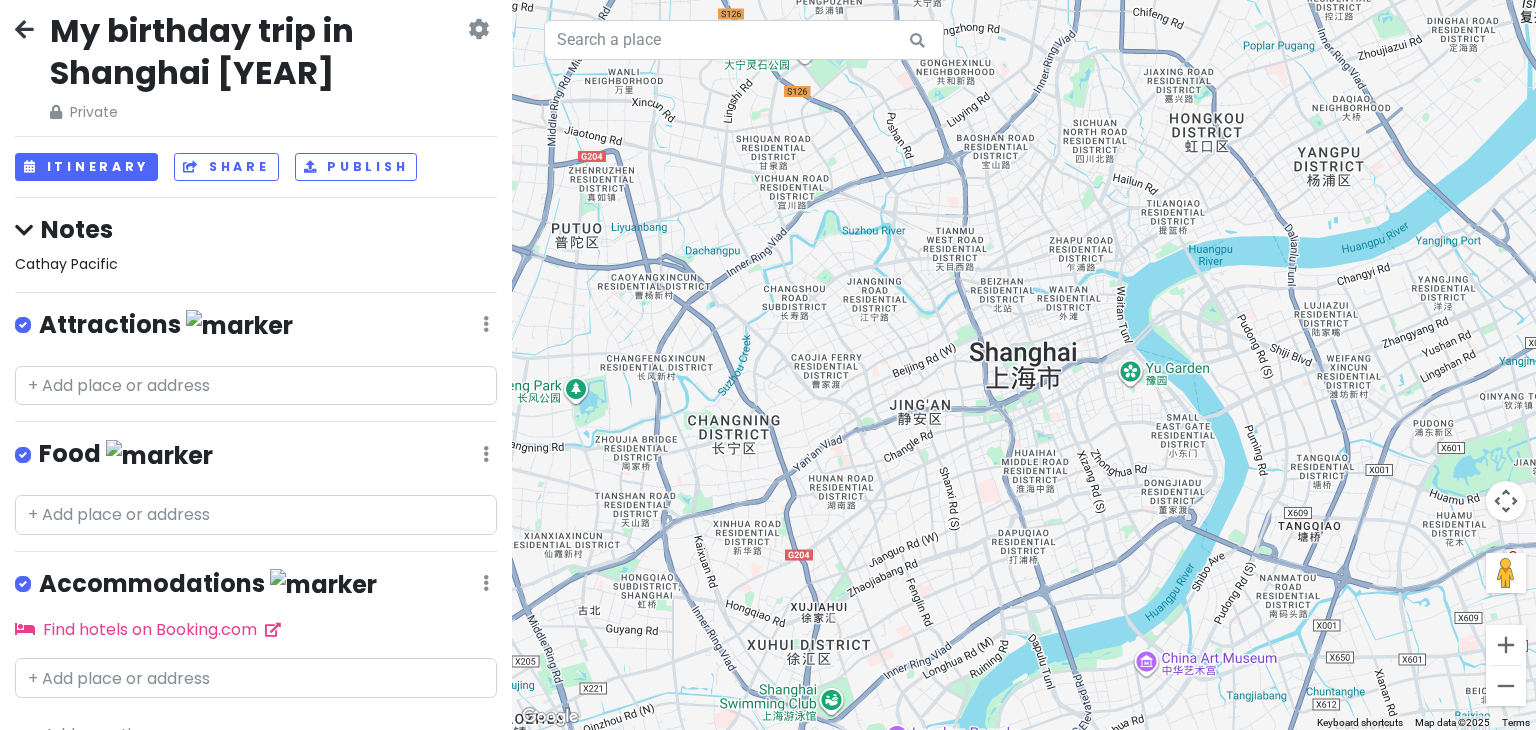 click on "Notes" at bounding box center (256, 229) 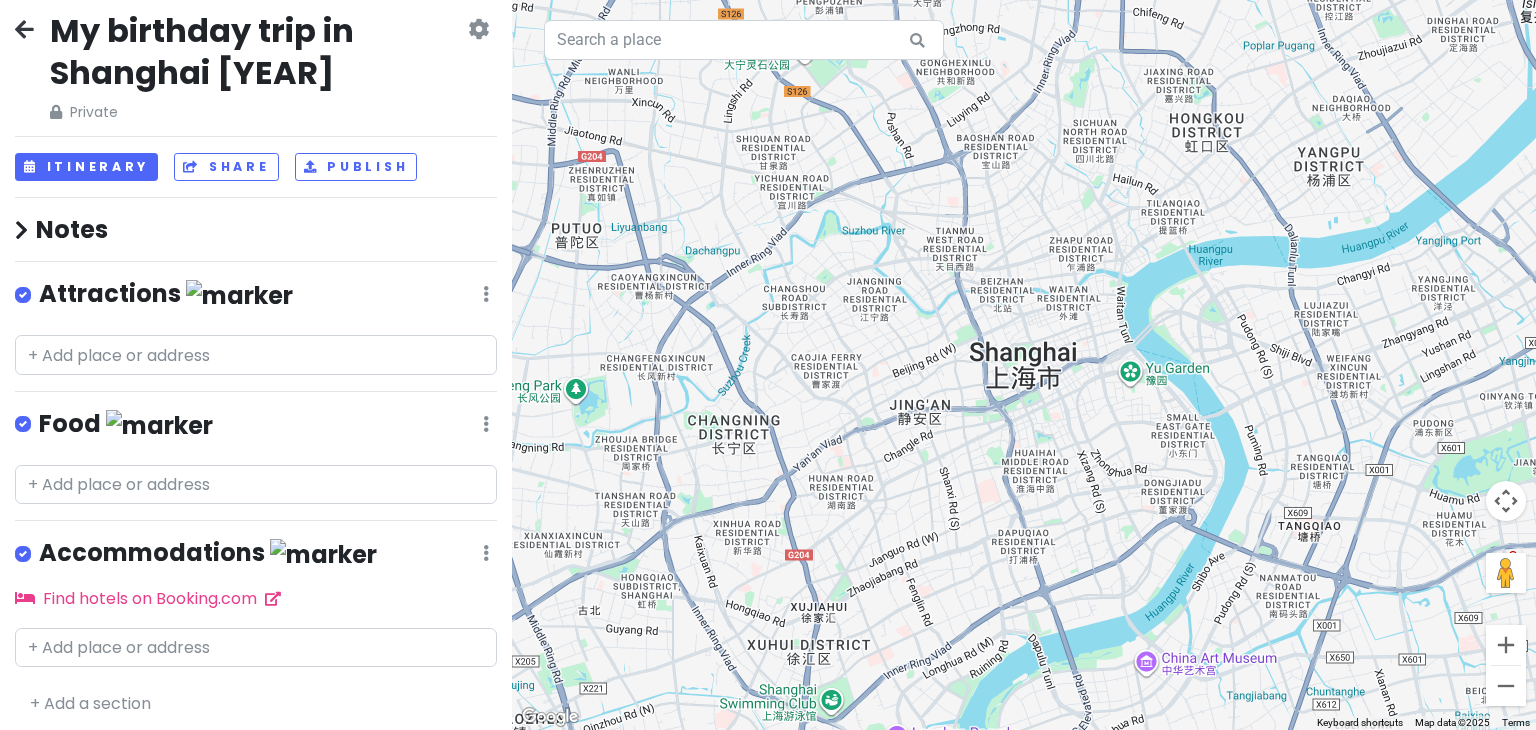 click on "Notes" at bounding box center [256, 229] 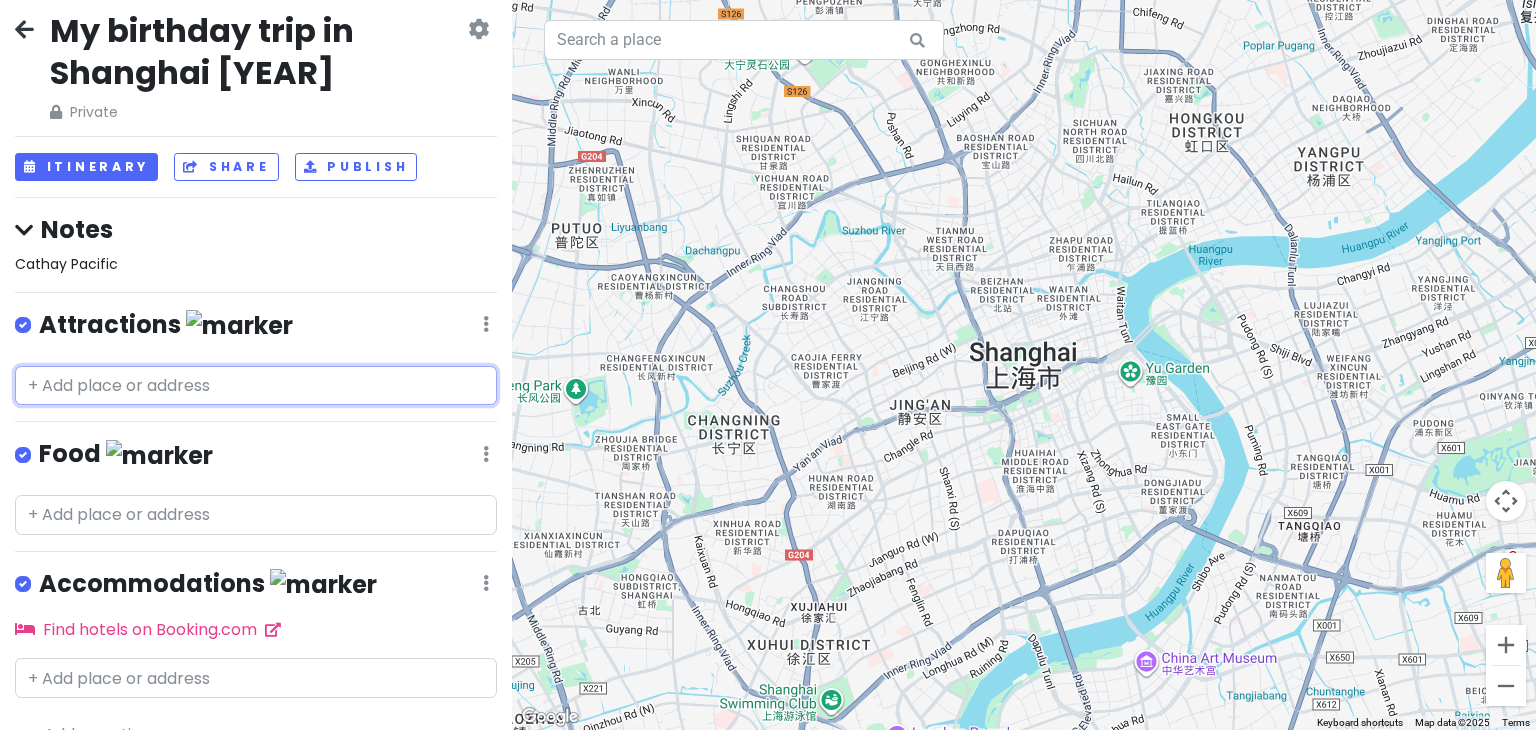 click at bounding box center [256, 386] 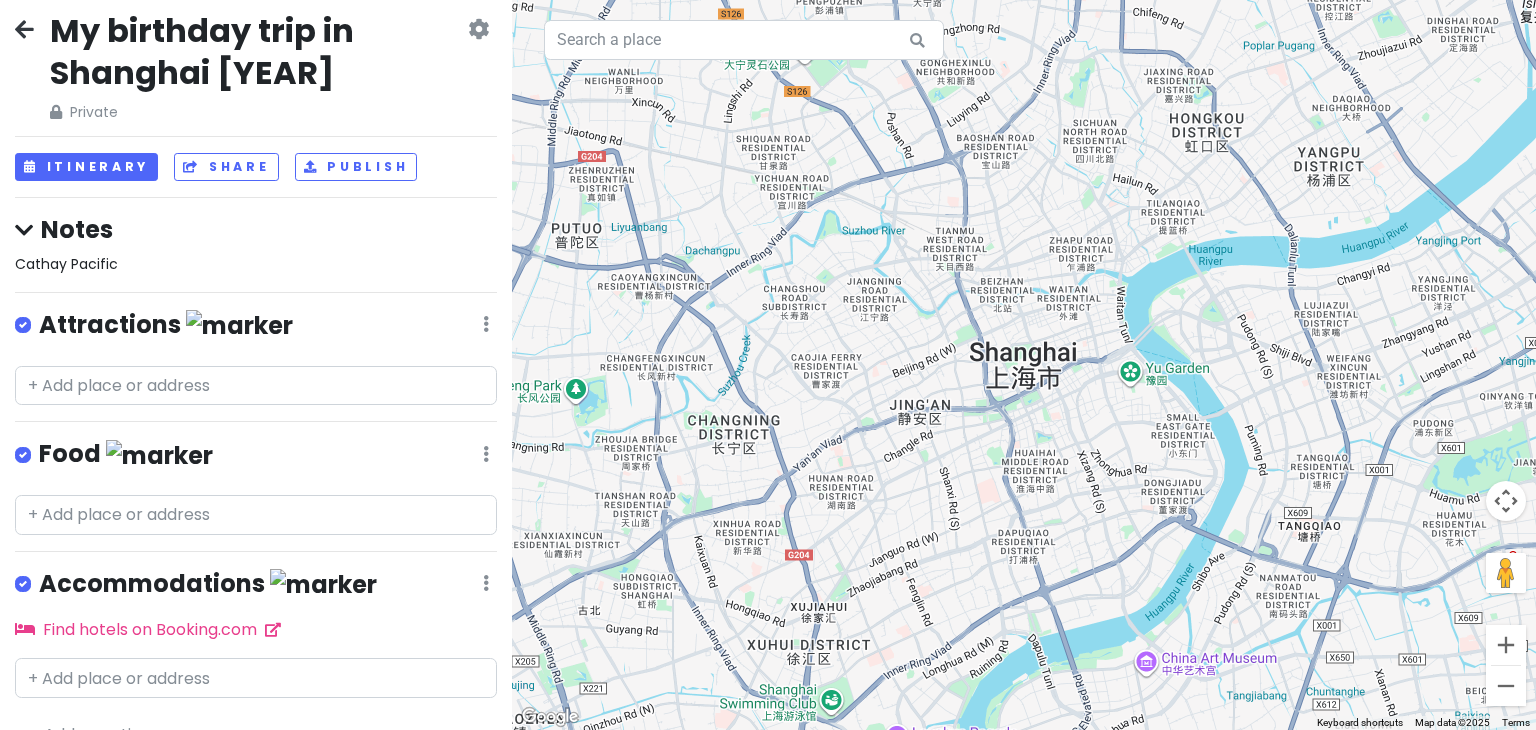 click on "Notes" at bounding box center [256, 229] 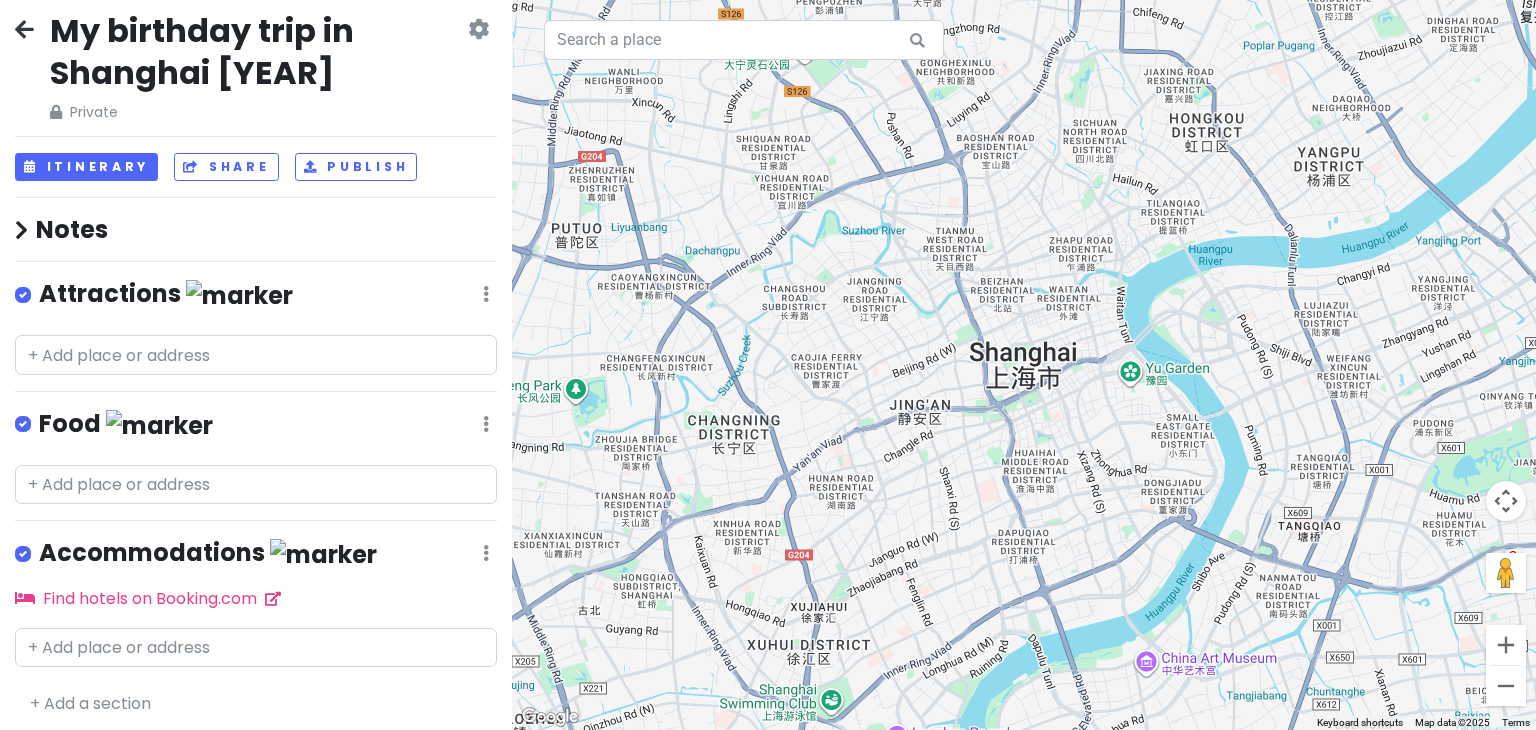 click on "Notes" at bounding box center (256, 229) 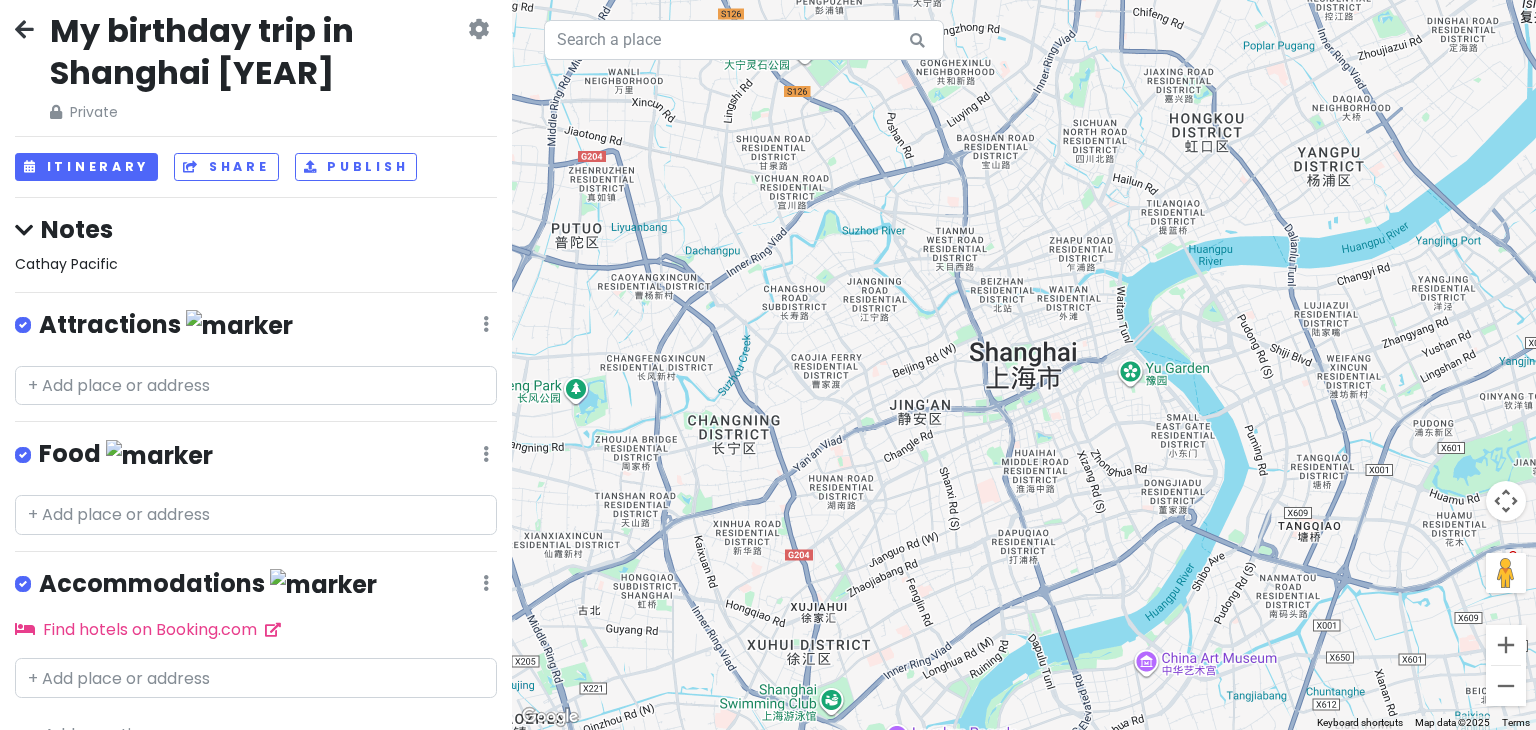 click on "Cathay Pacific" at bounding box center (256, 264) 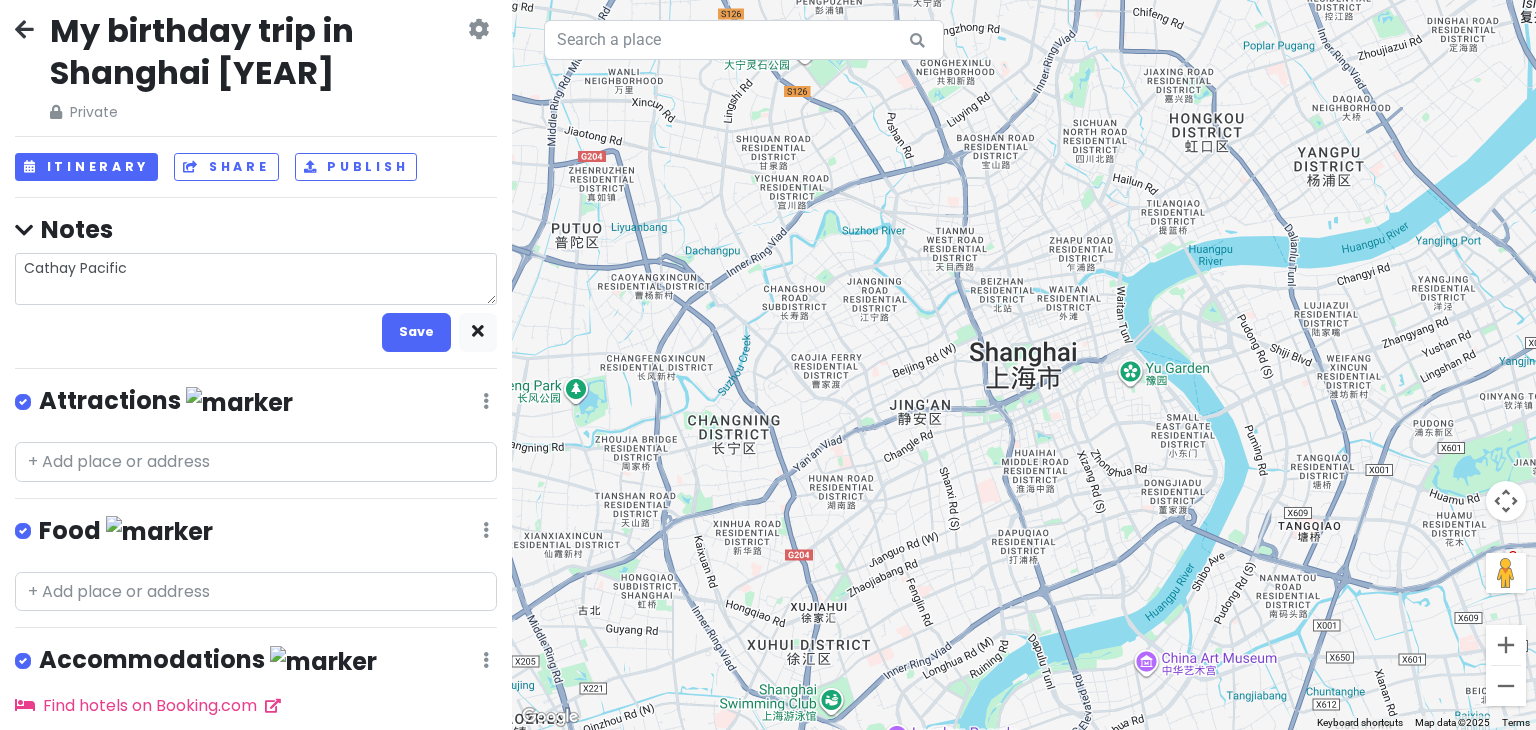 click on "Cathay Pacific" at bounding box center [256, 279] 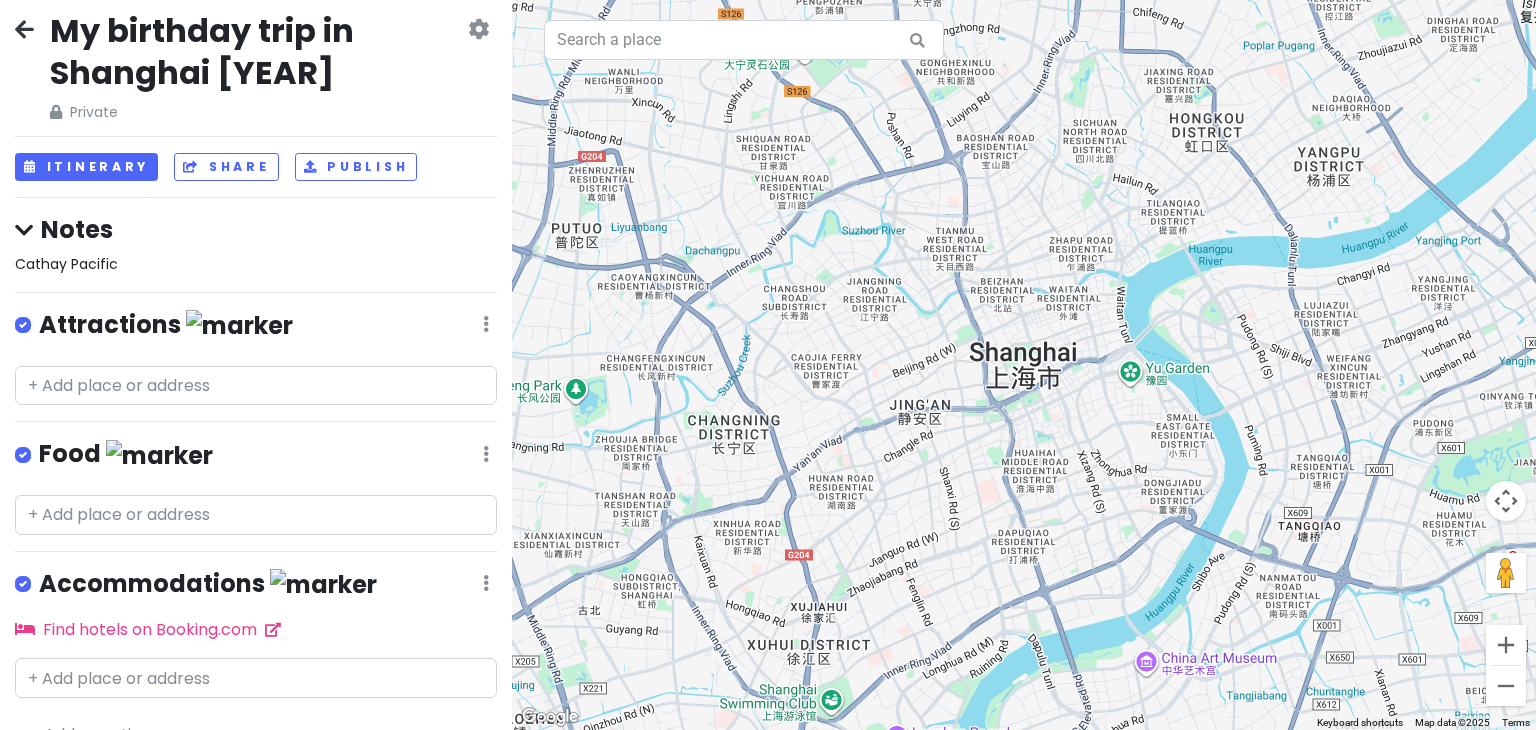 click on "Cathay Pacific" at bounding box center (256, 264) 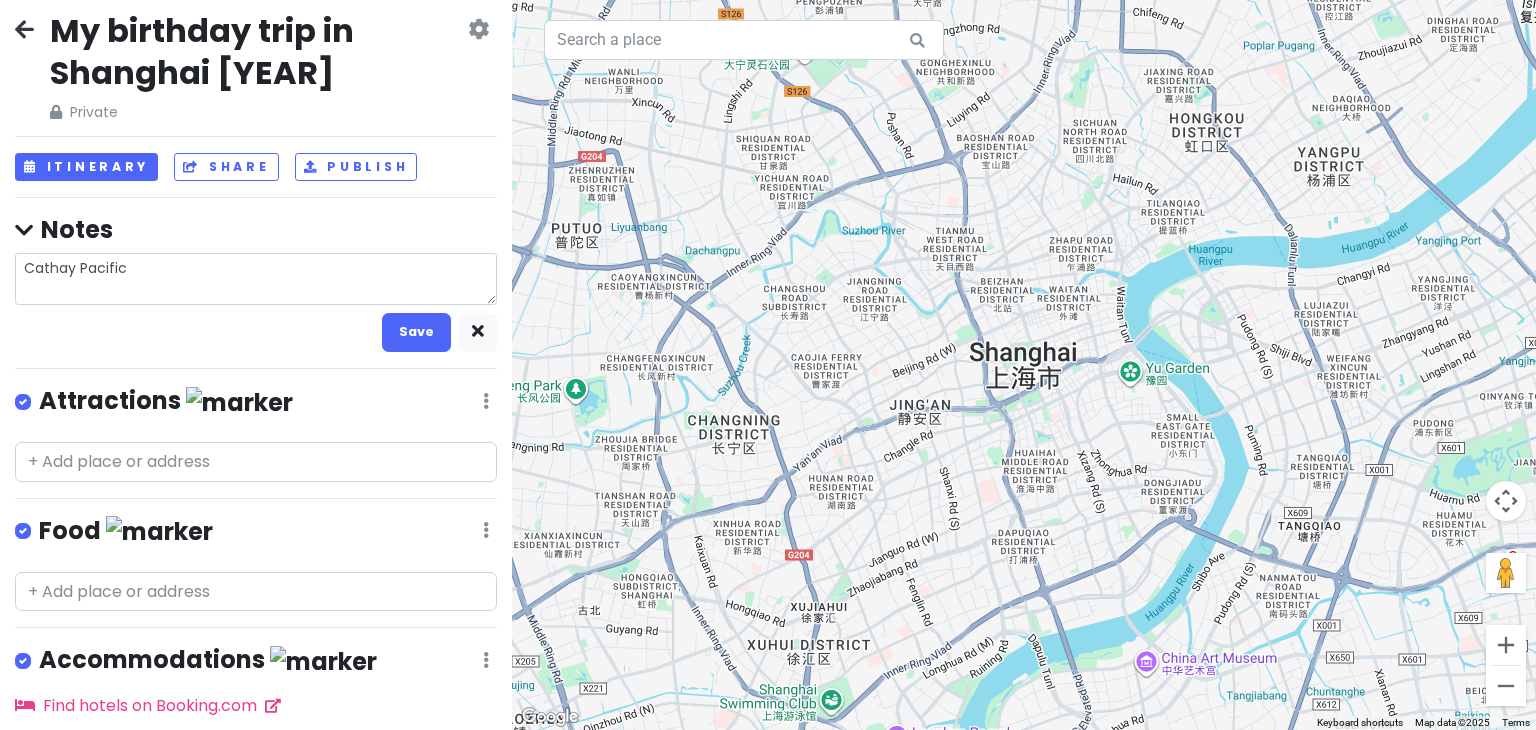 click on "Cathay Pacific" at bounding box center [256, 279] 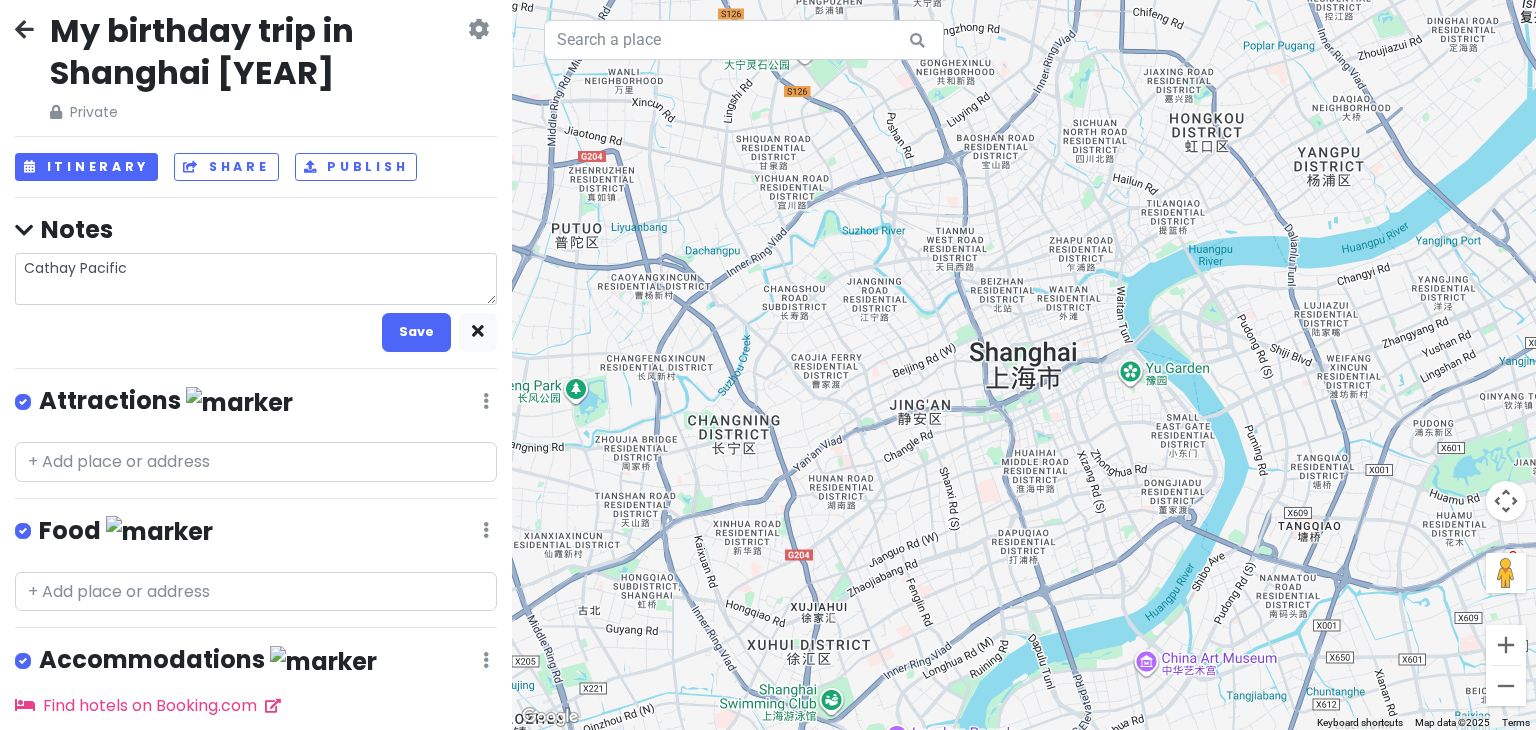 type on "x" 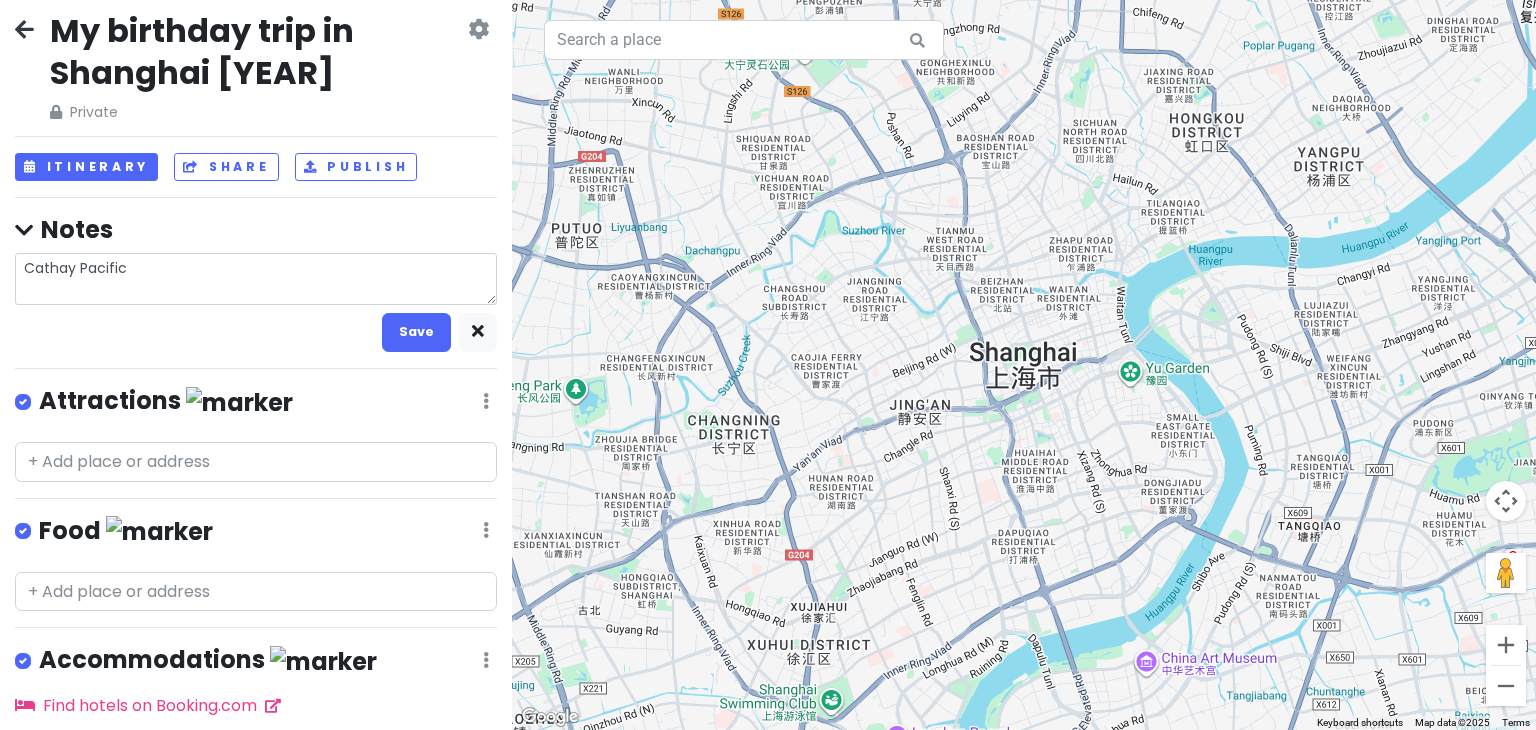 type on "Cathay Pacific
A" 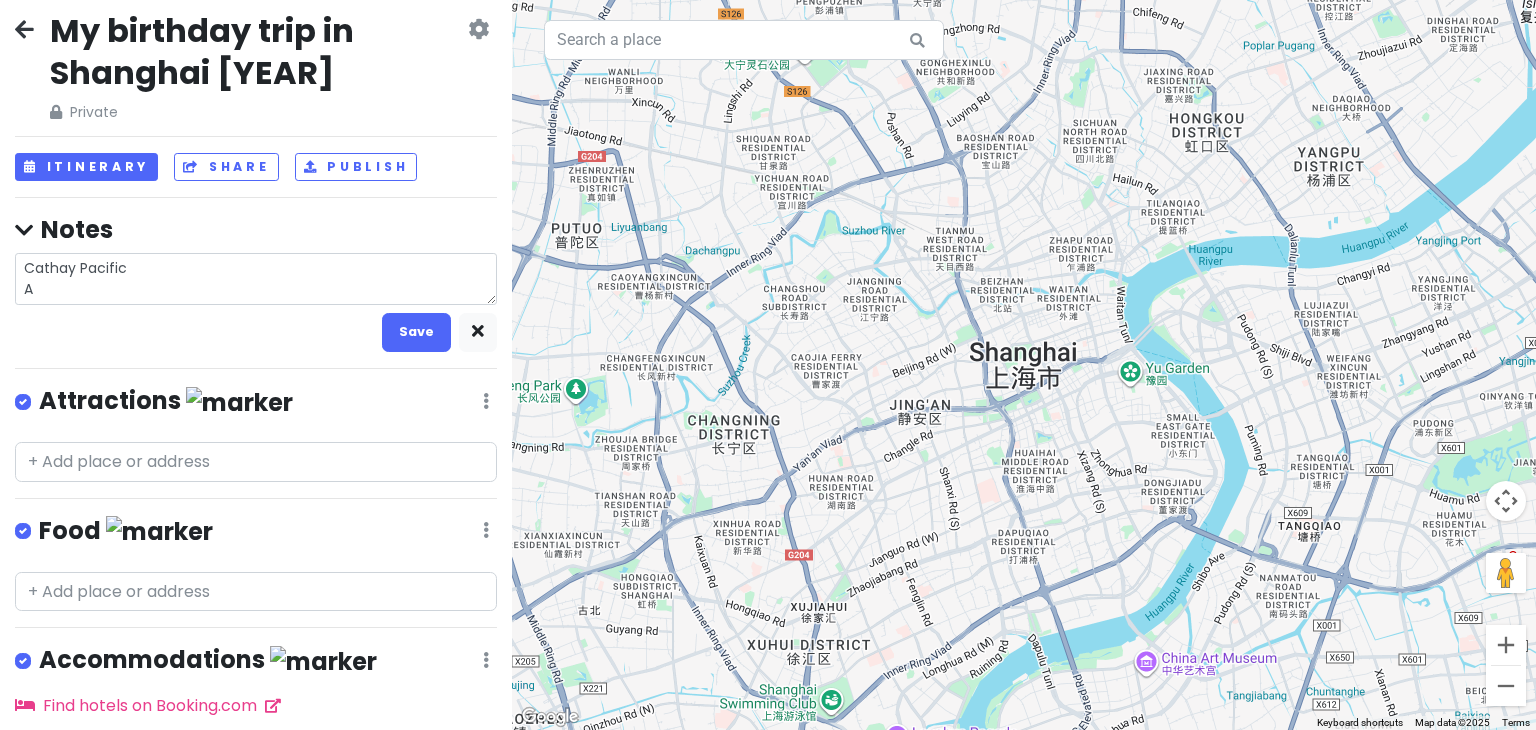 type on "x" 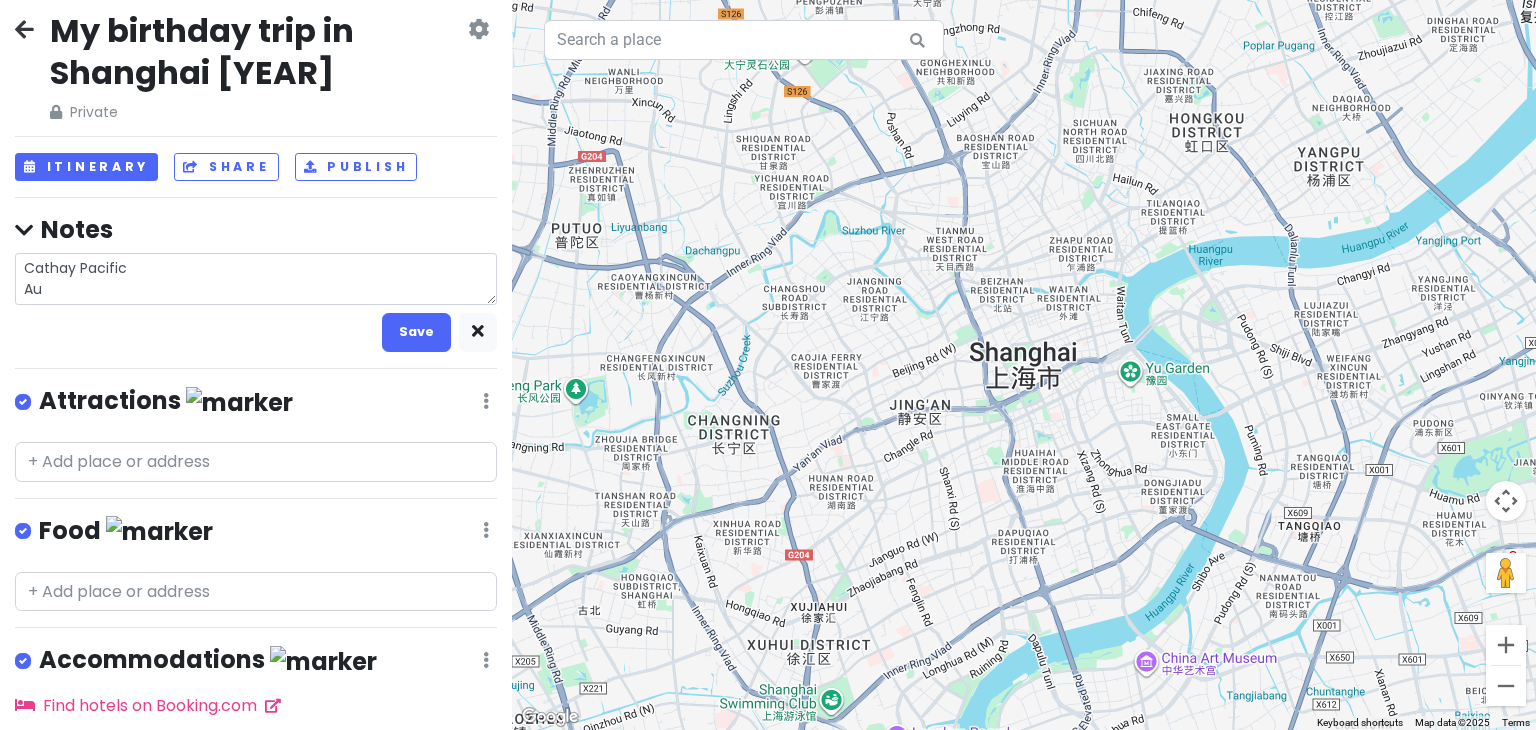 type on "x" 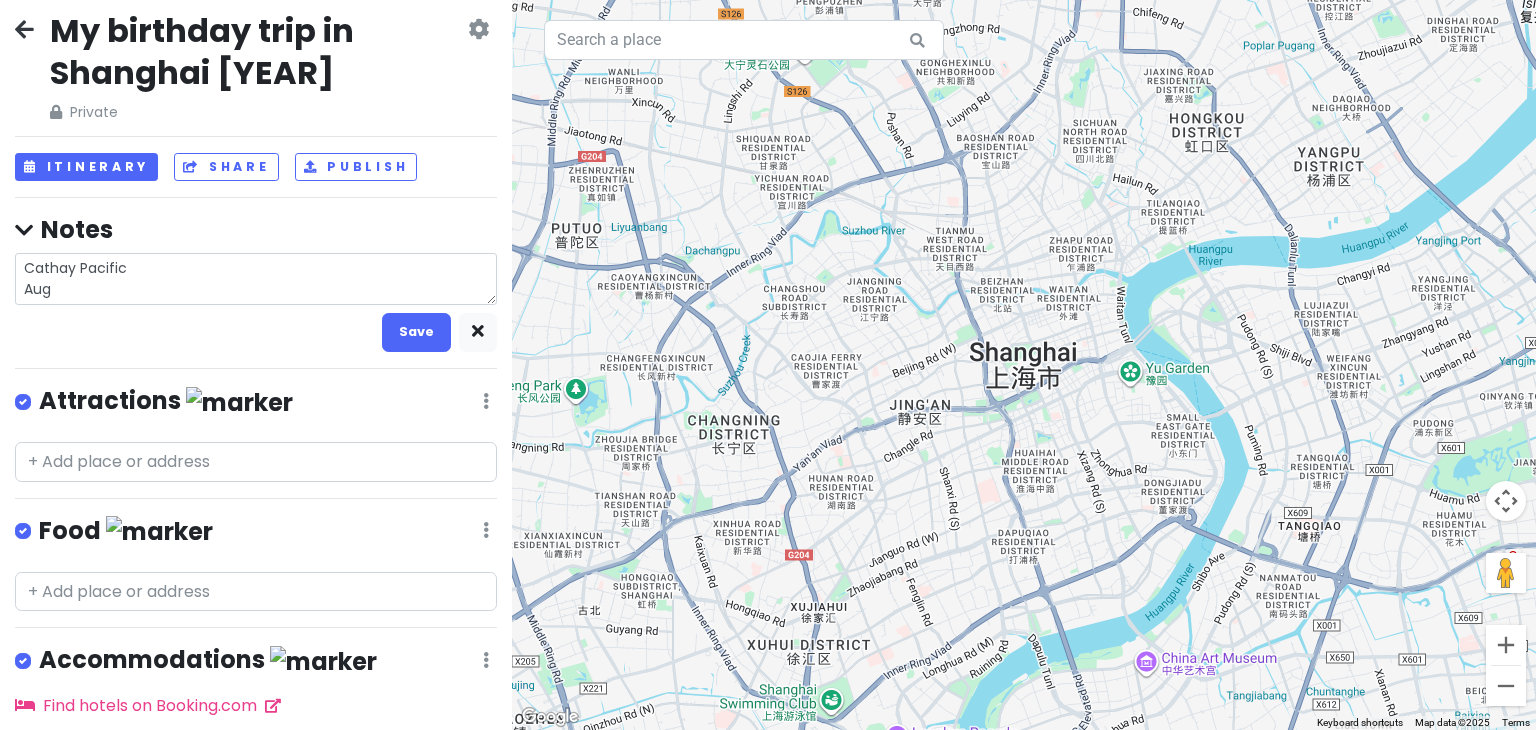type on "x" 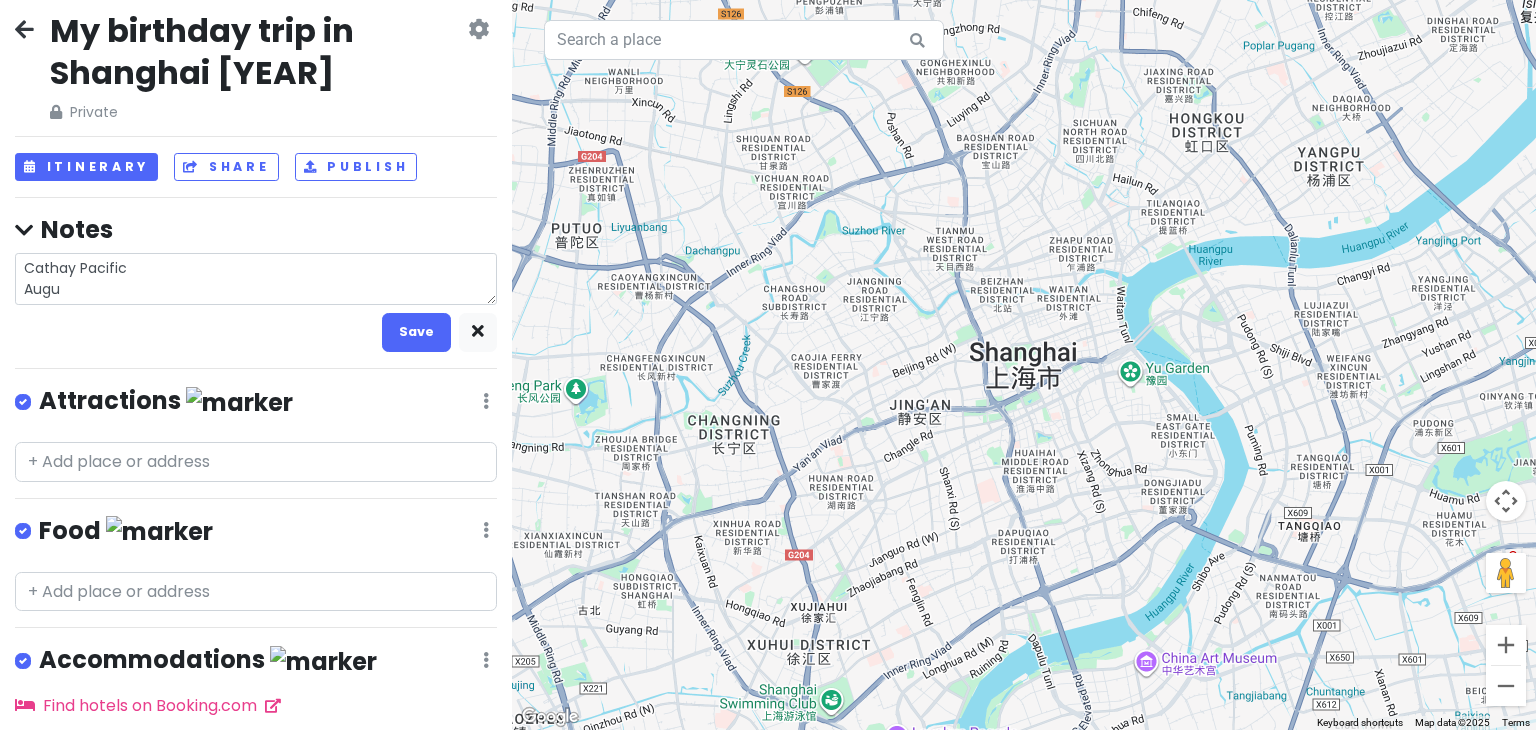 type on "x" 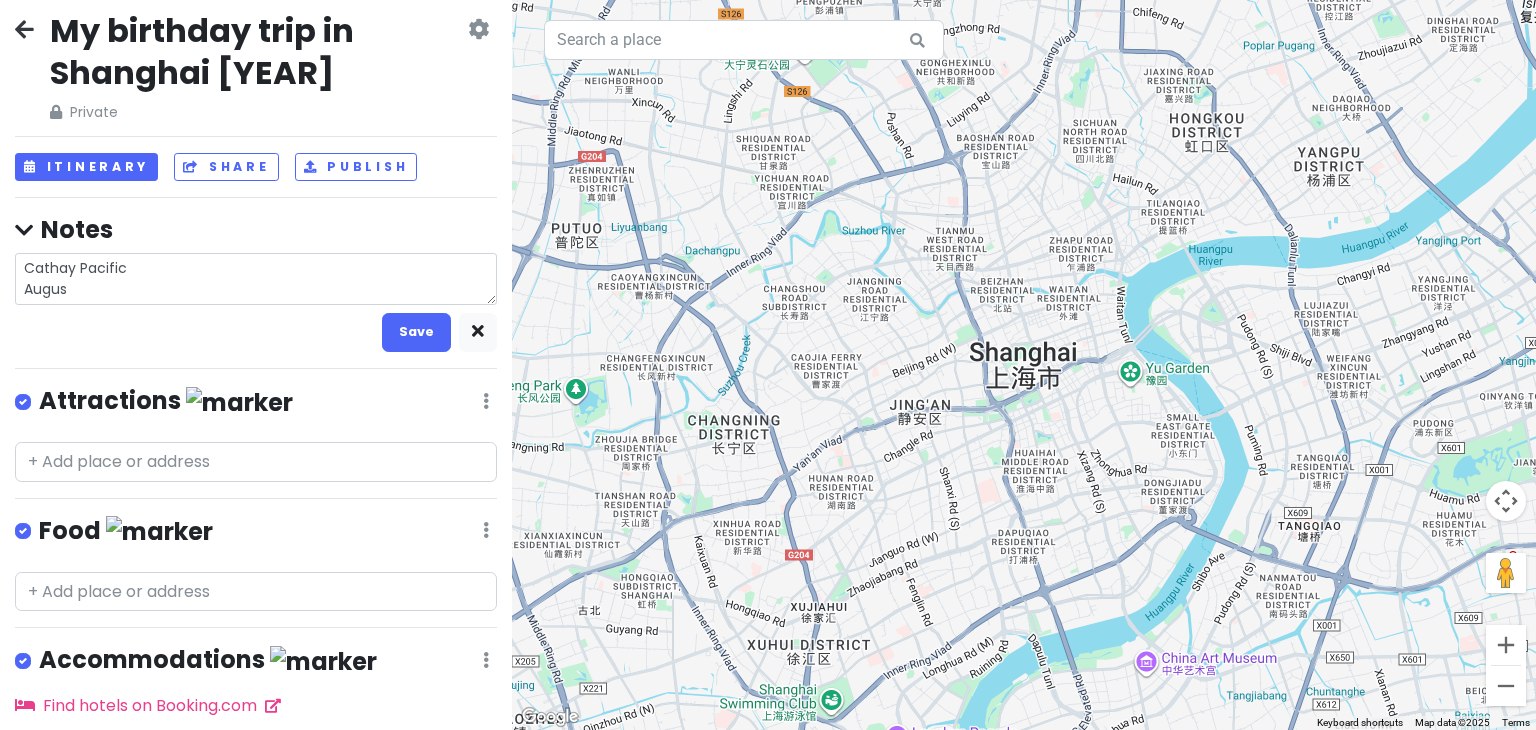 type on "x" 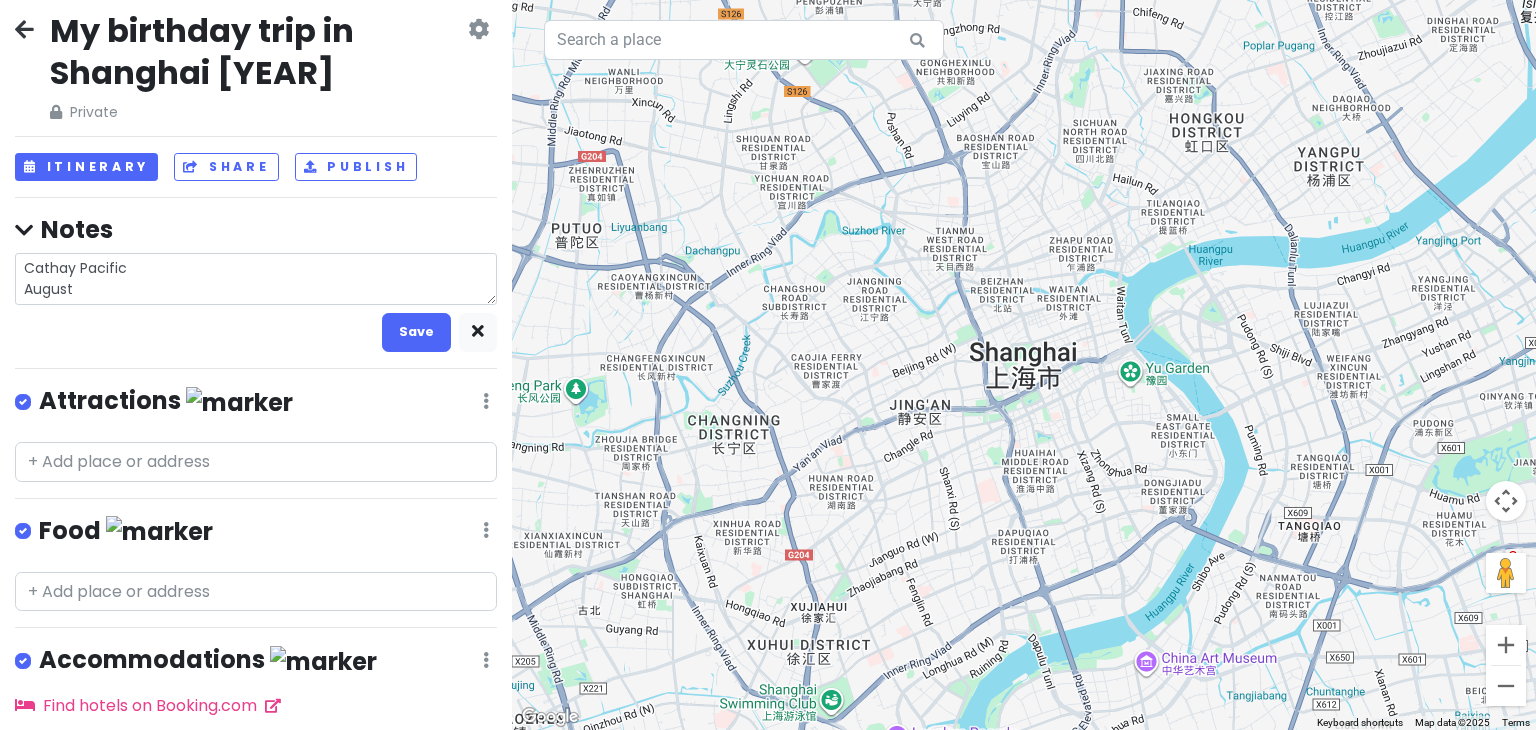 type on "x" 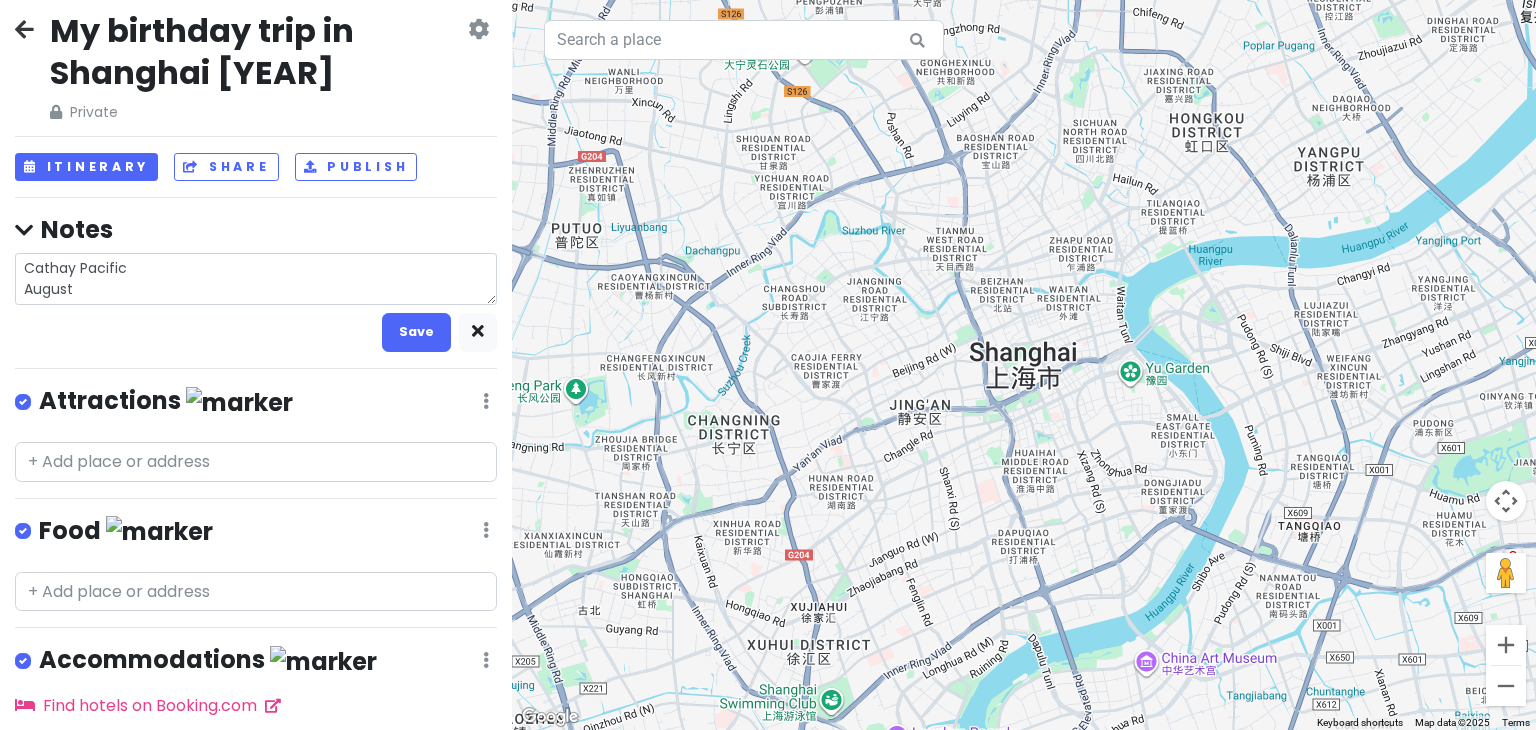 type on "x" 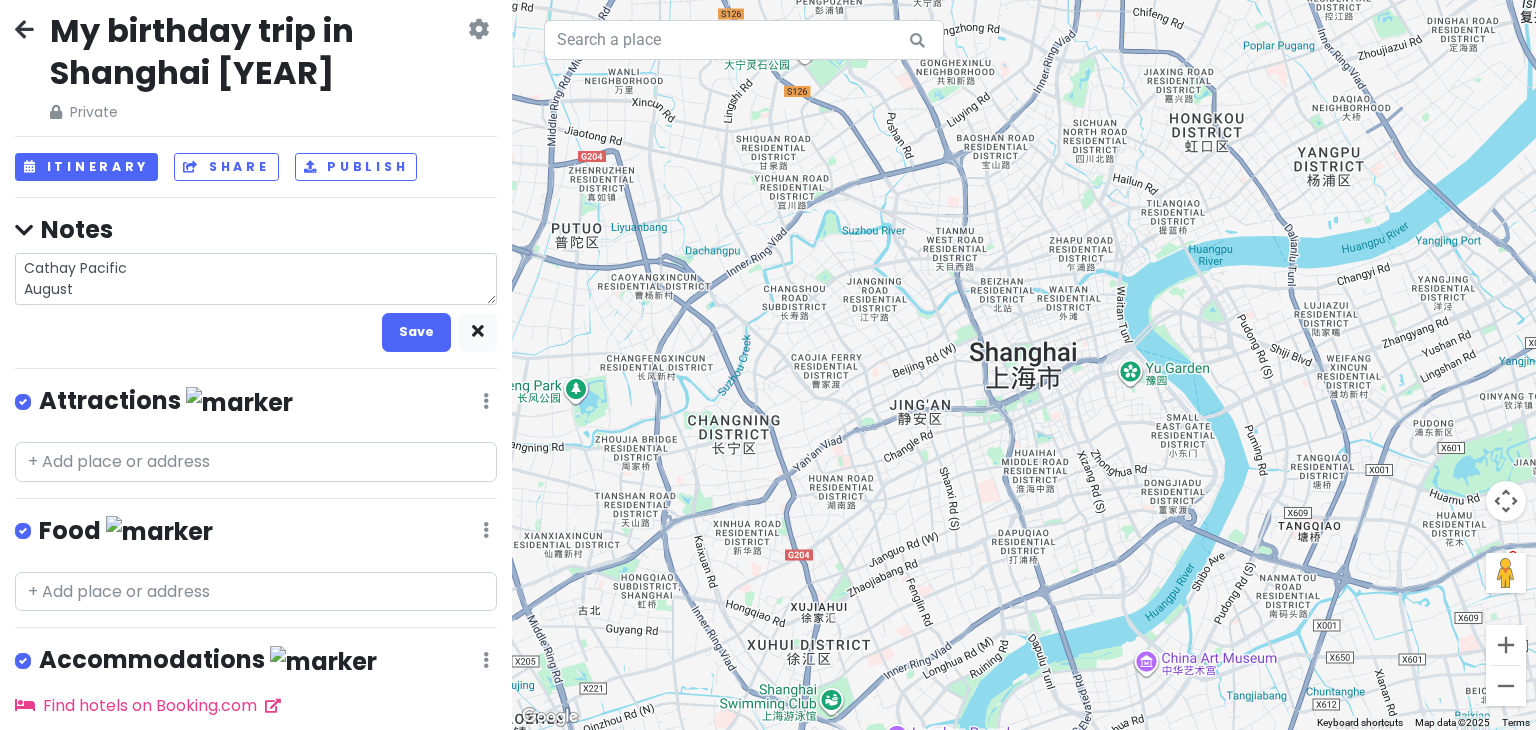 type on "Cathay Pacific
[DATE]" 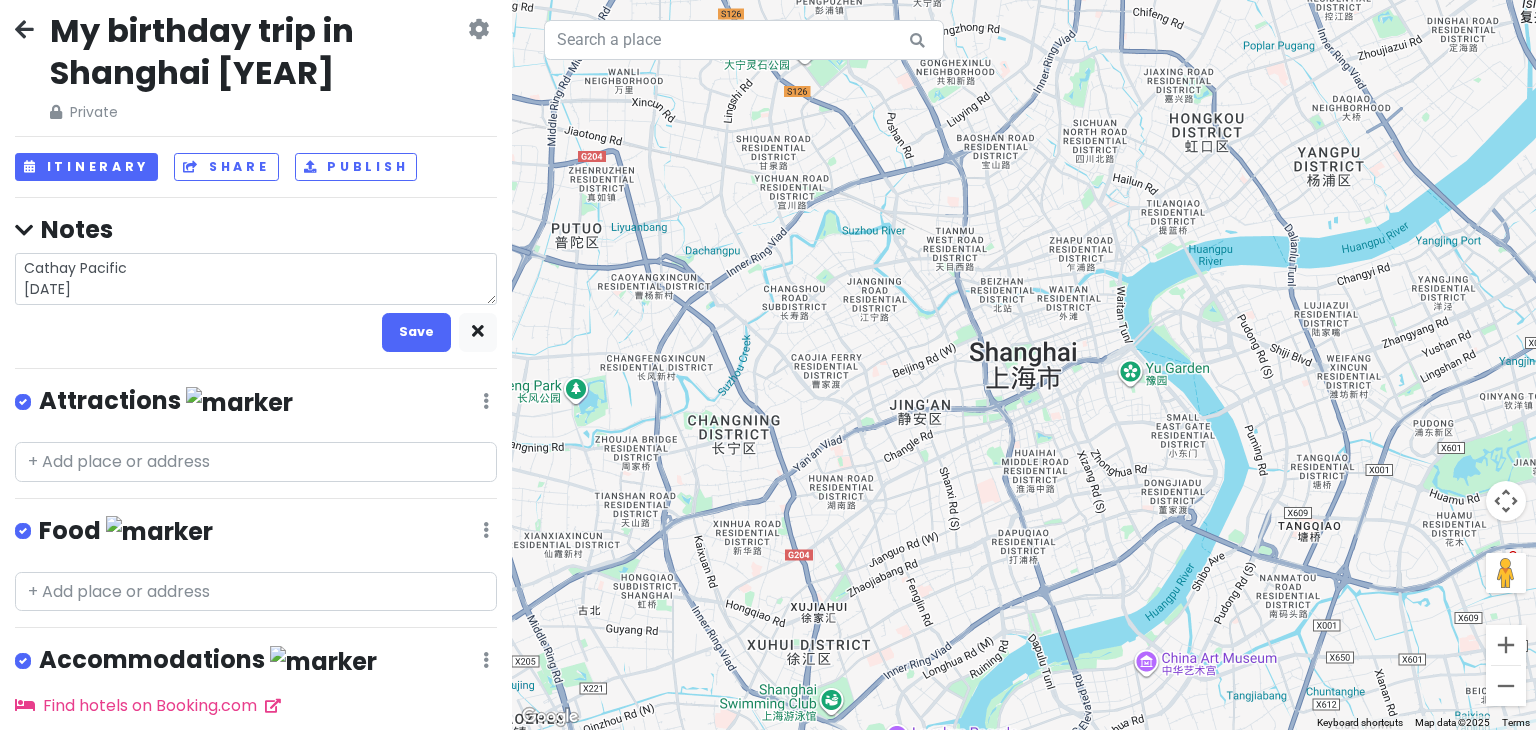 type on "x" 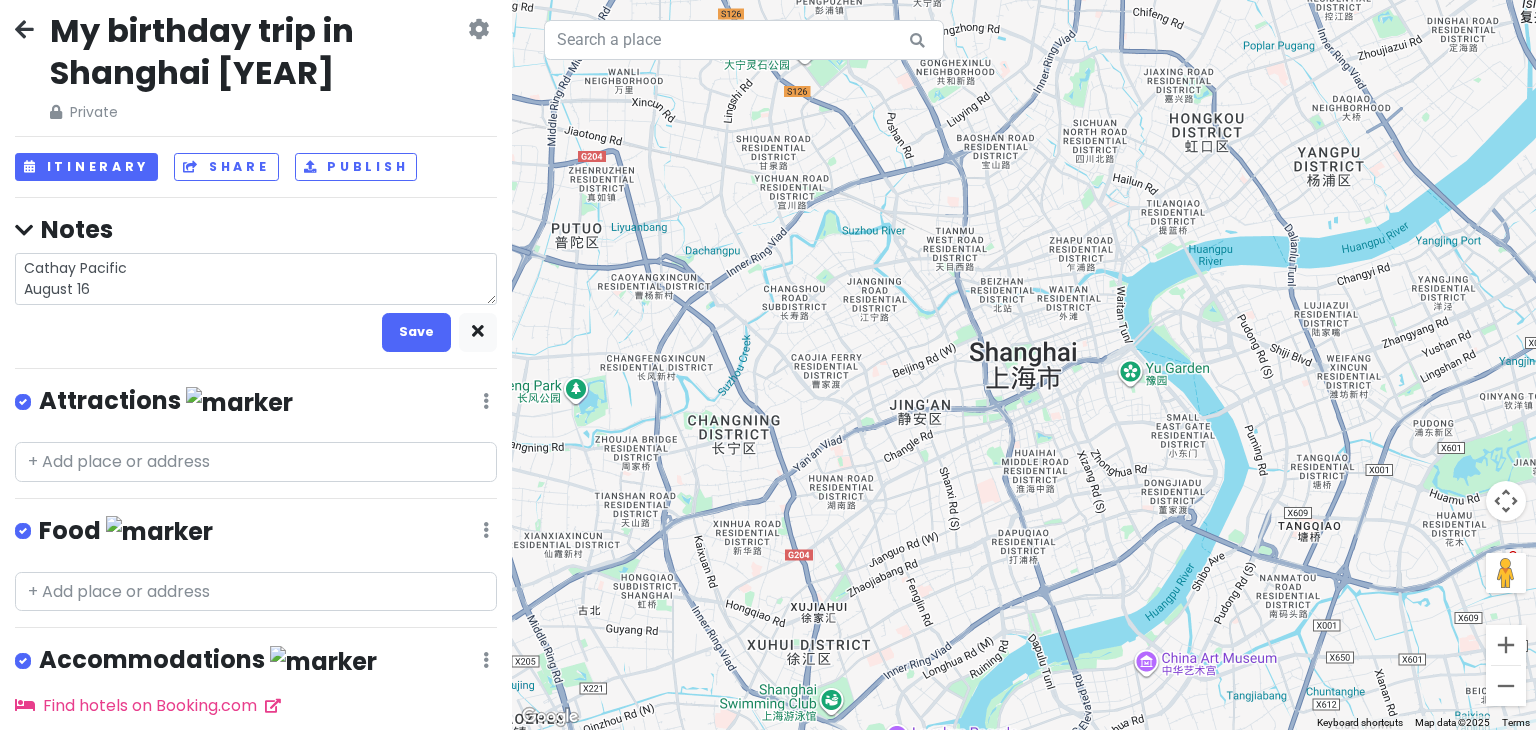 type on "x" 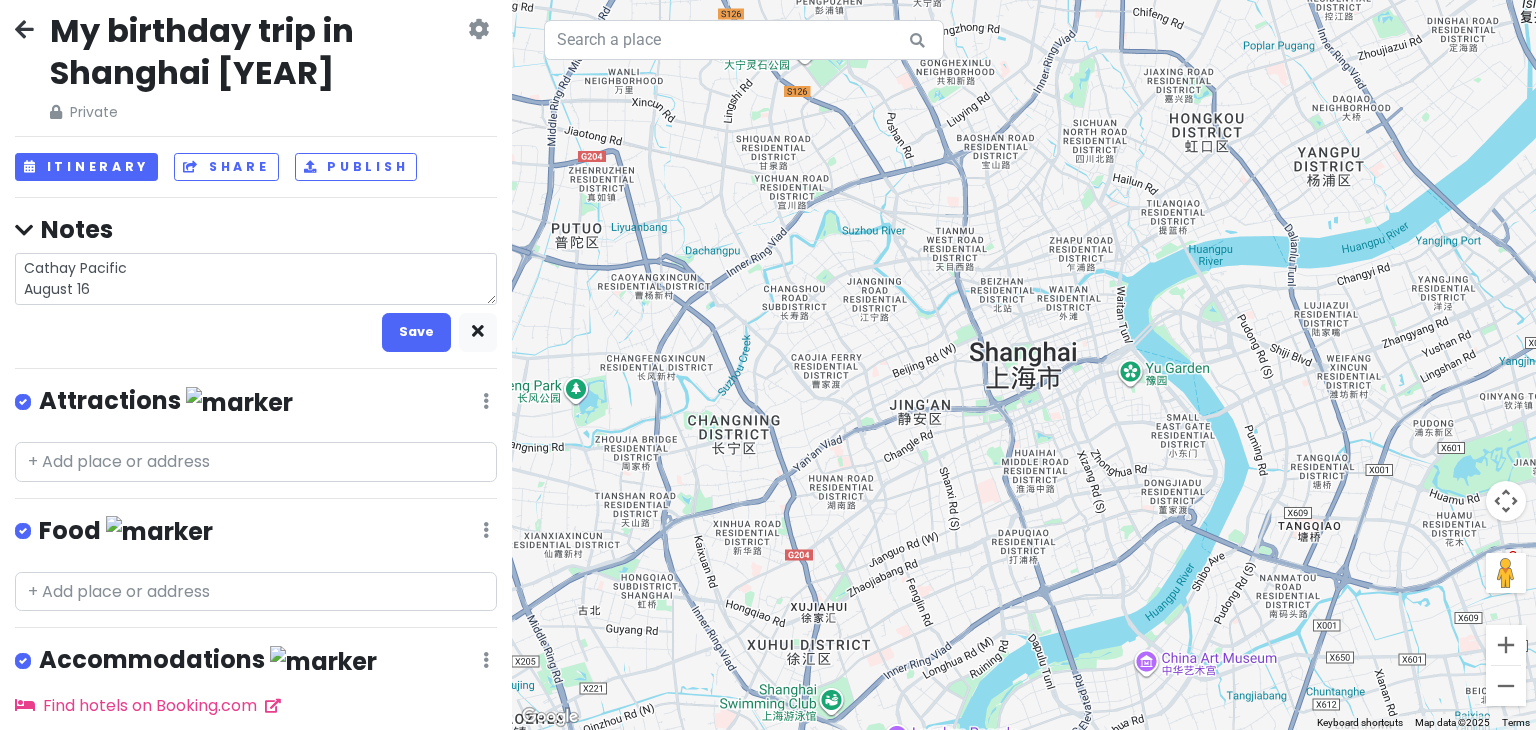 type on "x" 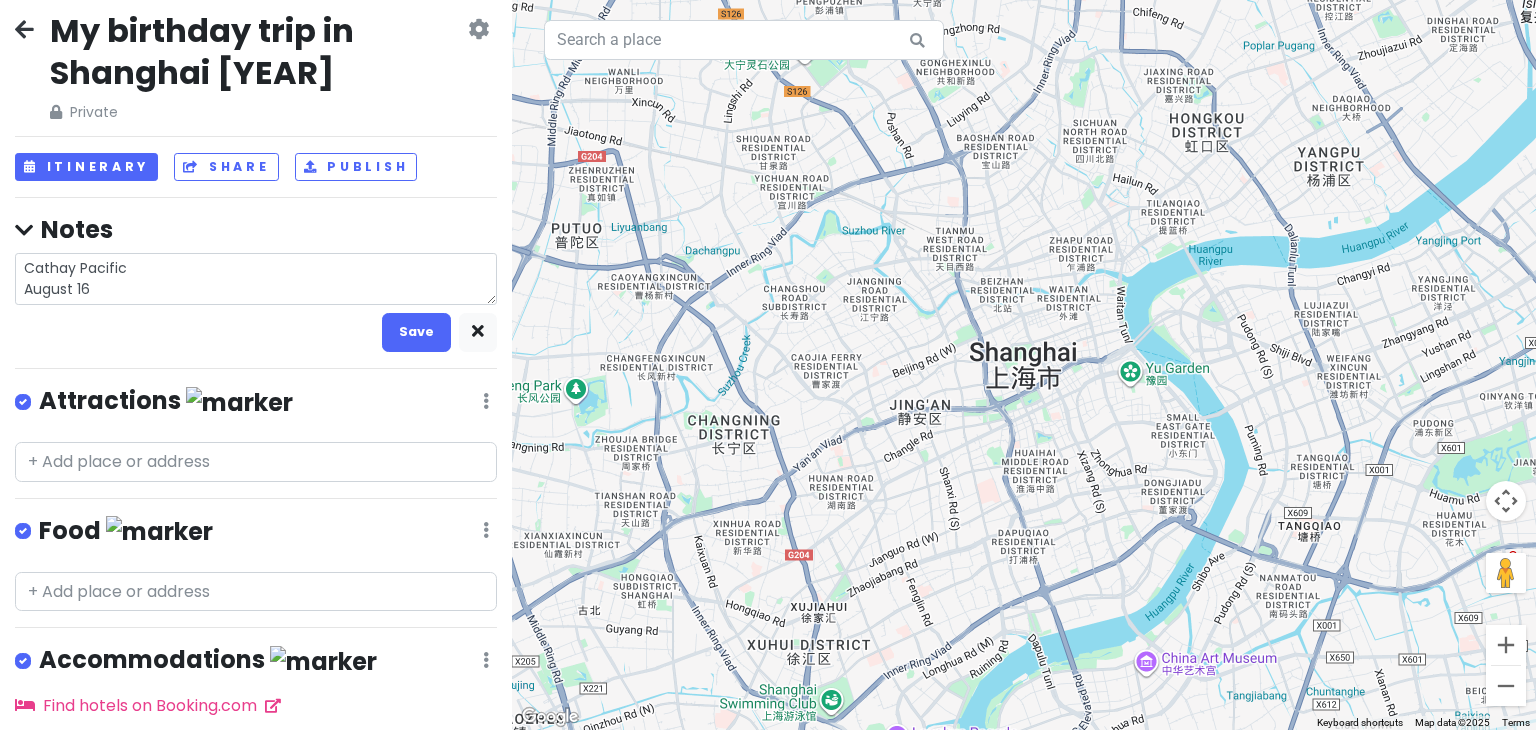 type on "Cathay Pacific
August 16" 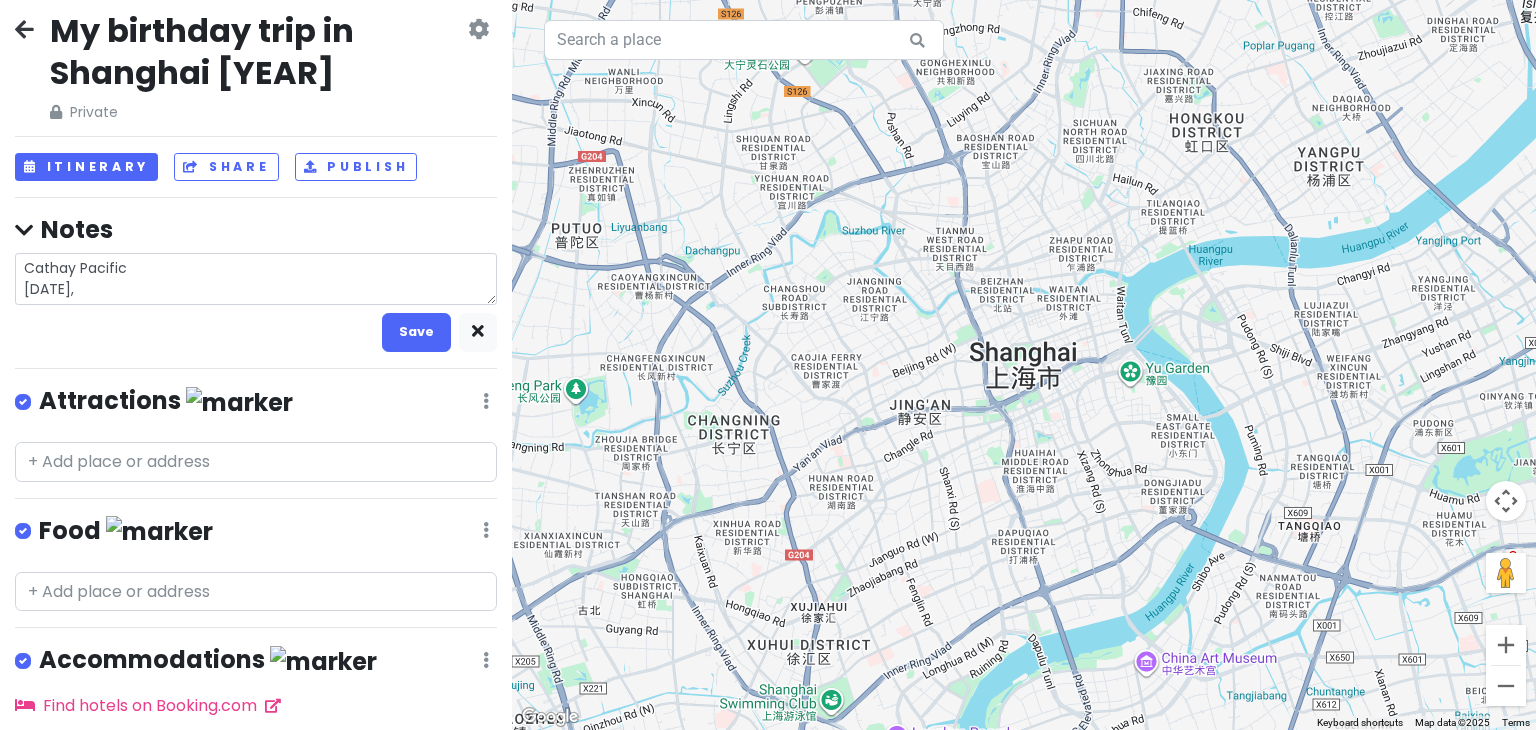 type on "x" 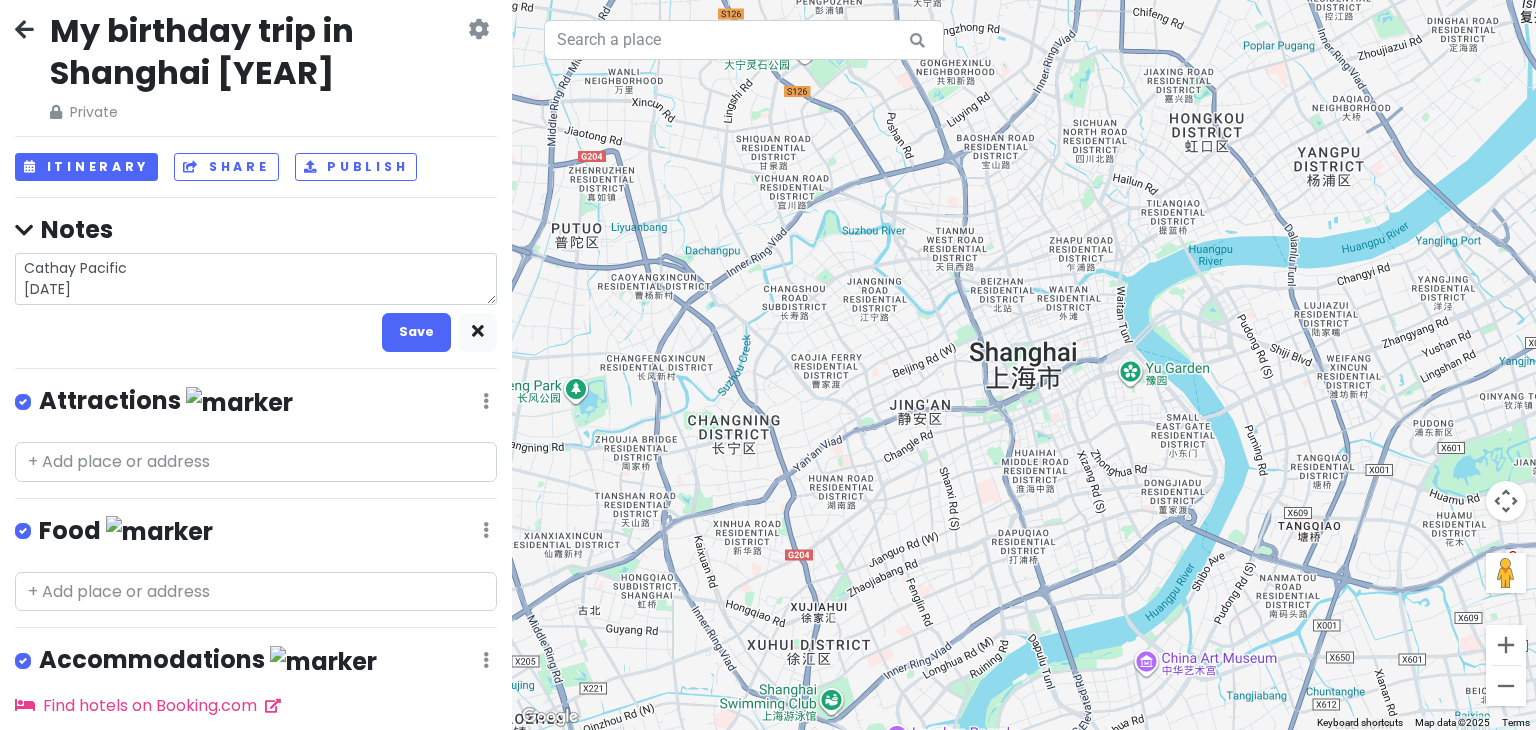 type on "x" 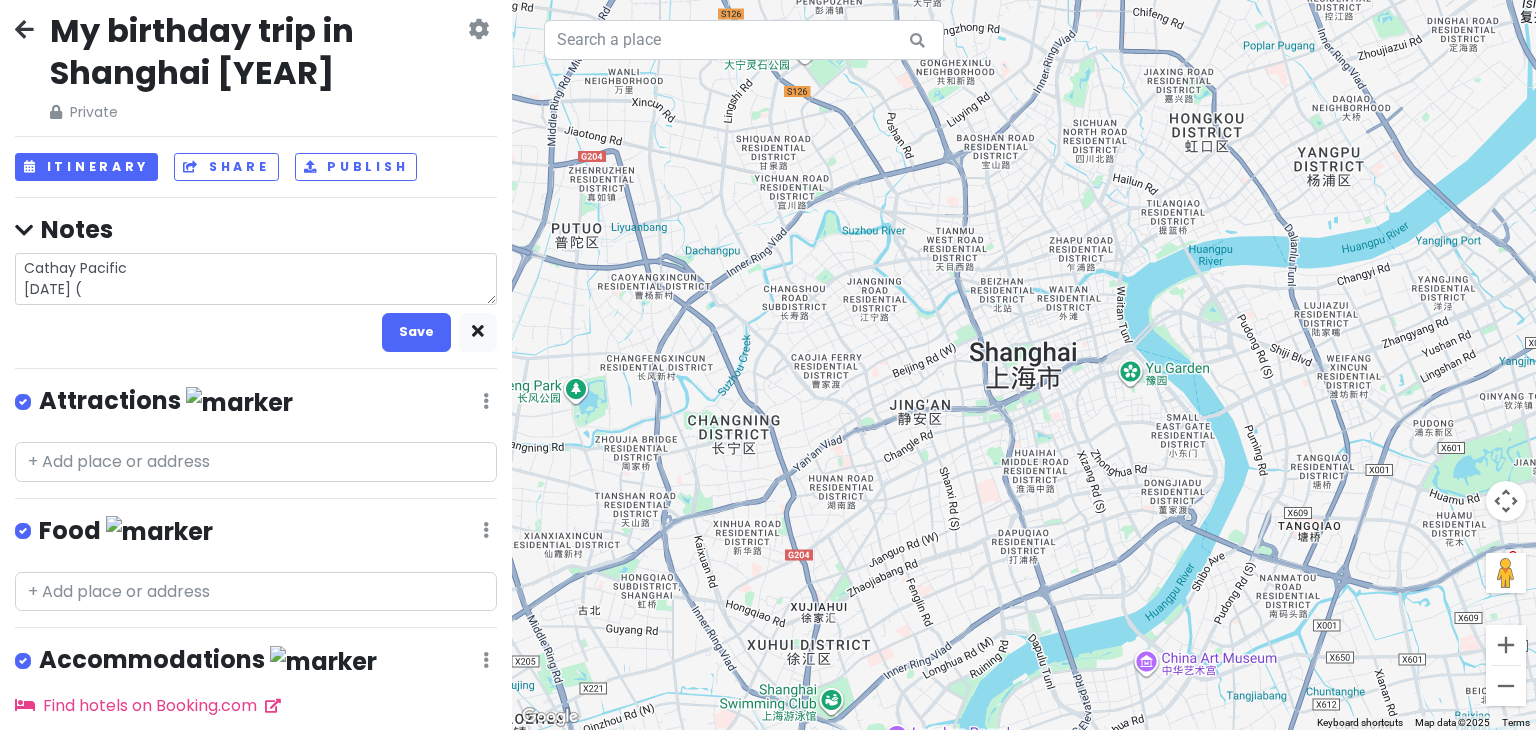 type on "x" 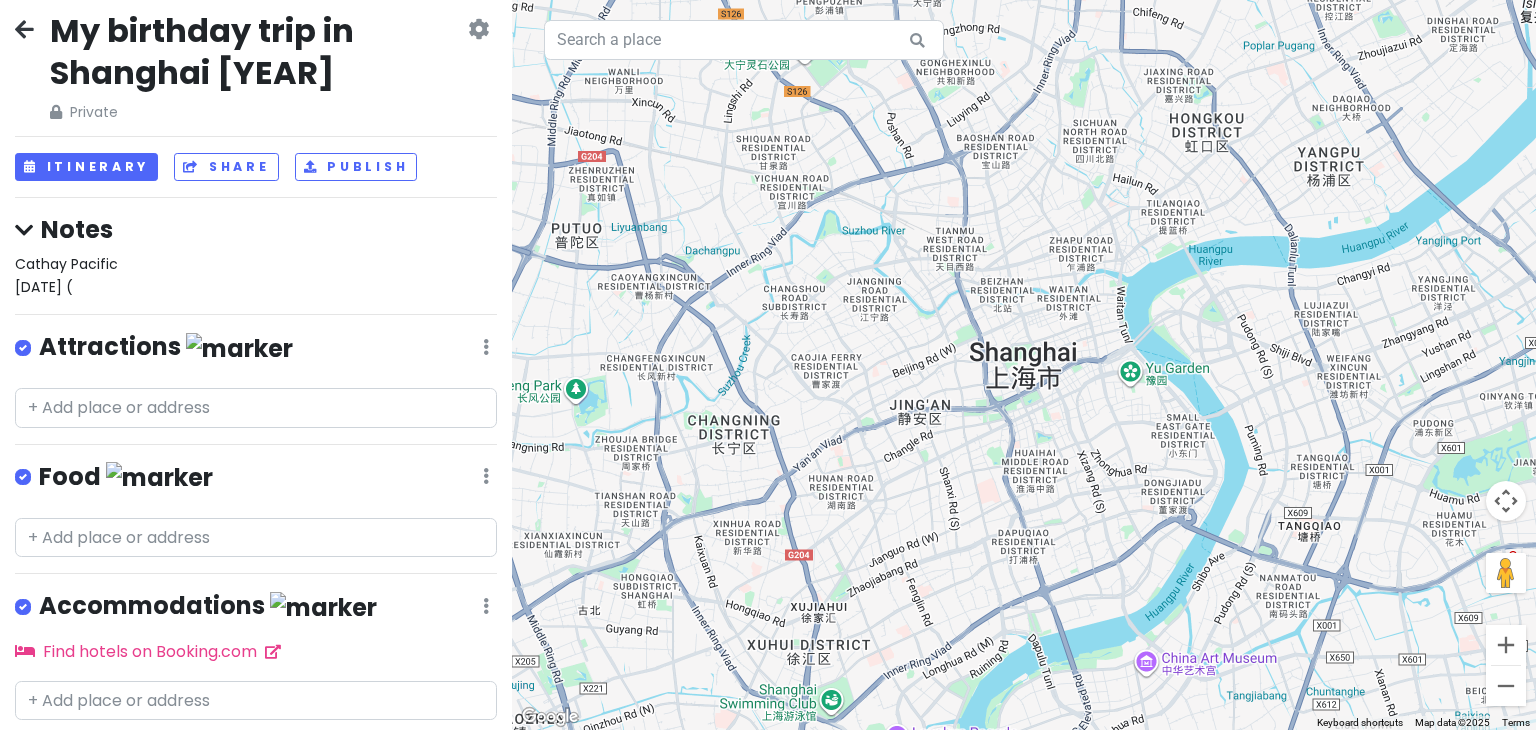 click on "Cathay Pacific
[DATE] (" at bounding box center (256, 275) 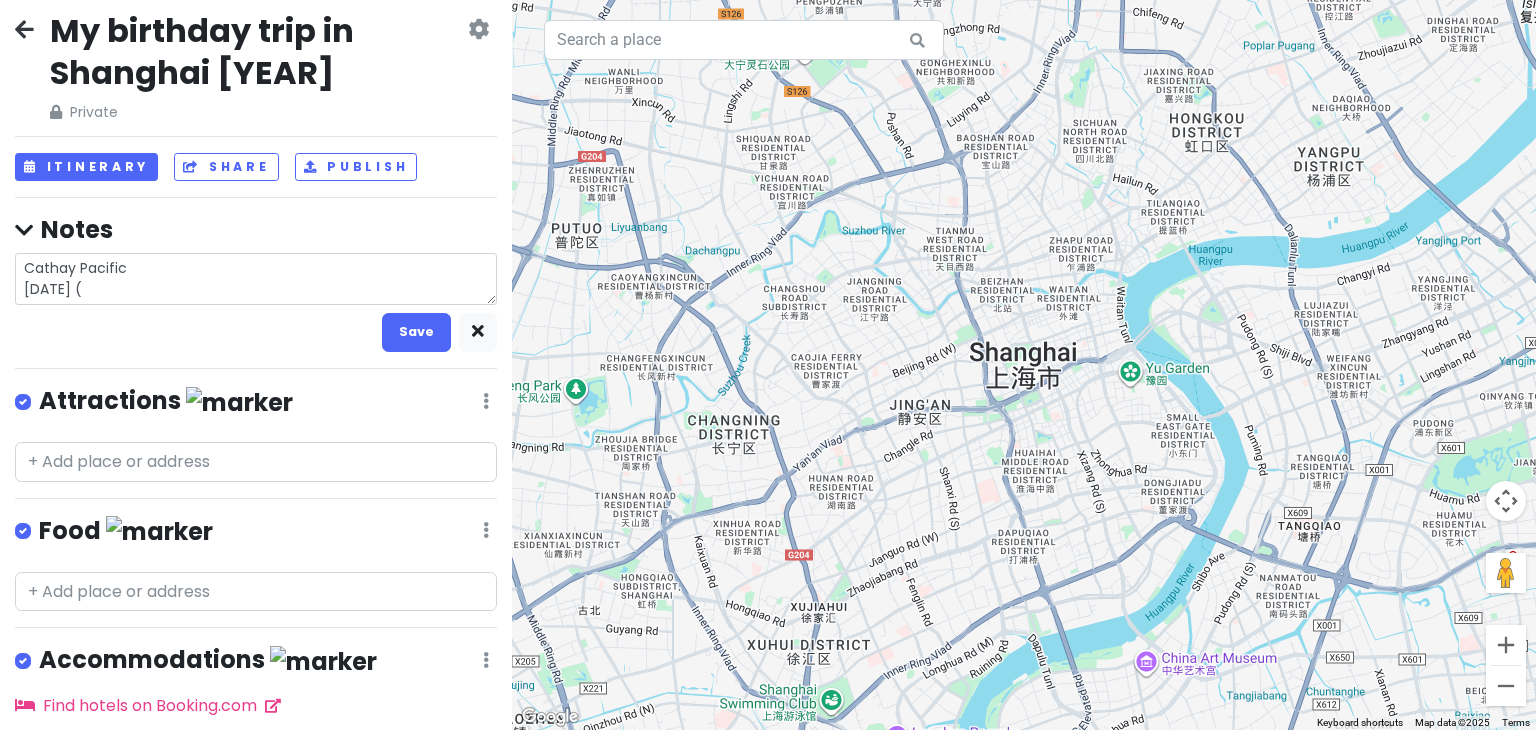 click on "Cathay Pacific
[DATE] (" at bounding box center [256, 279] 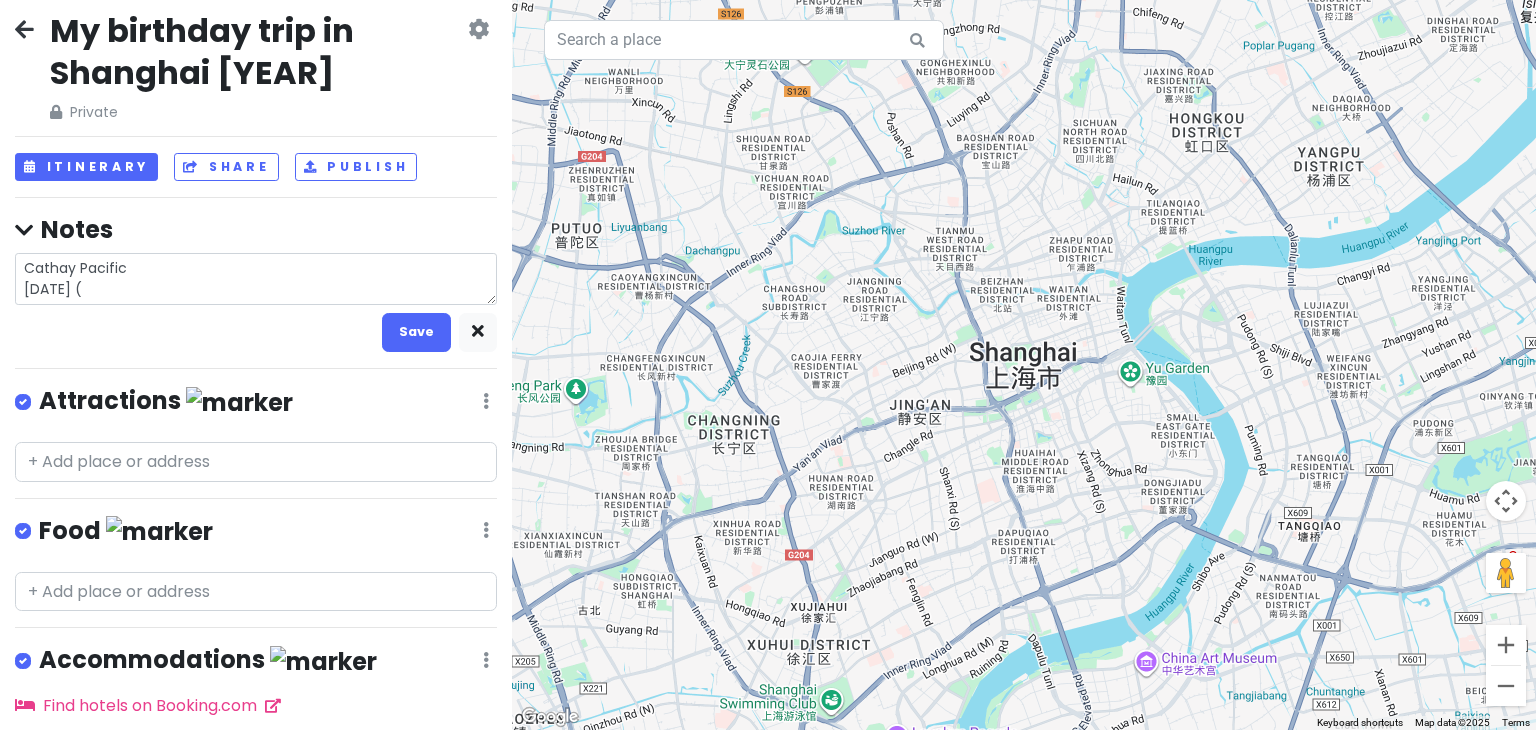 type on "x" 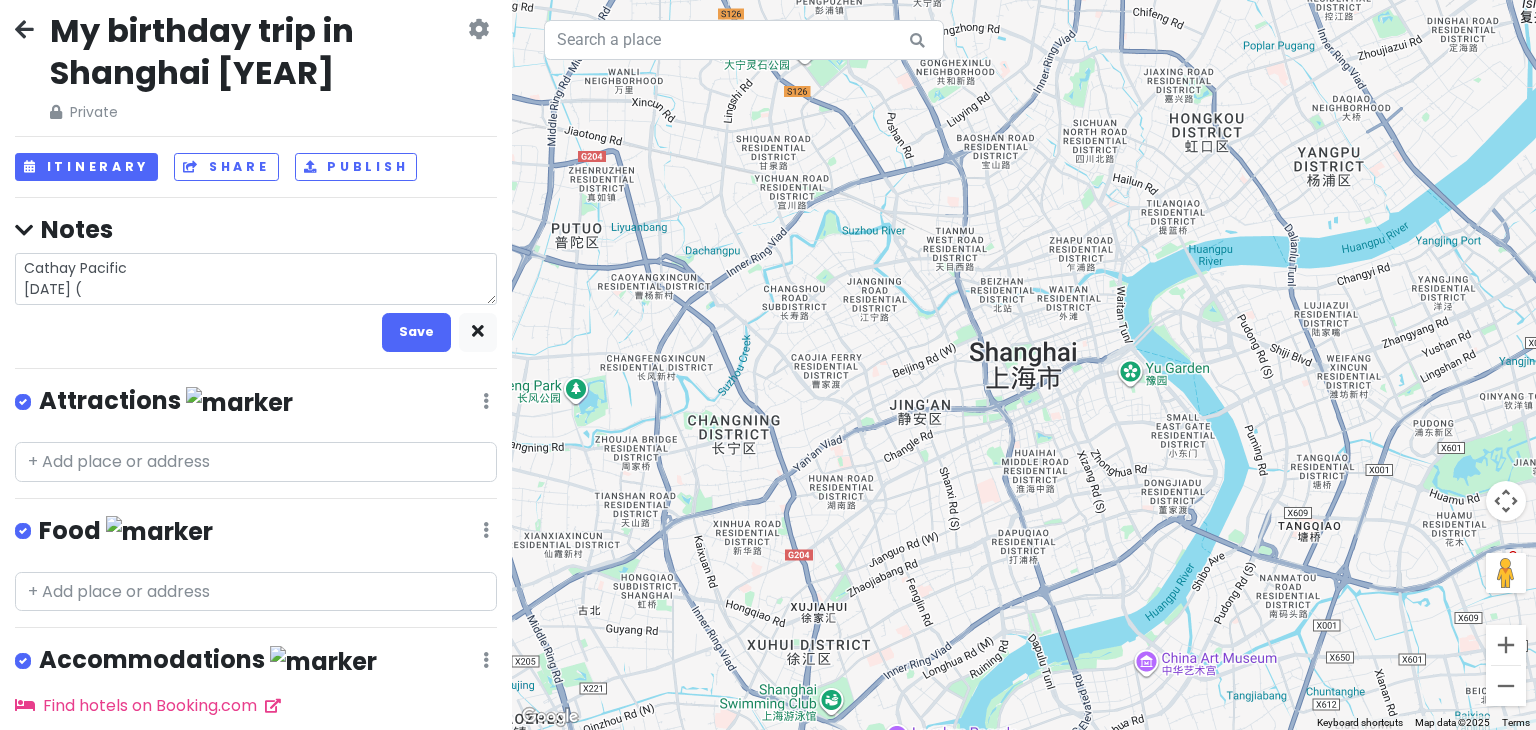 type on "Cathay Pacific
[DATE] (" 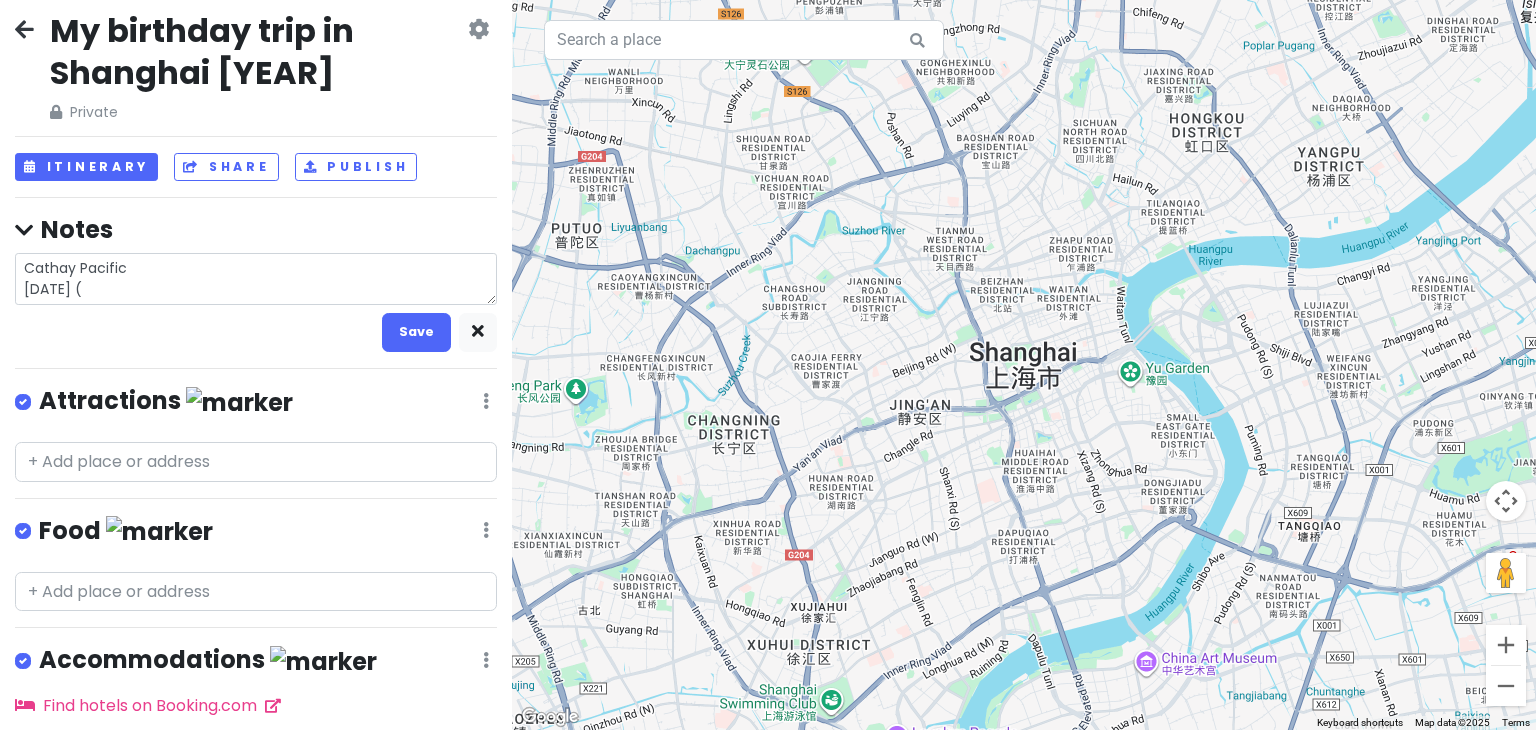 type on "x" 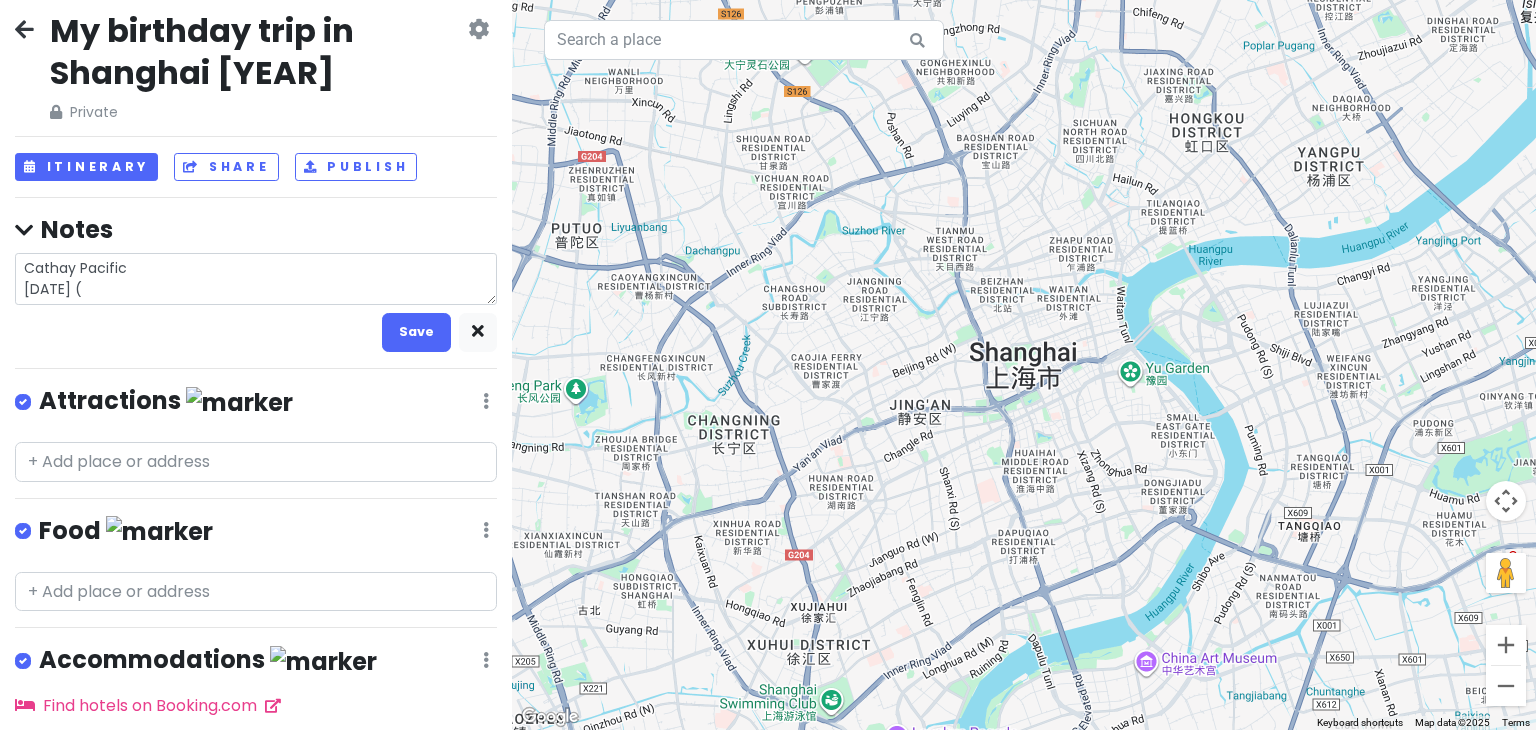 type on "Cathay Pacific
[DATE] (" 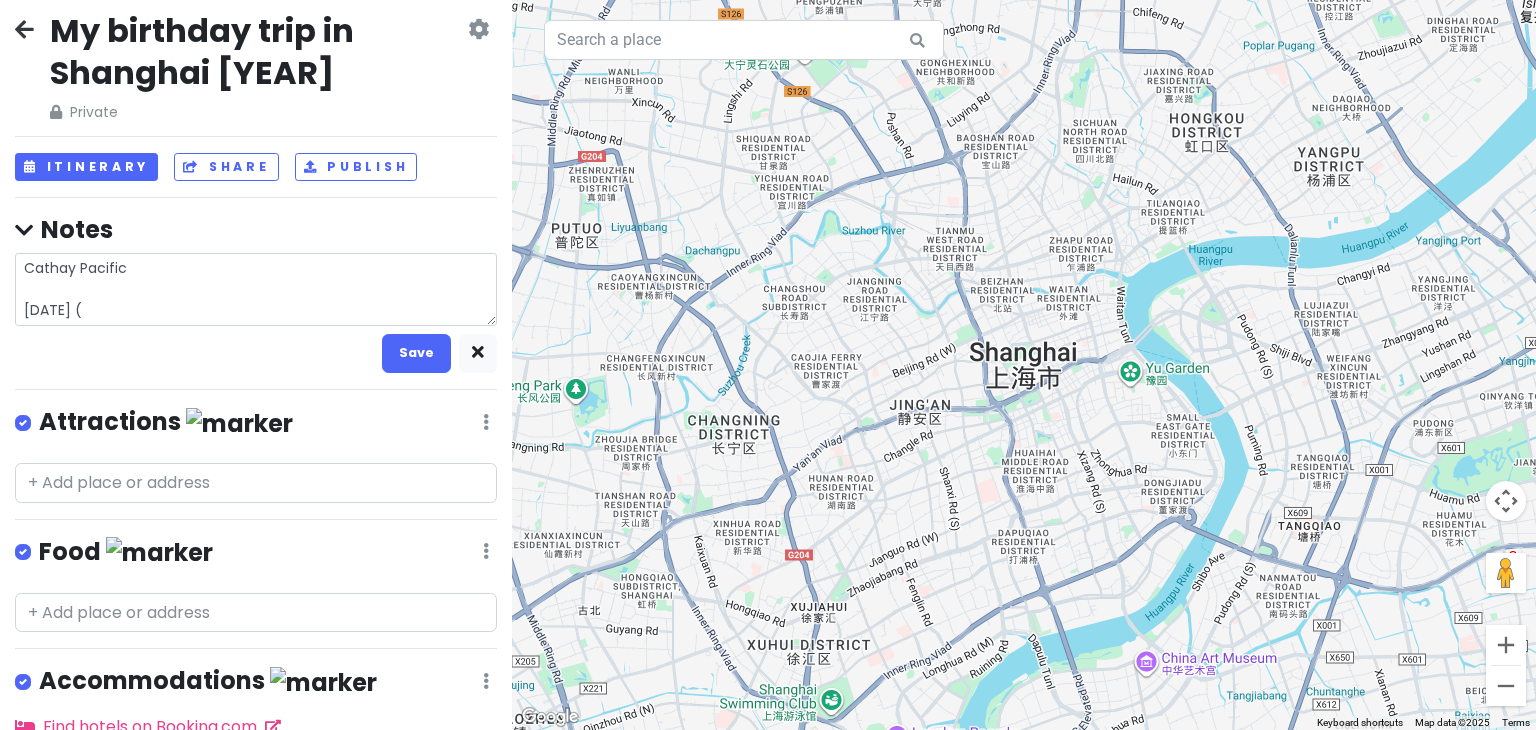 type on "x" 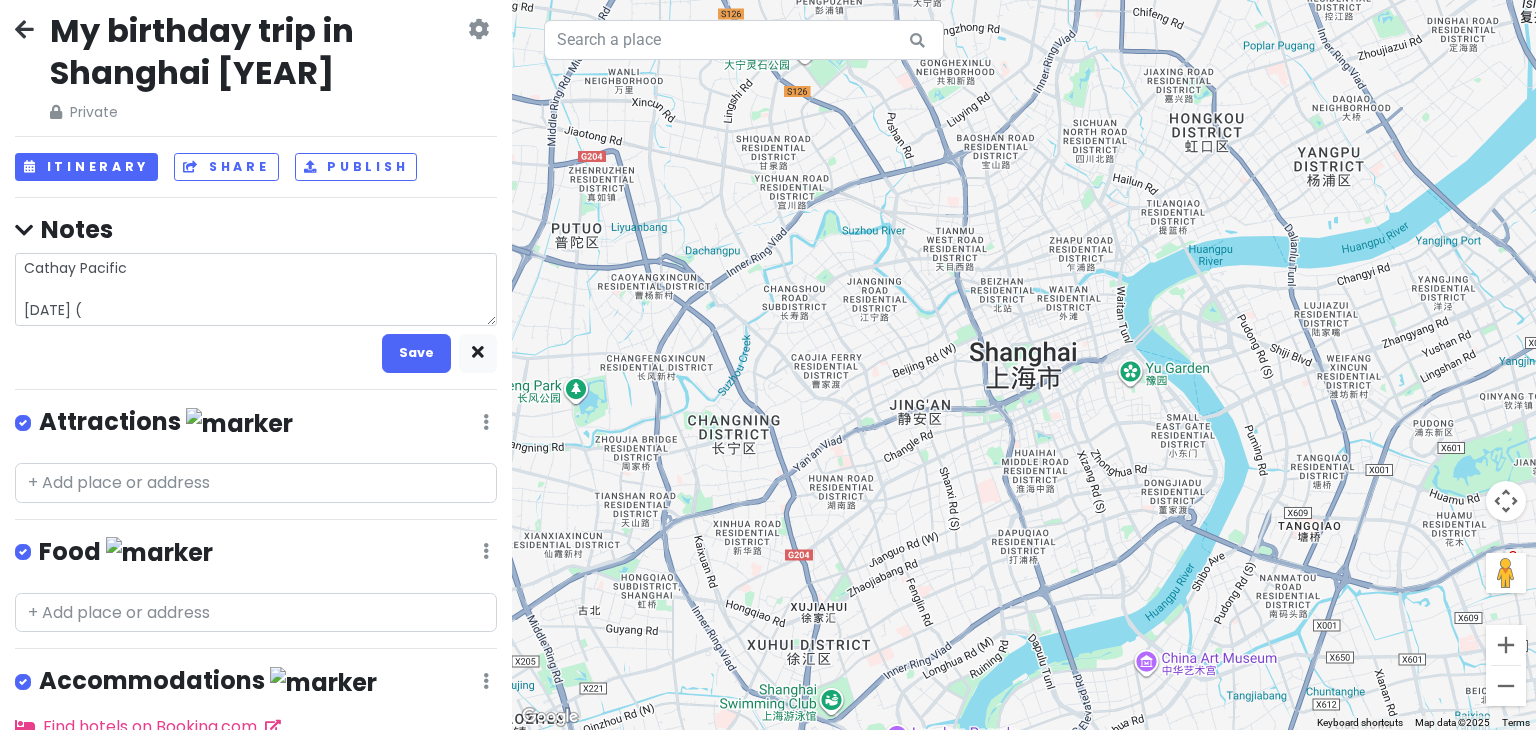 type on "Cathay Pacific
T
[DATE] (" 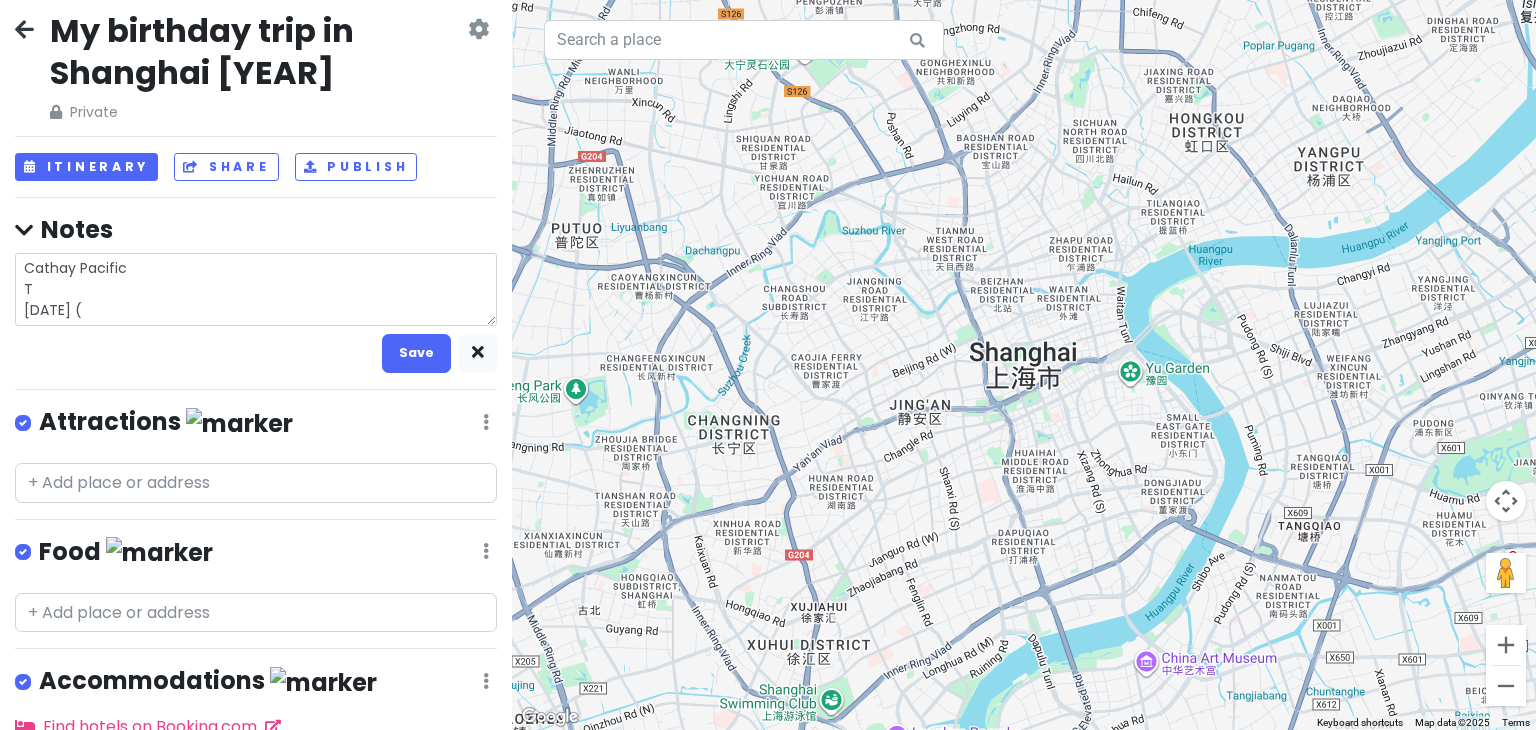 type on "x" 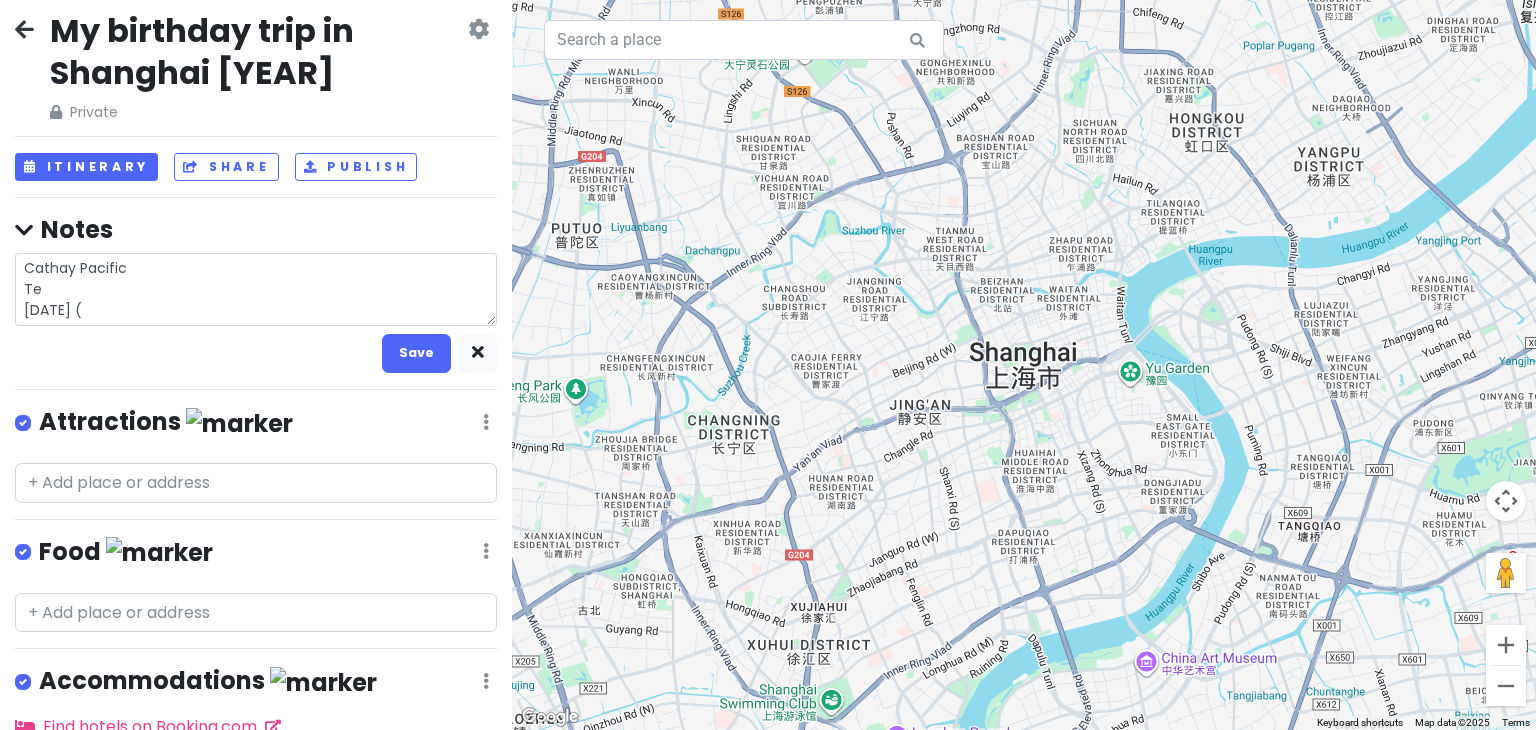 type on "x" 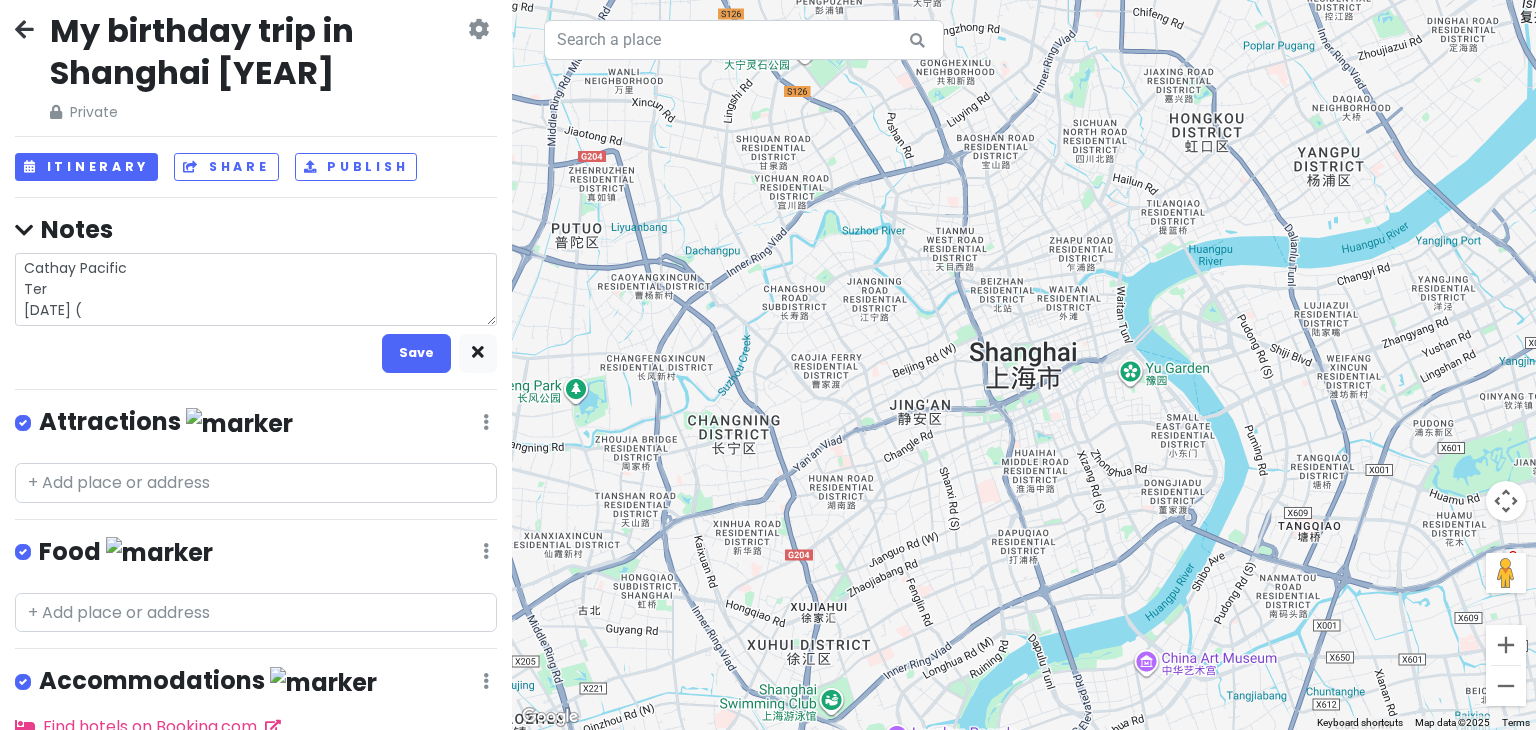 type on "x" 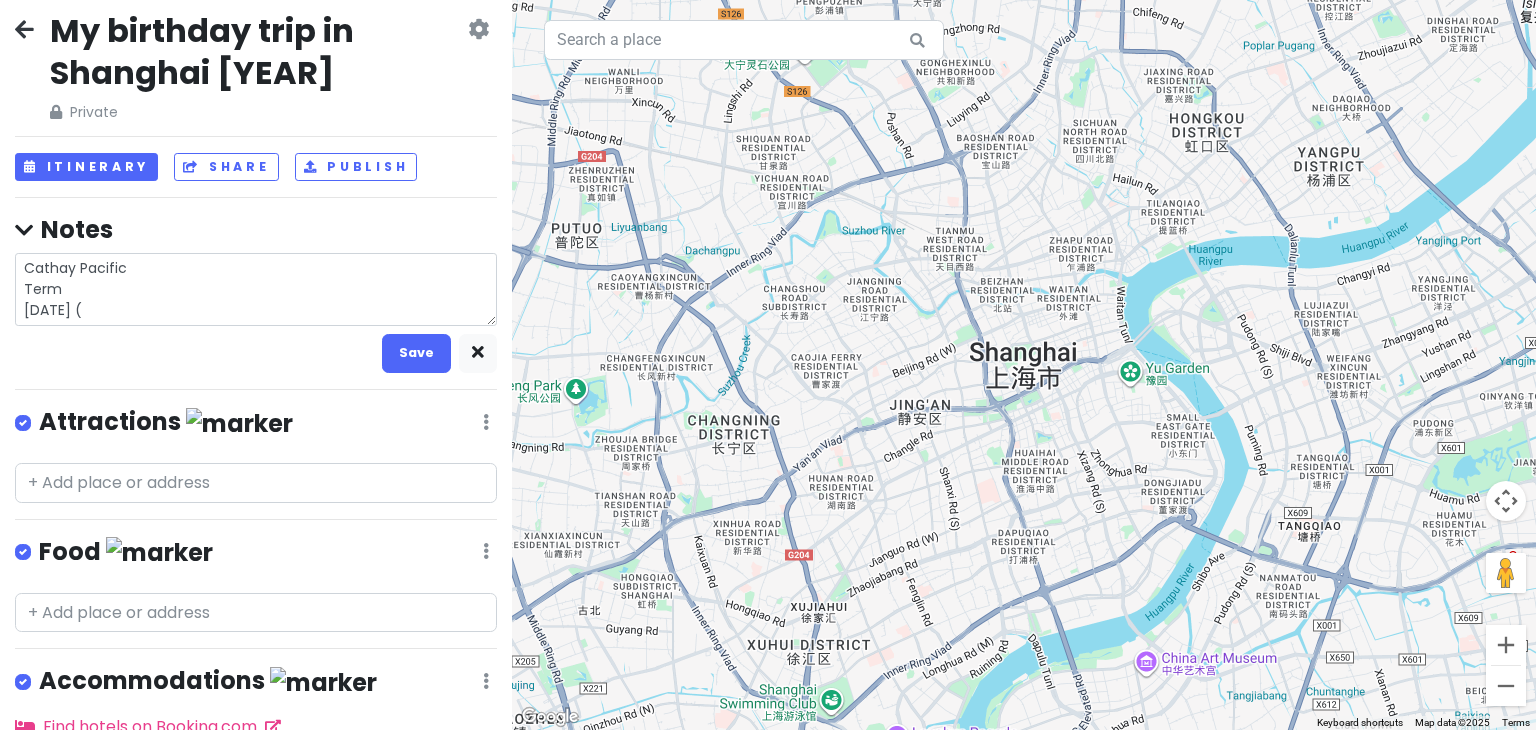 type on "x" 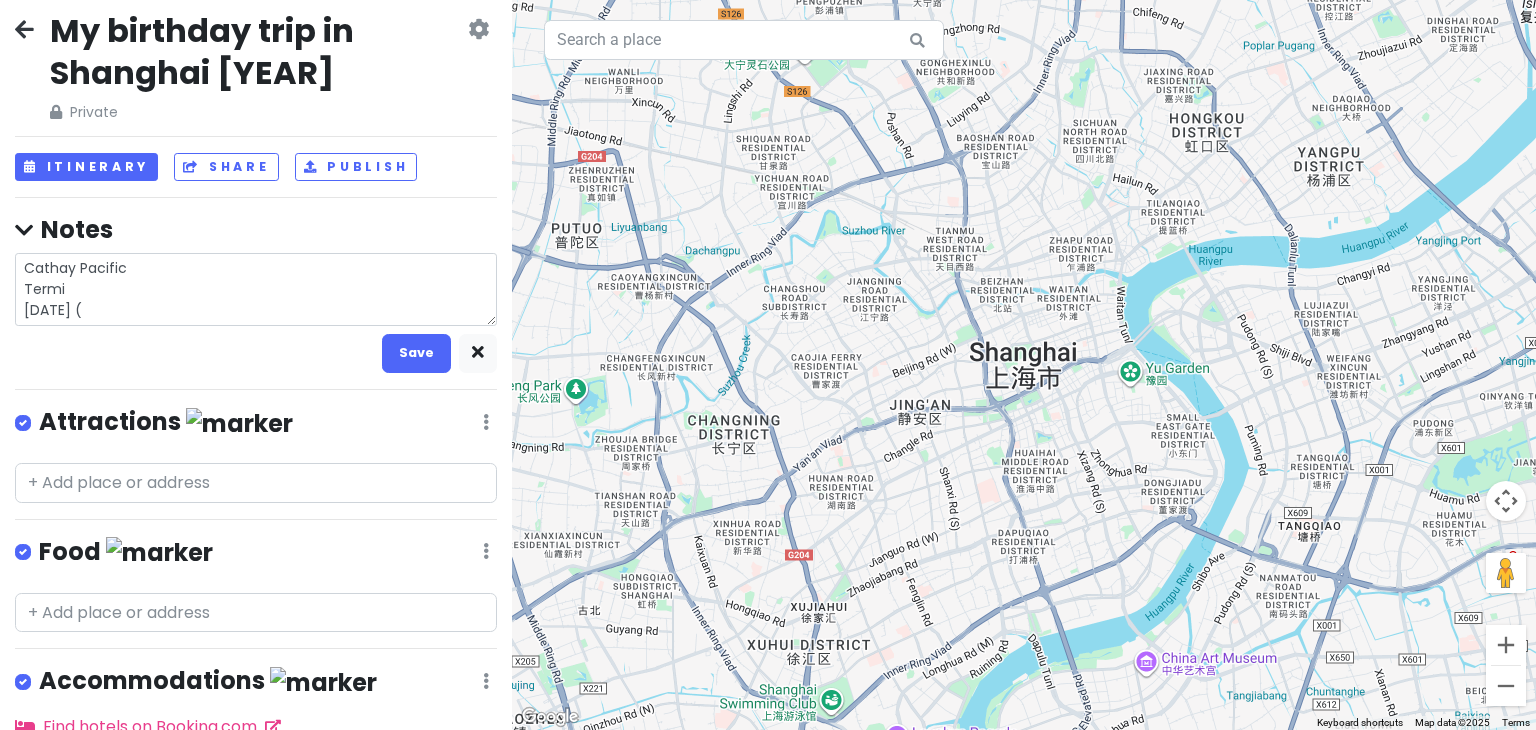type on "x" 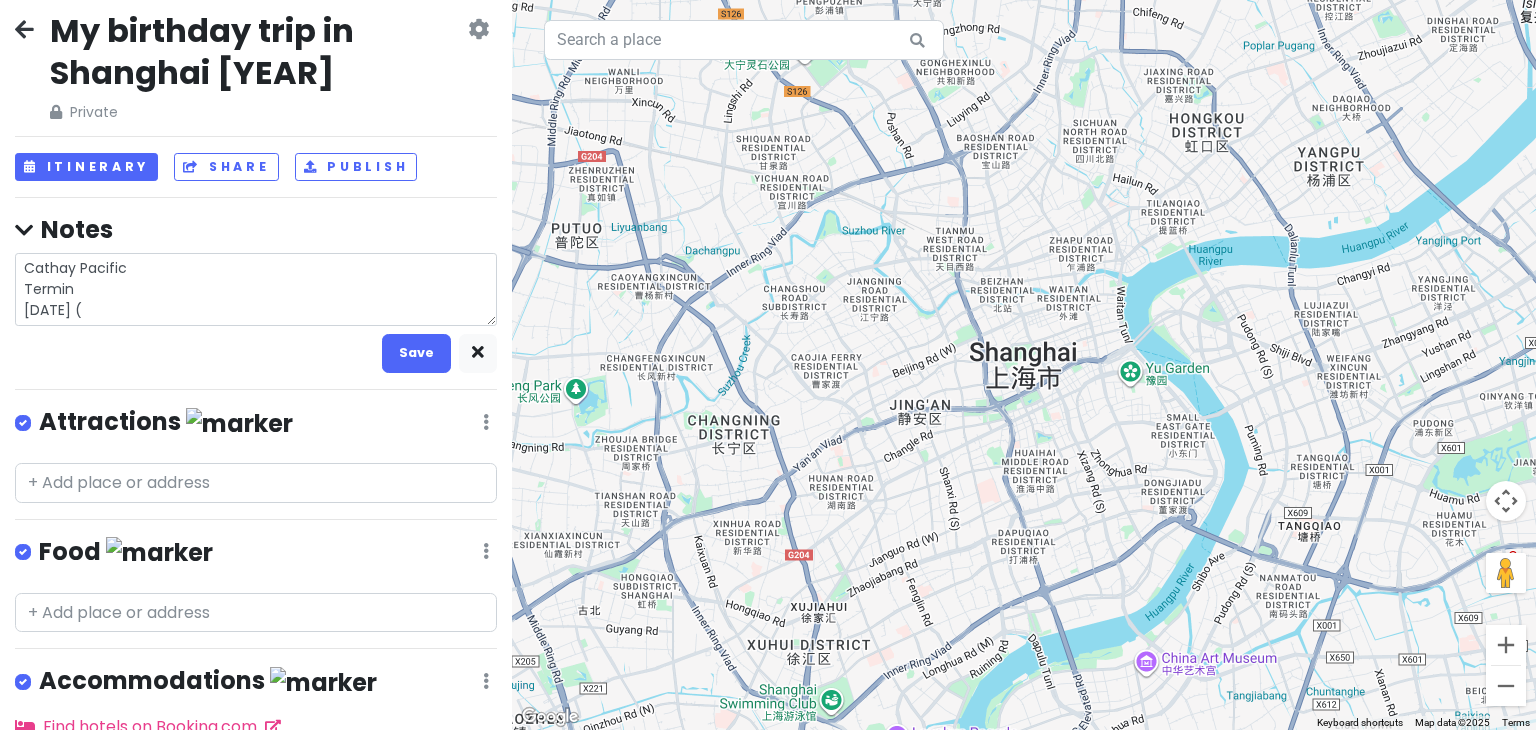 type on "x" 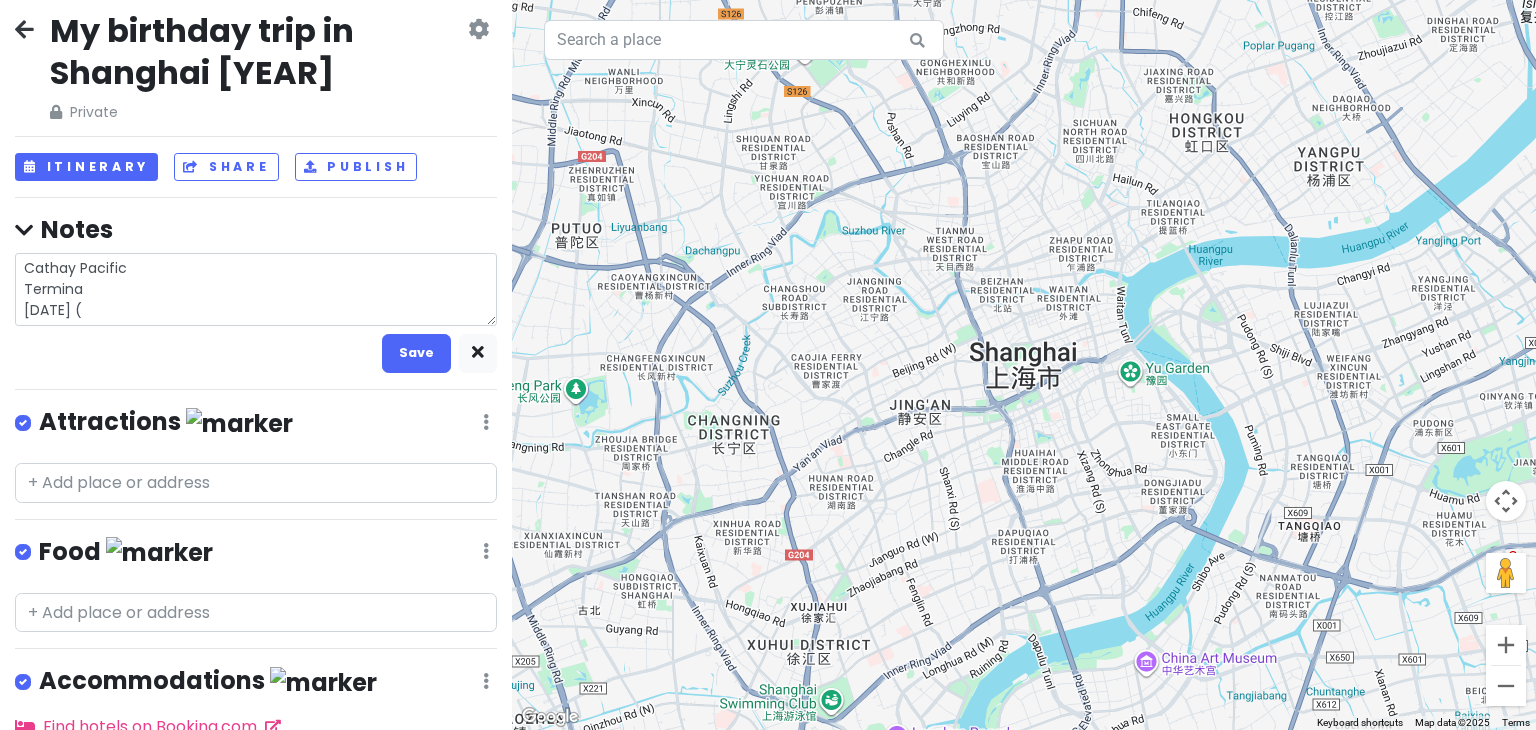 type on "x" 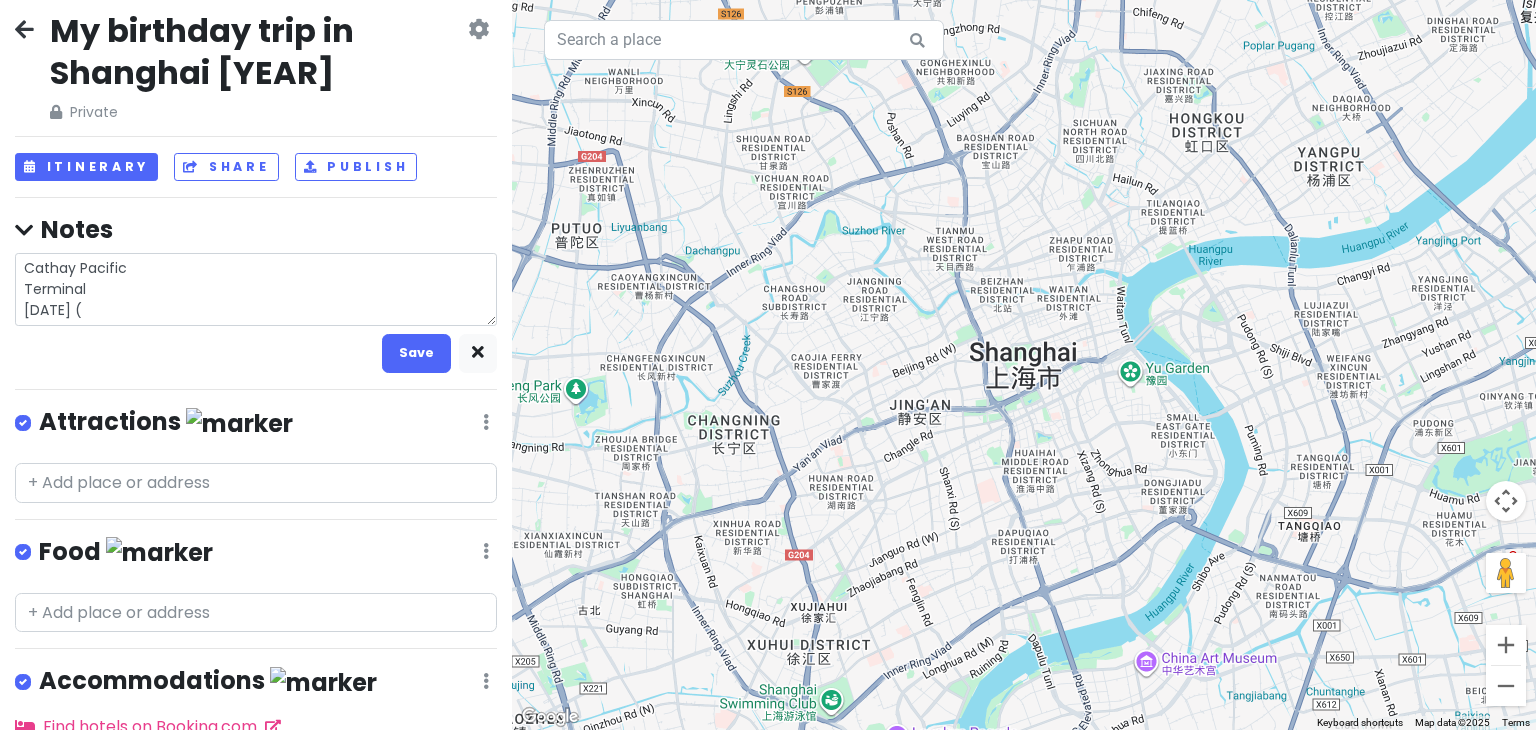 type on "x" 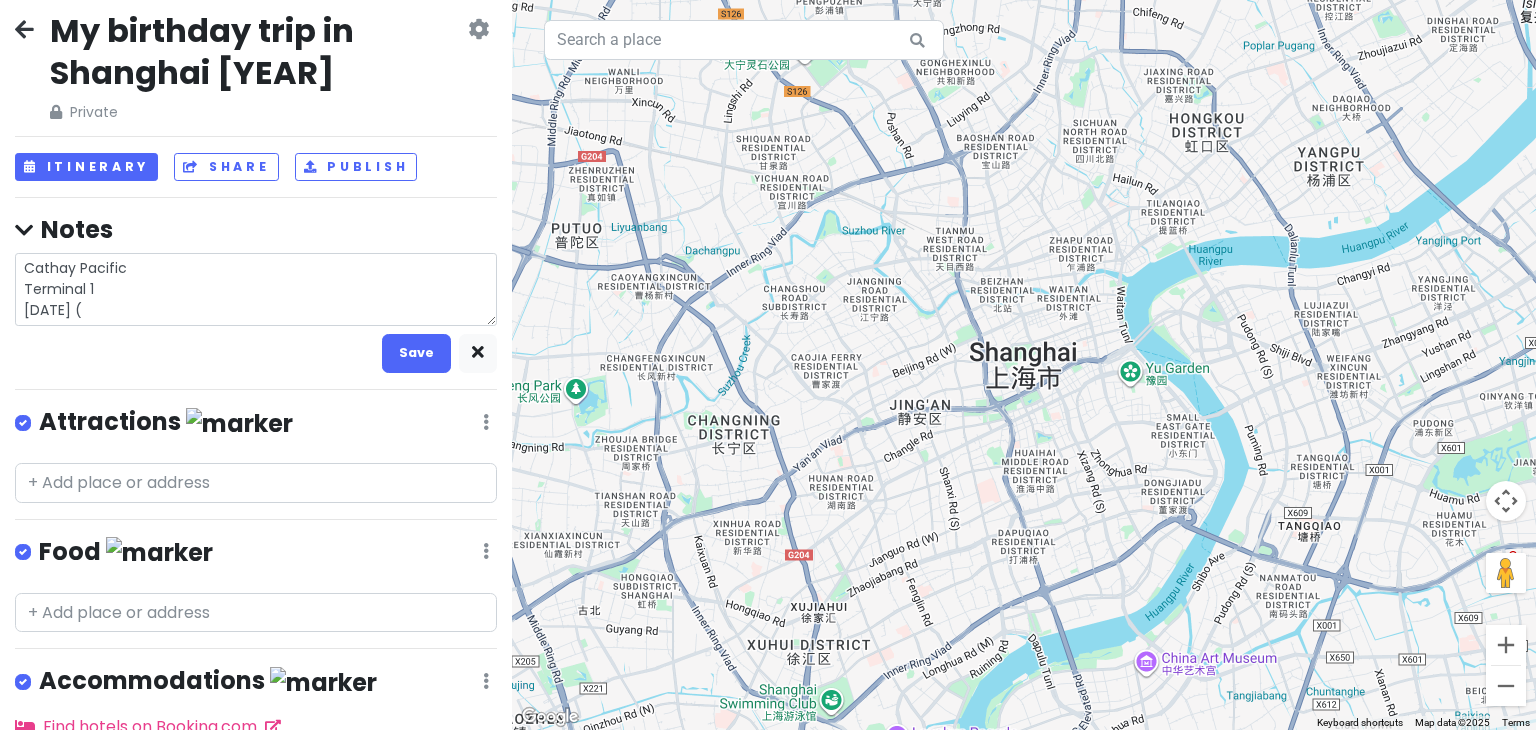 click on "Cathay Pacific
Terminal 1
[DATE] (" at bounding box center [256, 289] 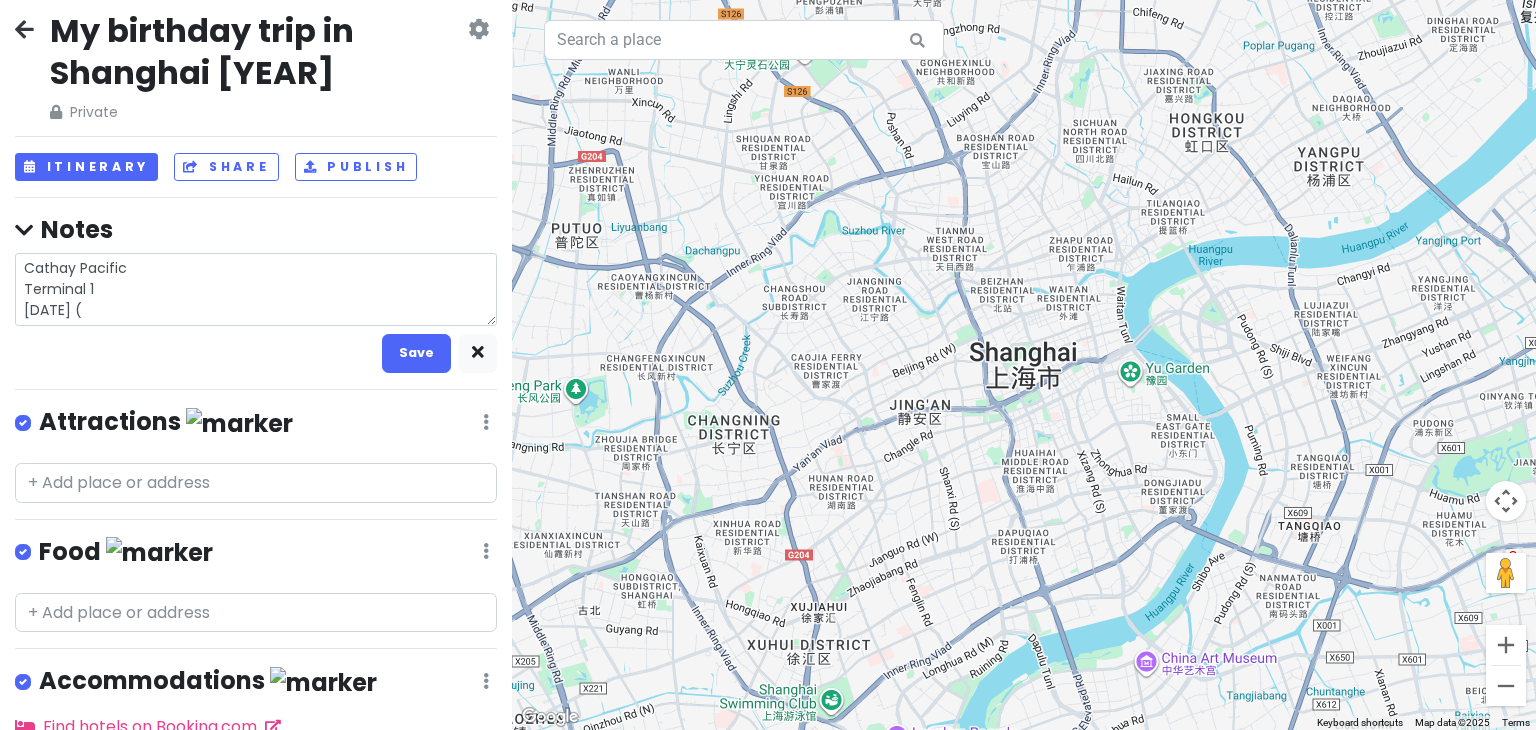 scroll, scrollTop: 20, scrollLeft: 0, axis: vertical 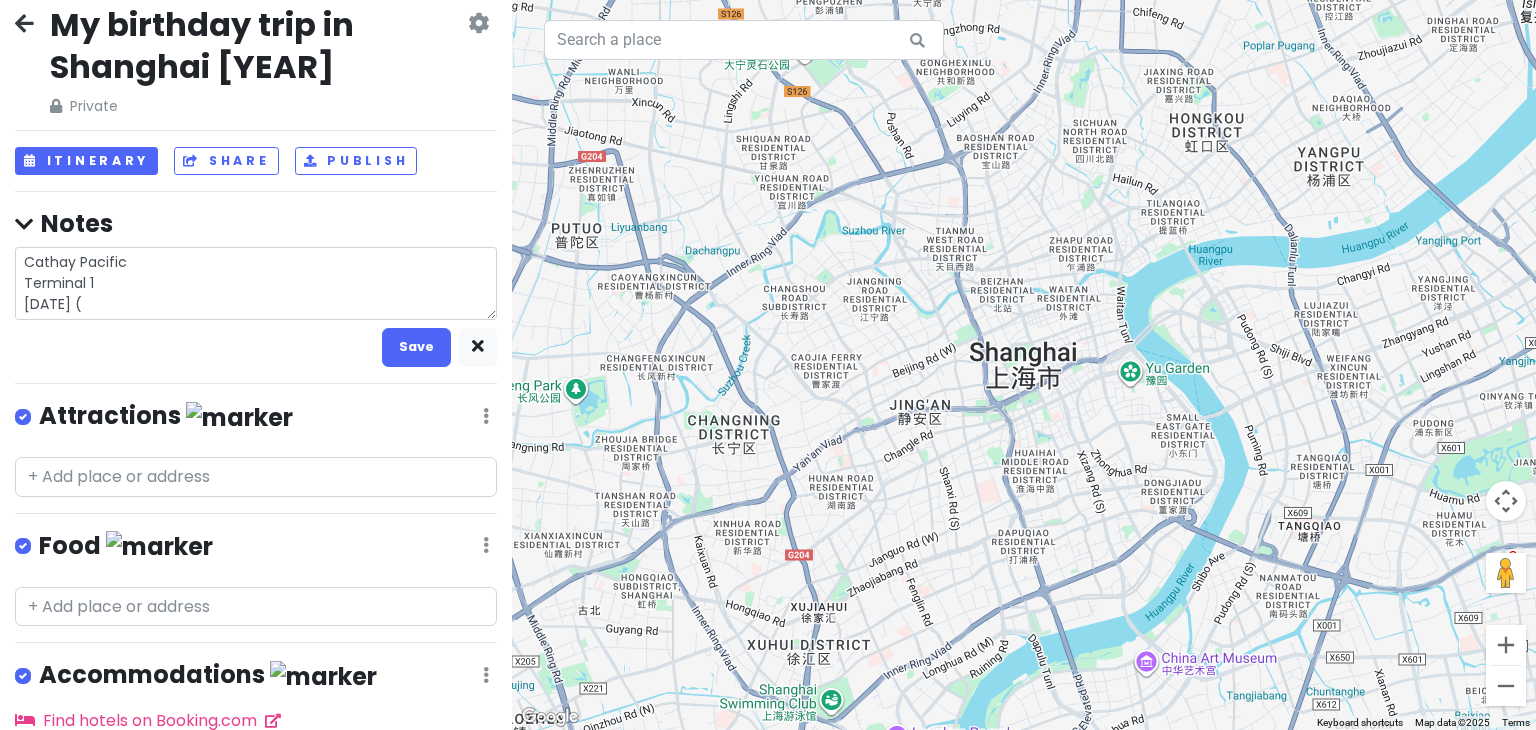 type on "x" 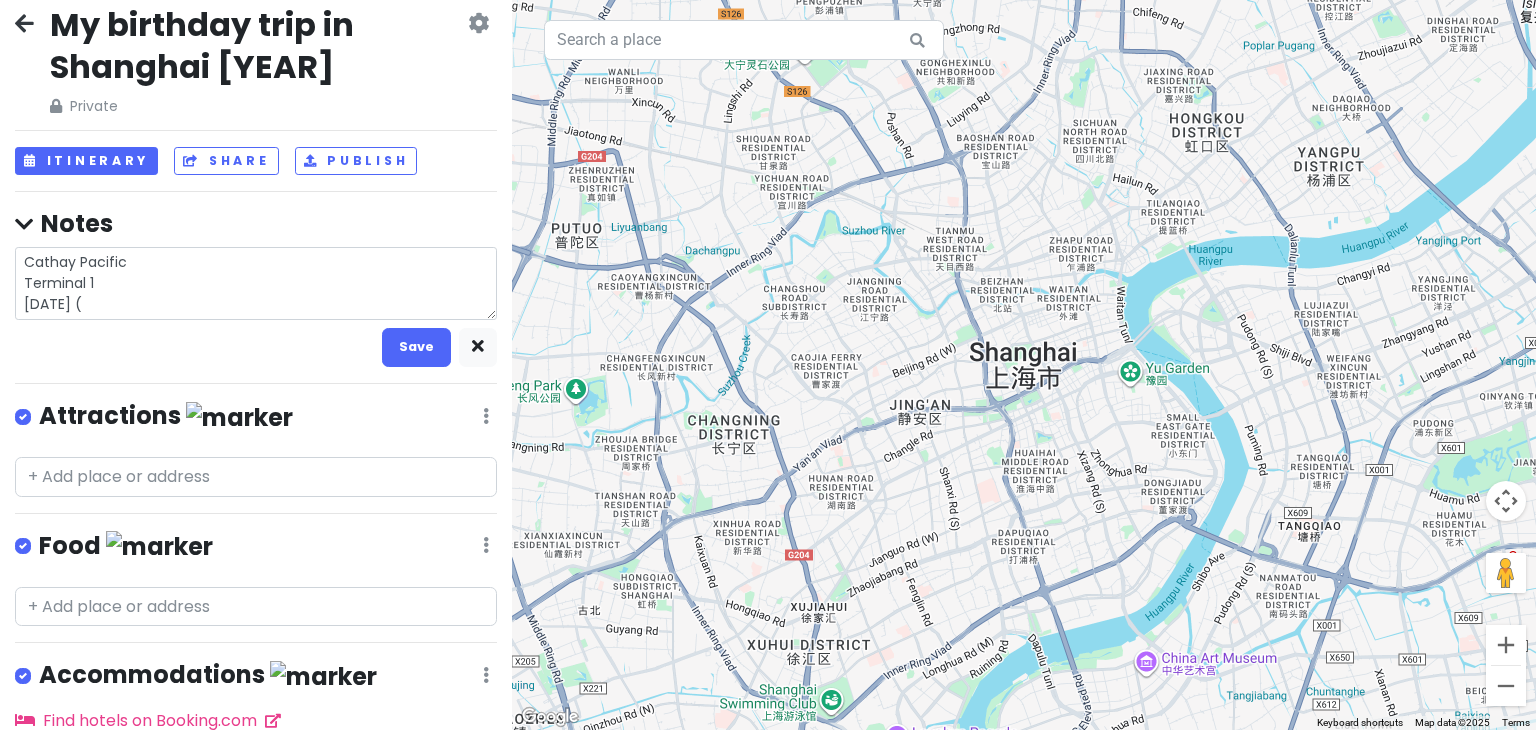 type on "Cathay Pacific
Terminal 1
[DATE] (" 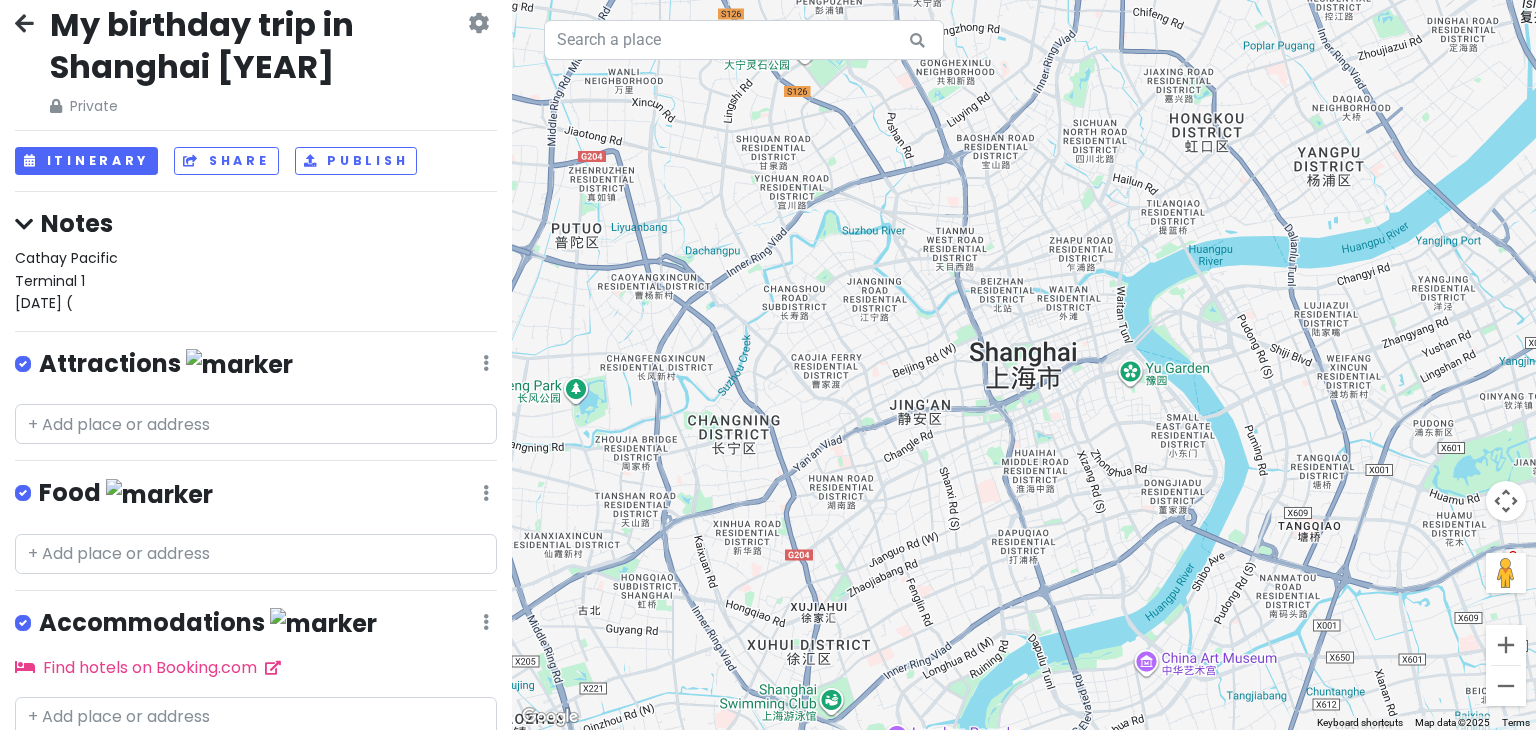 click on "Cathay Pacific
Terminal 1
[DATE] (" at bounding box center [256, 280] 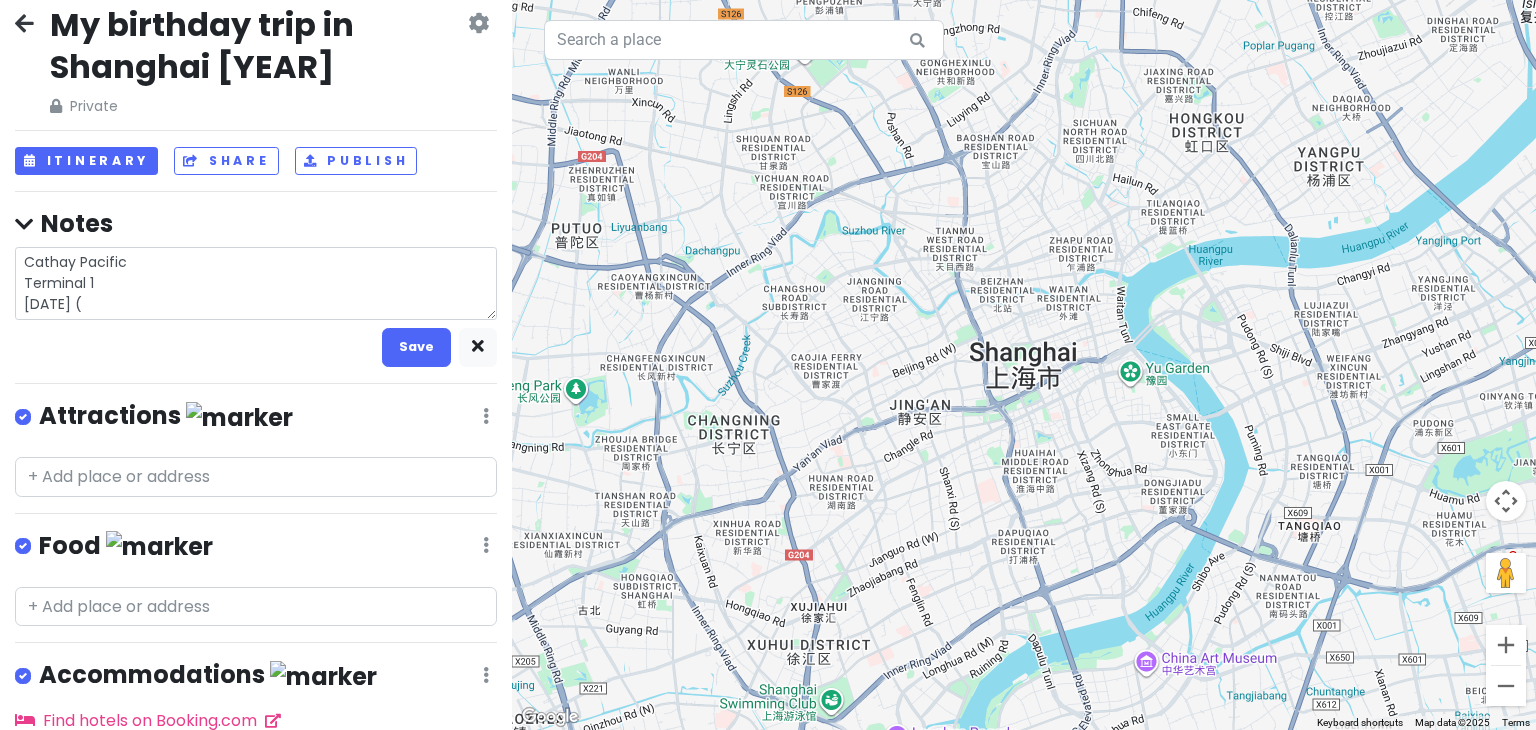 click on "Cathay Pacific
Terminal 1
[DATE] (" at bounding box center (256, 283) 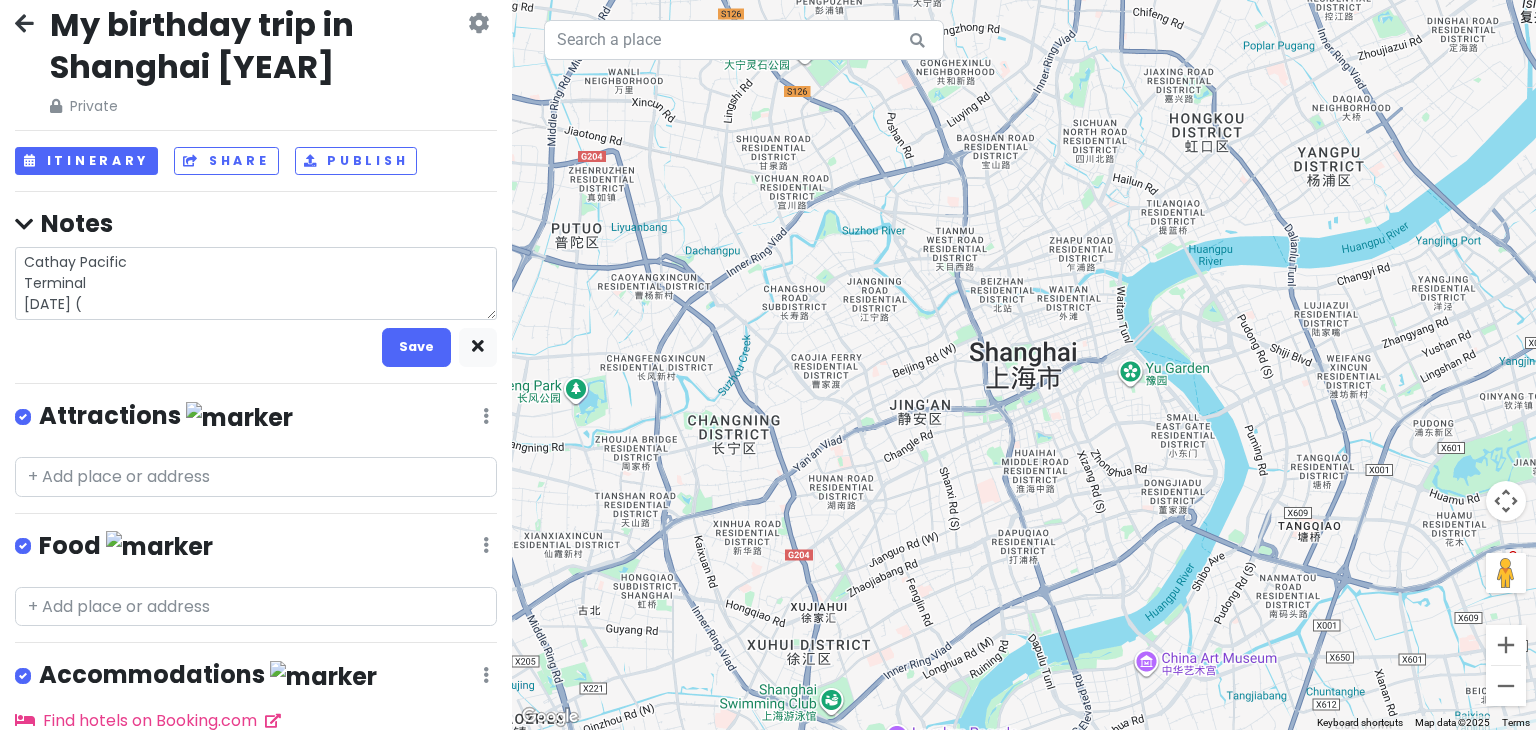 type on "x" 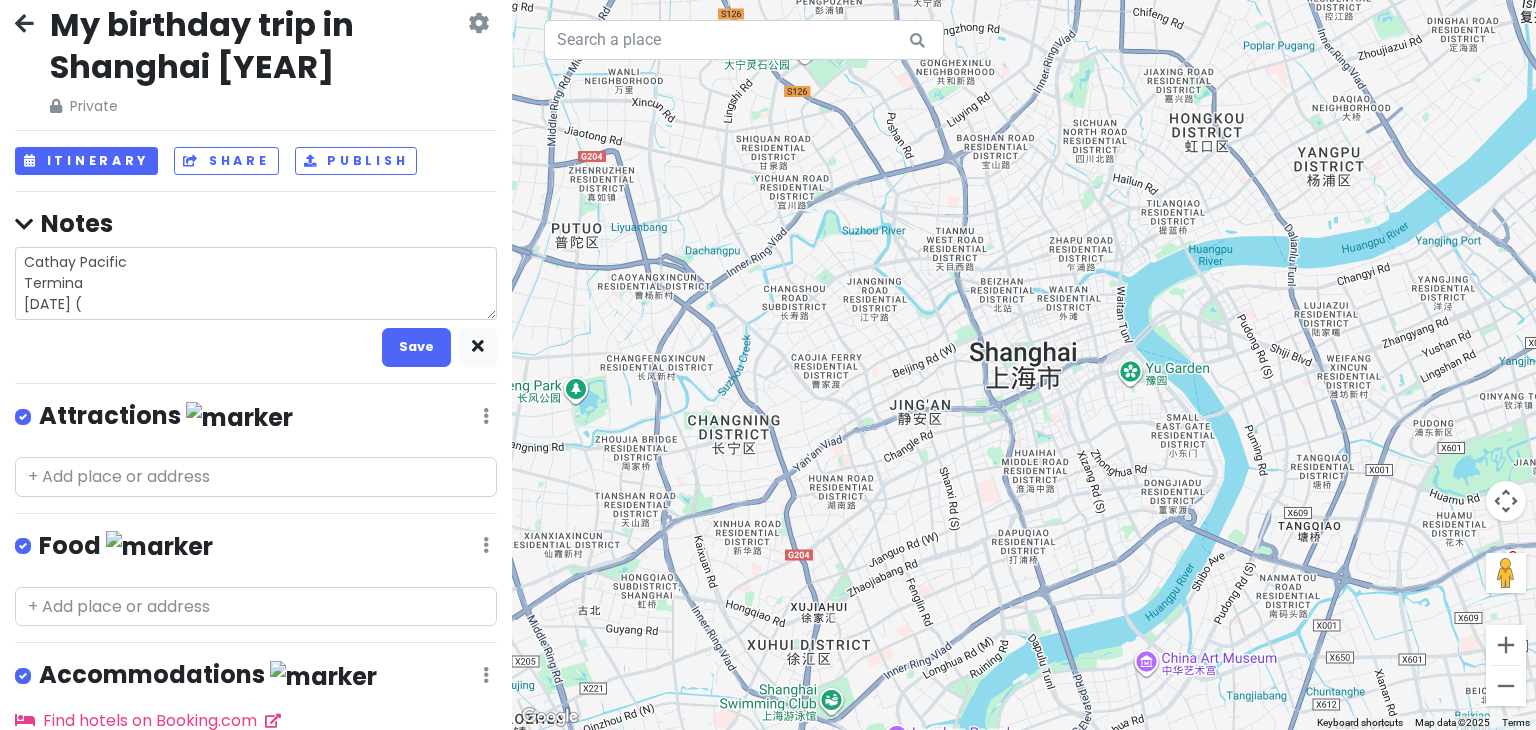 type on "x" 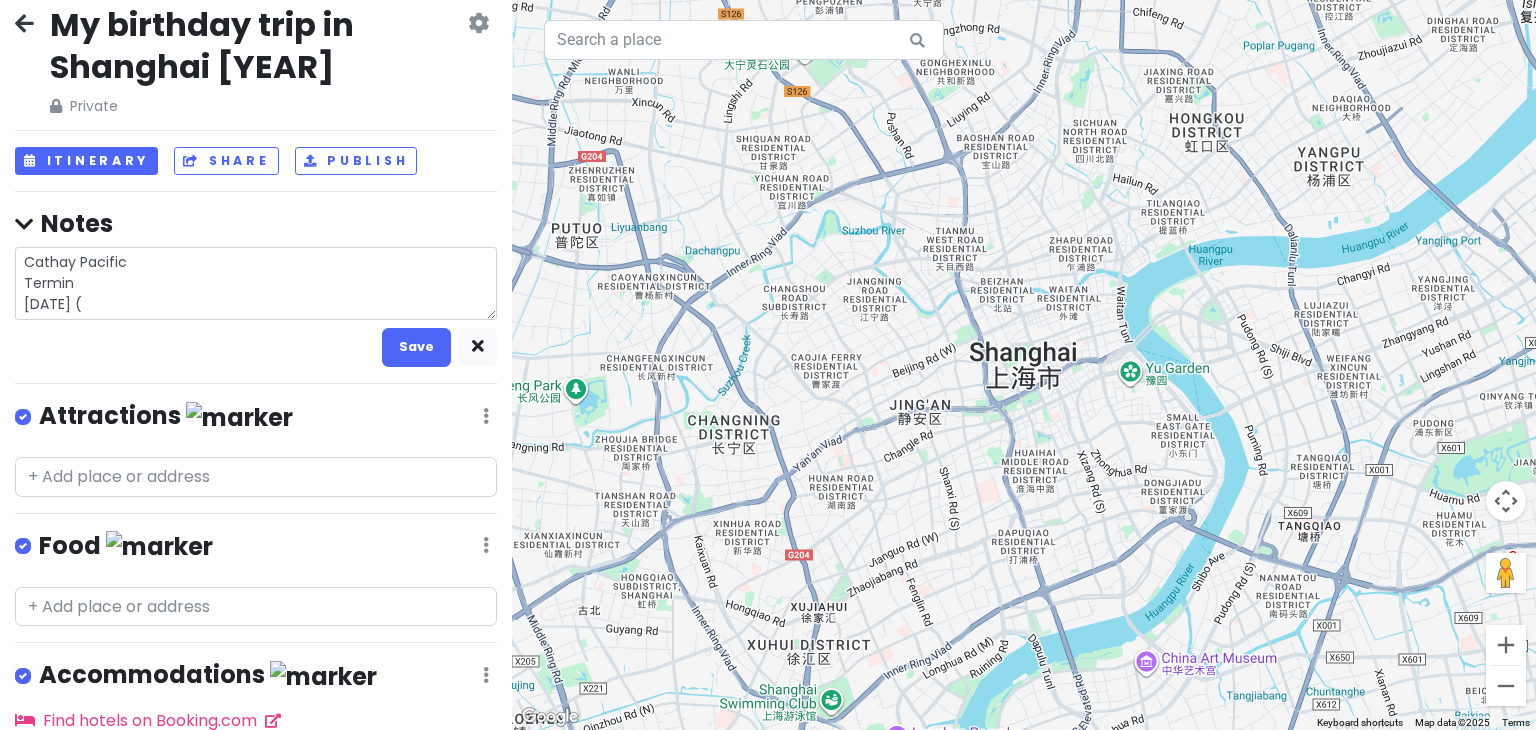 type on "x" 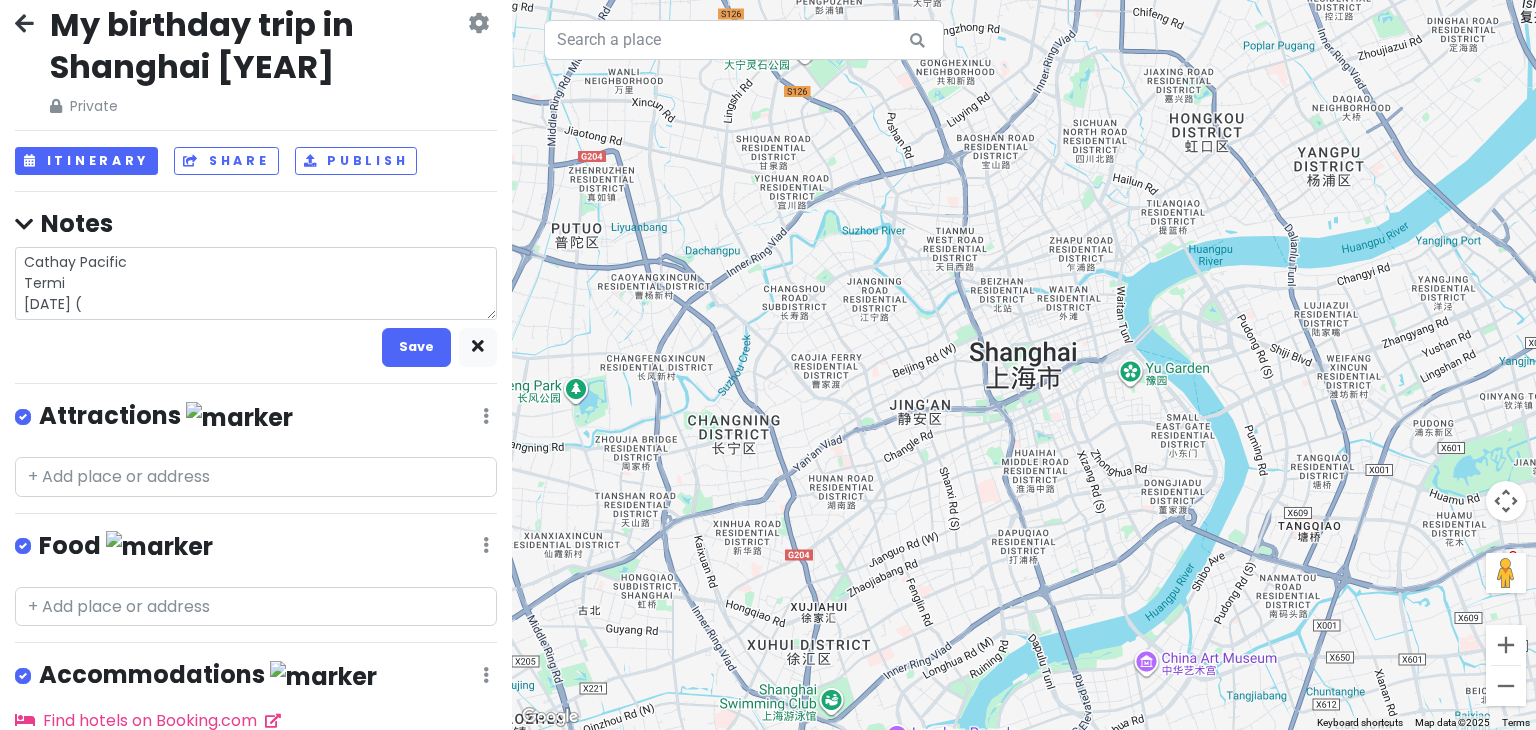 type on "x" 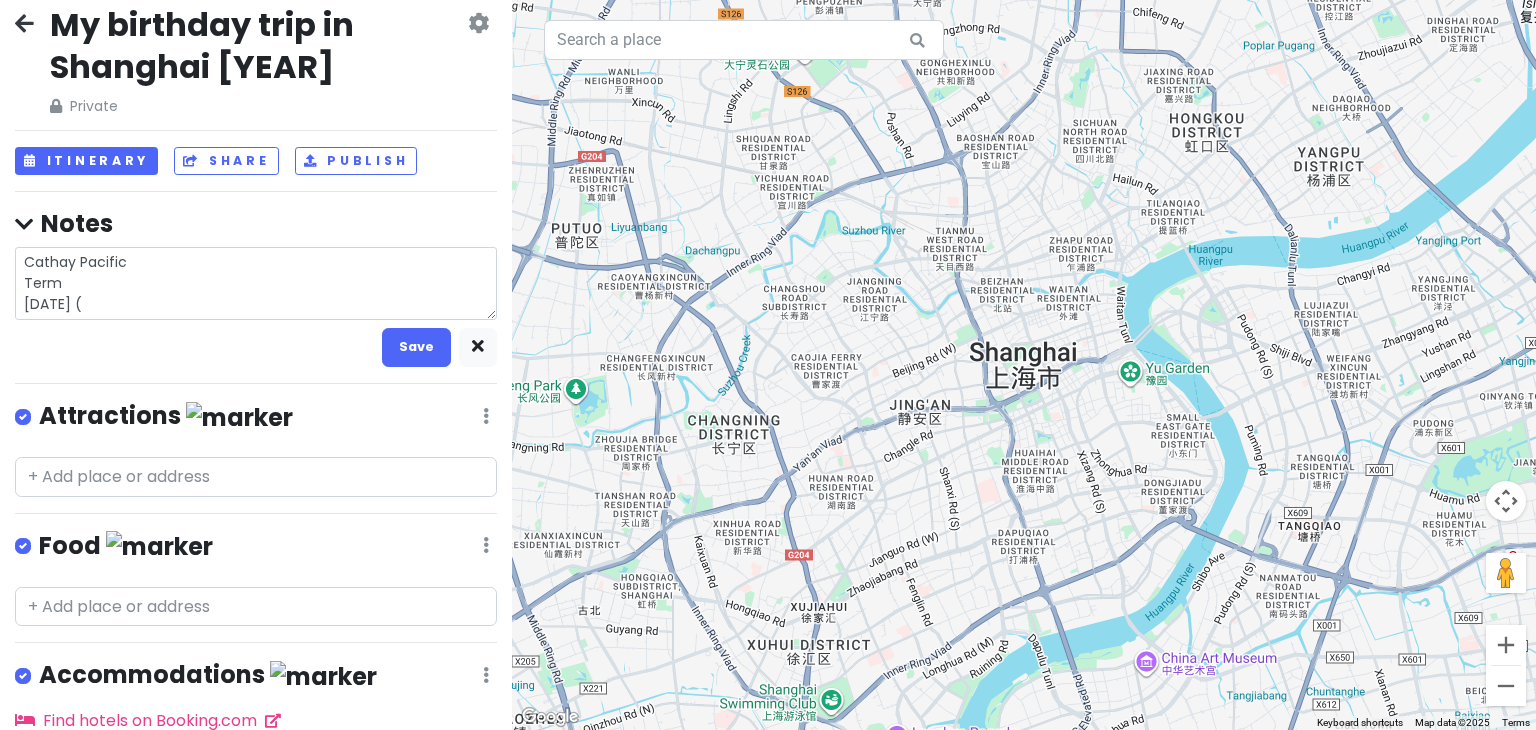 type on "x" 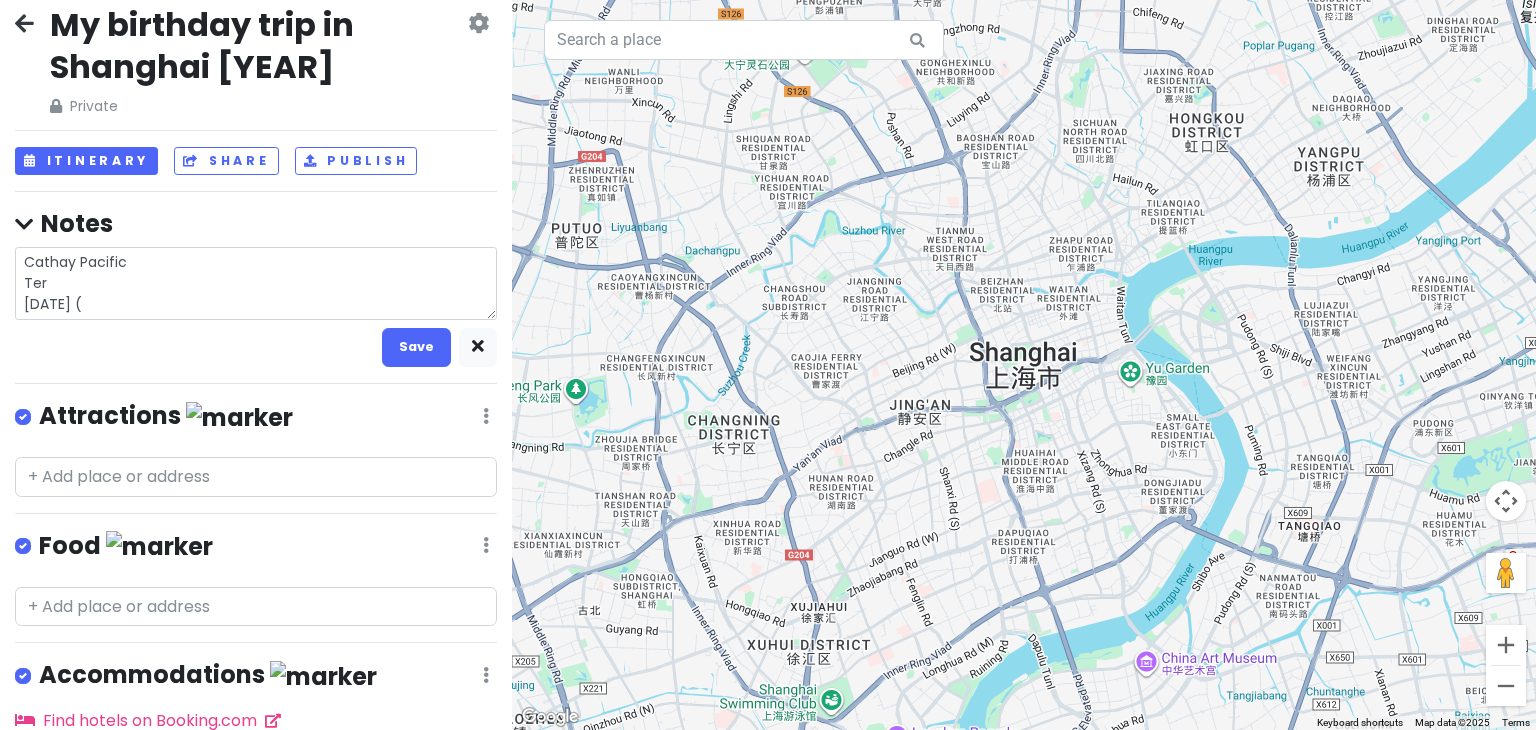 type on "x" 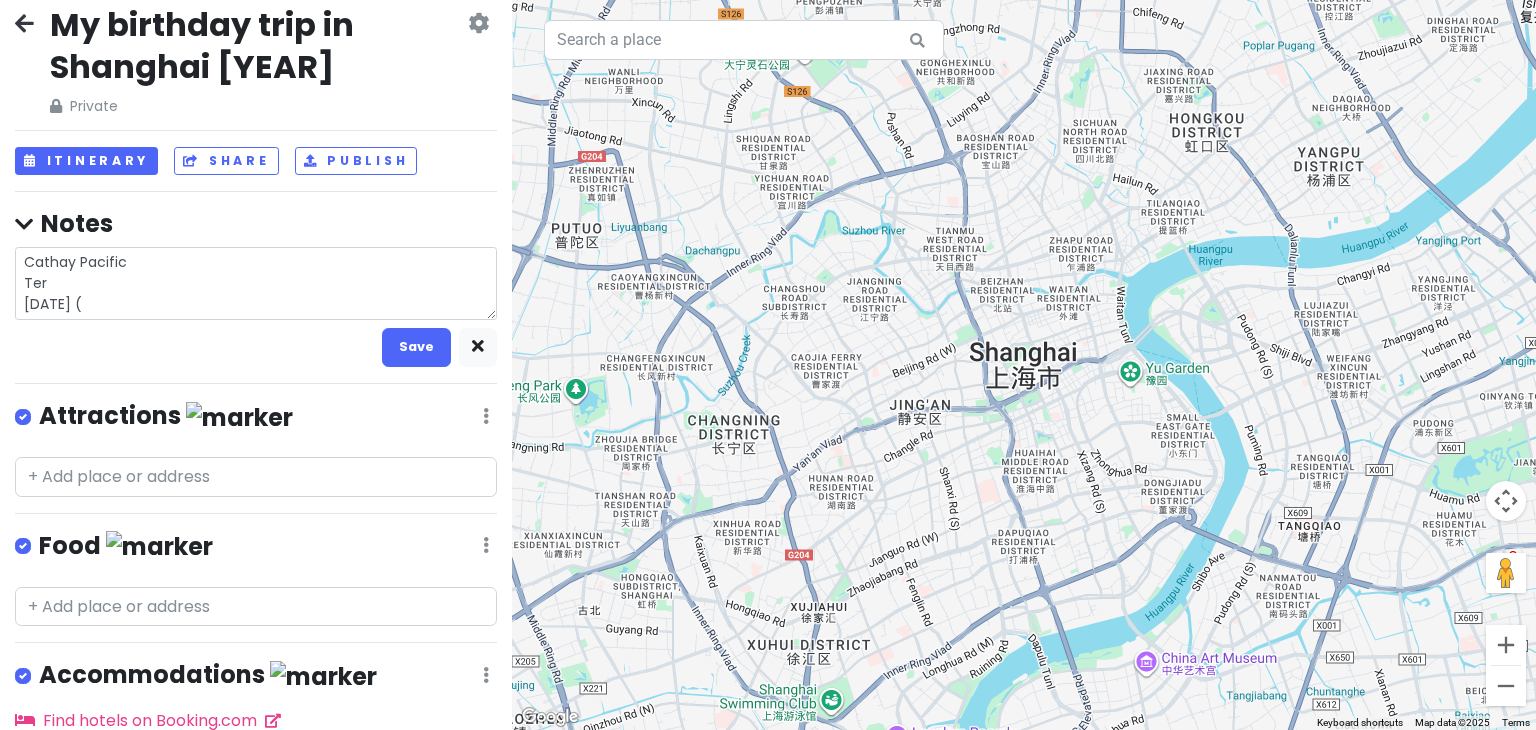 type on "Cathay Pacific
Term
[DATE] (" 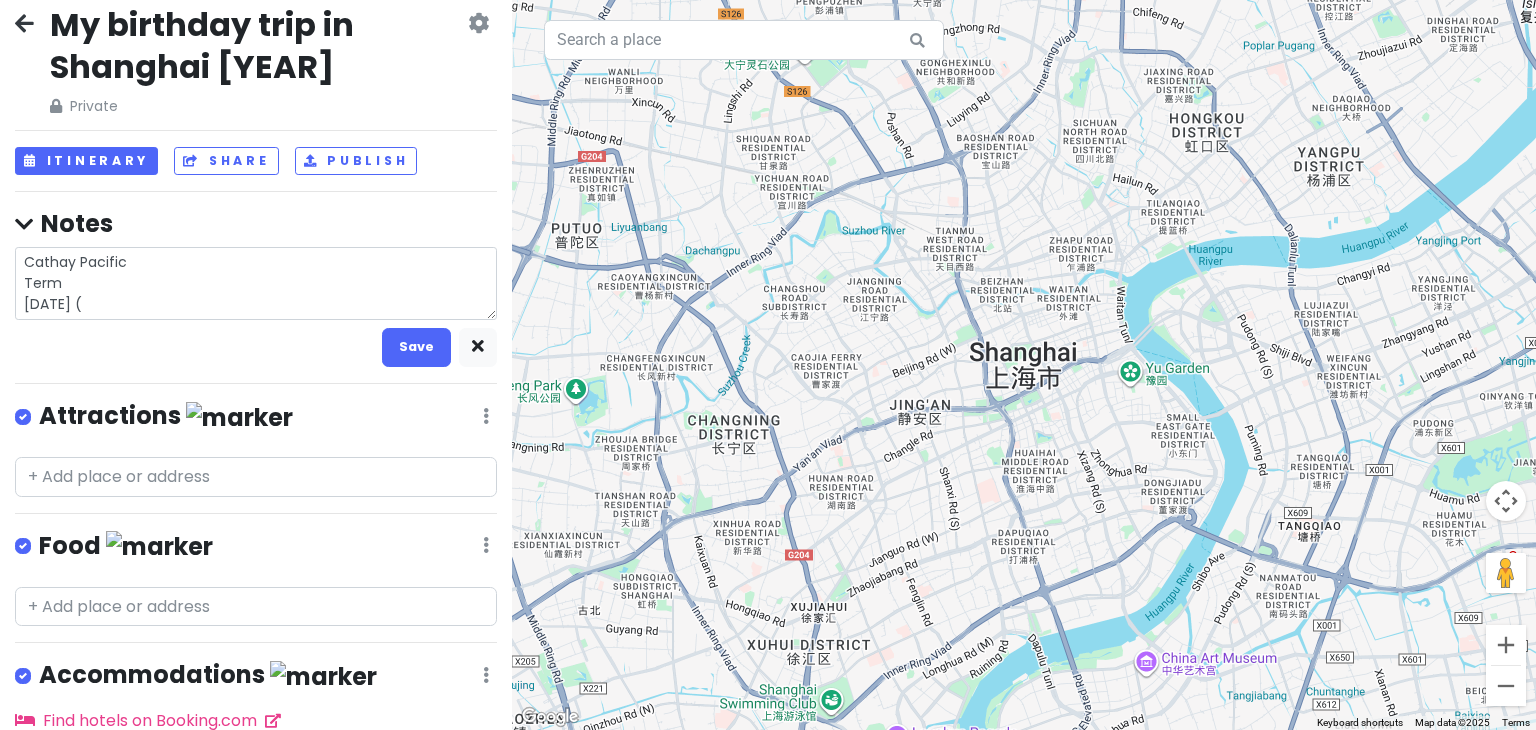 type on "x" 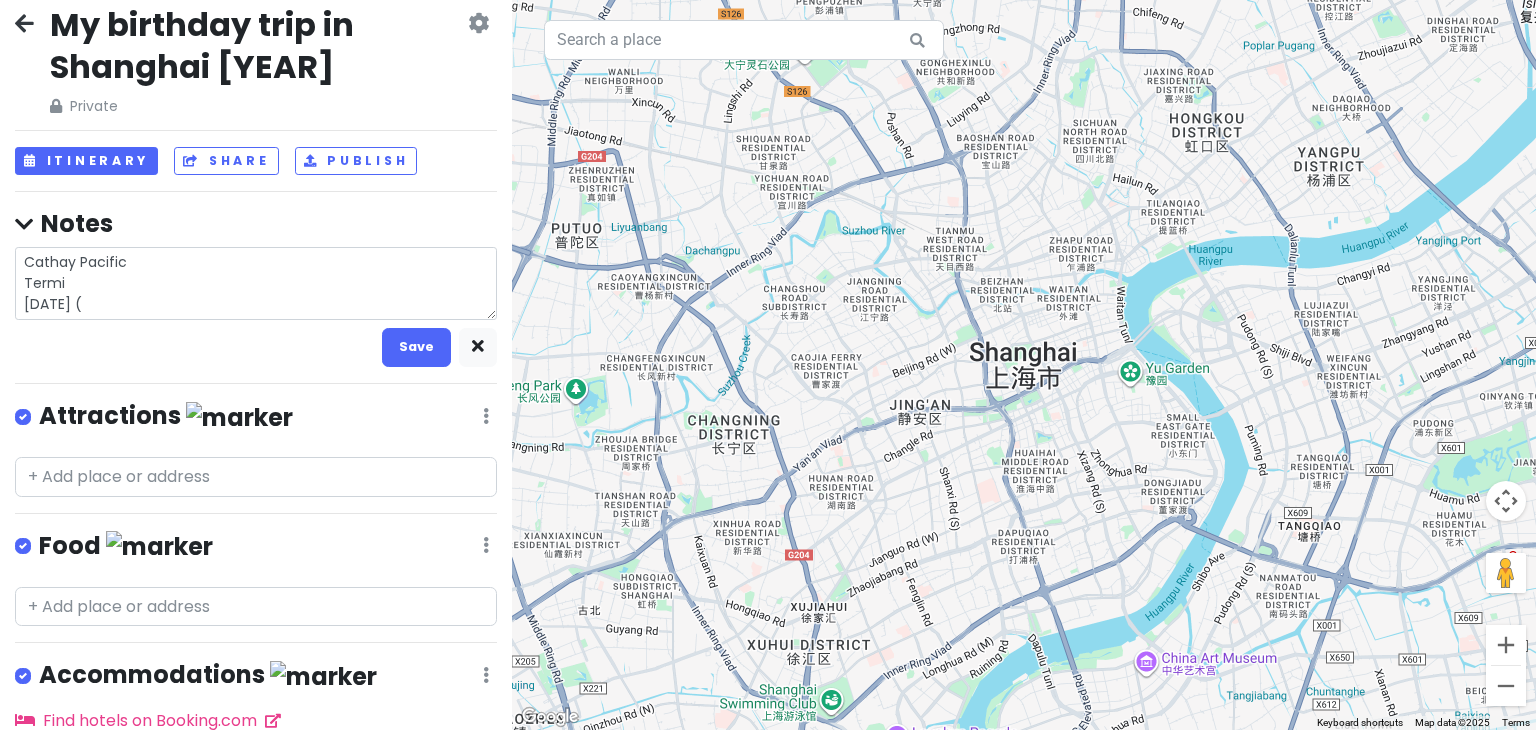 type on "x" 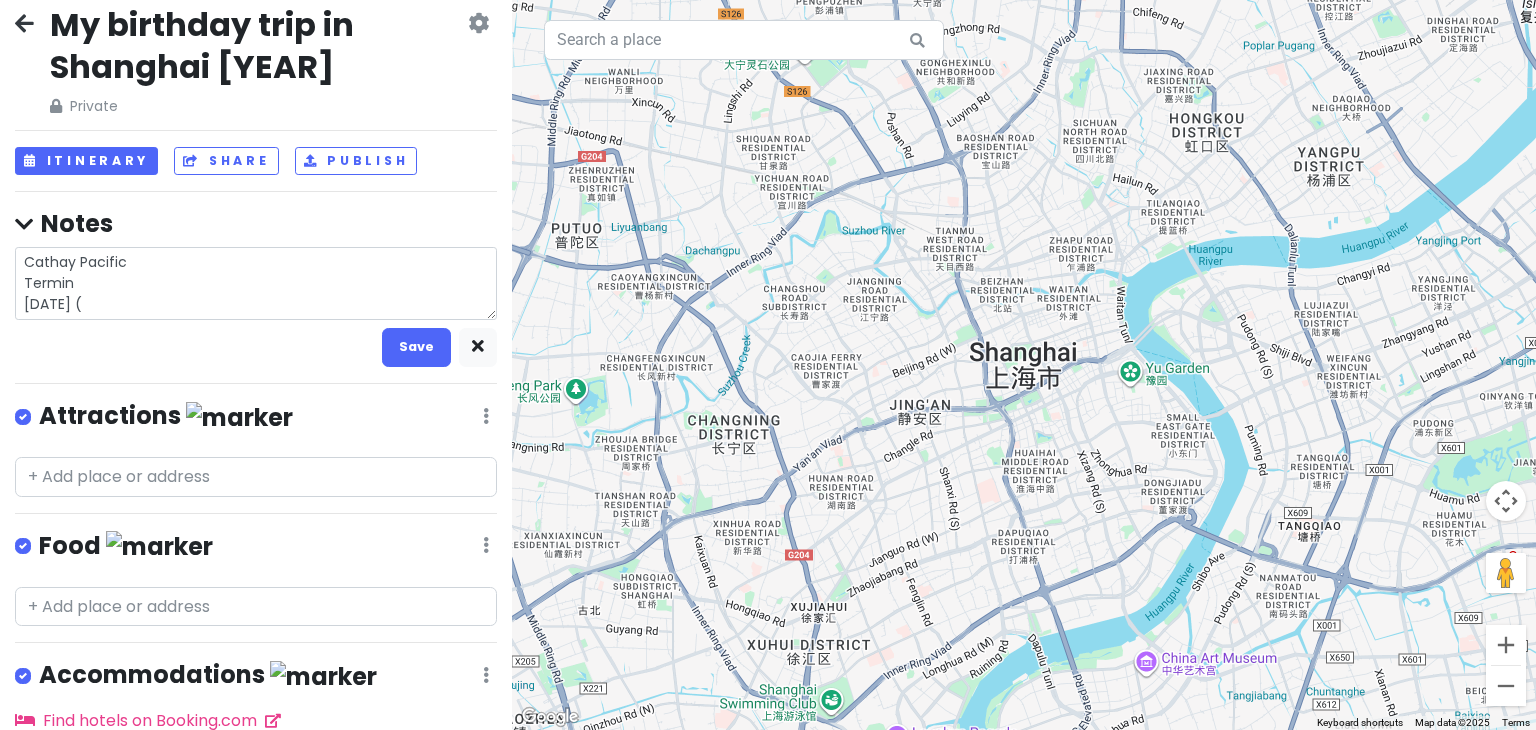 type on "x" 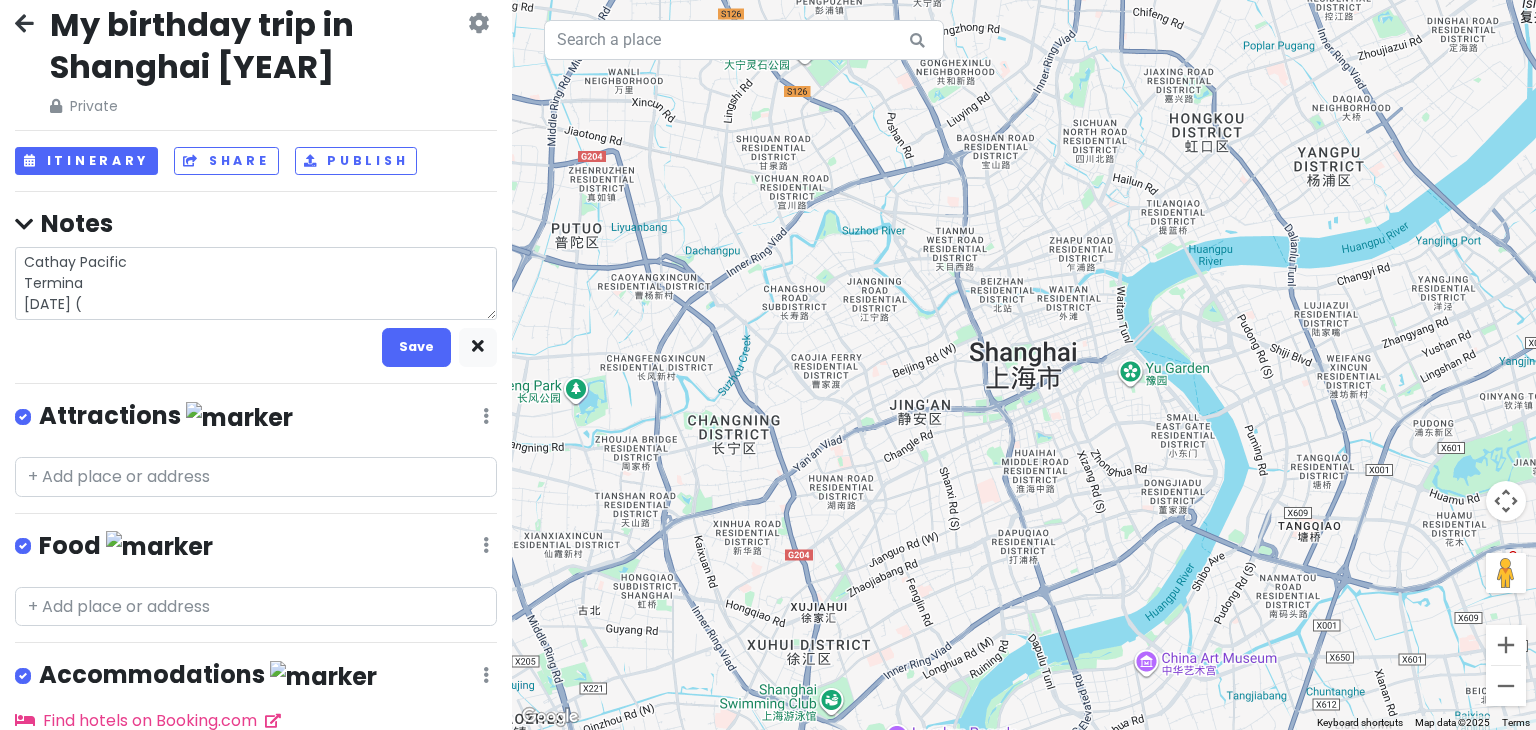 type on "x" 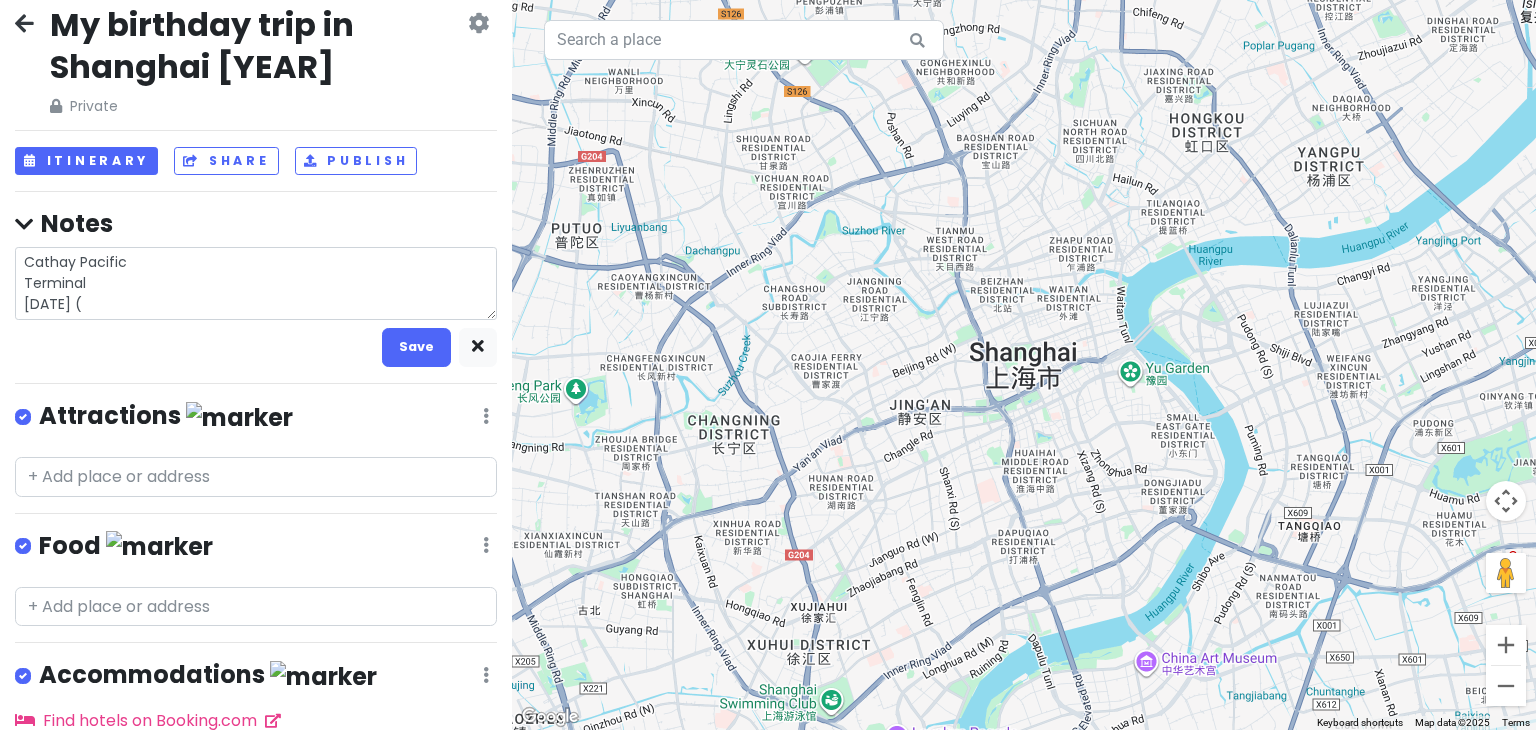 type on "Cathay Pacific
Terminalc
[DATE] (" 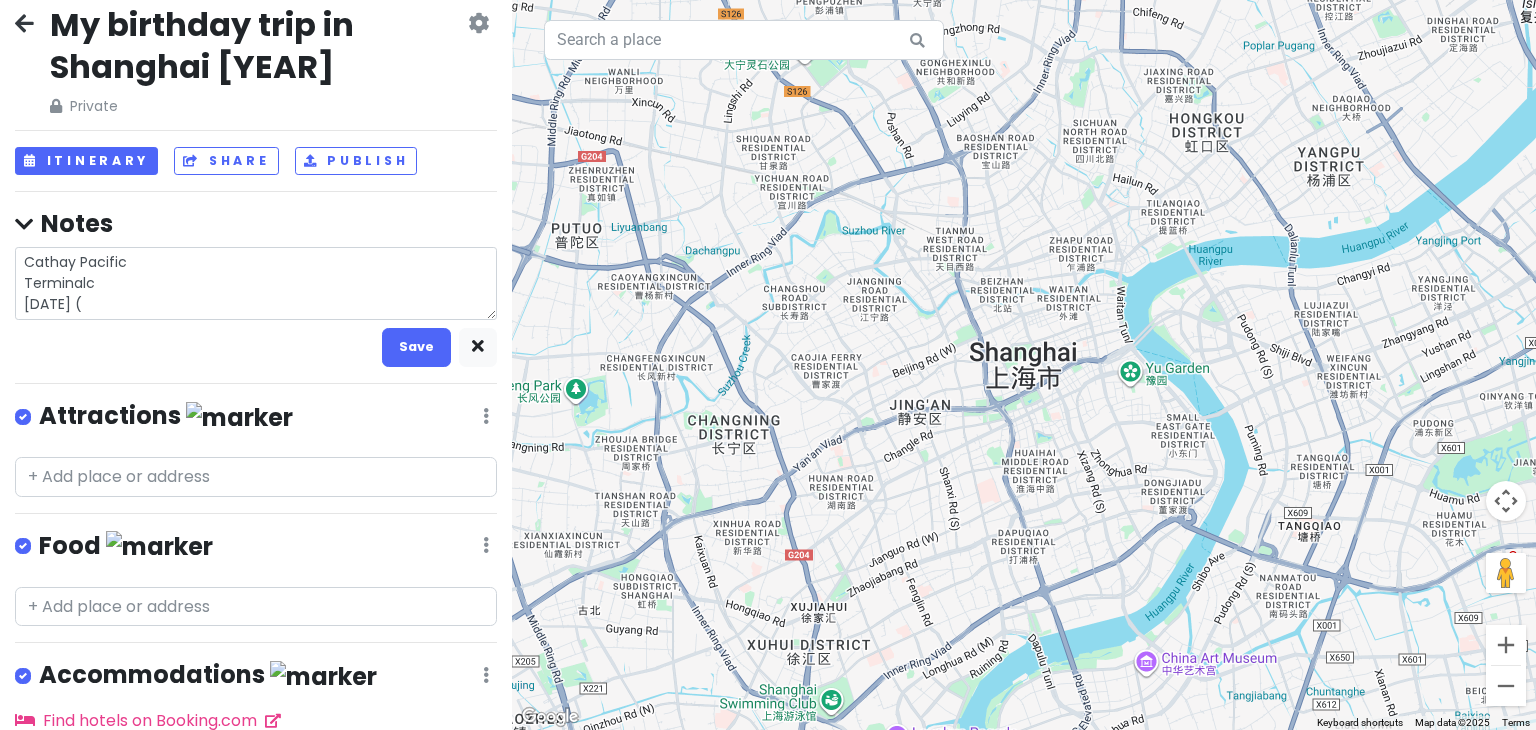 type on "x" 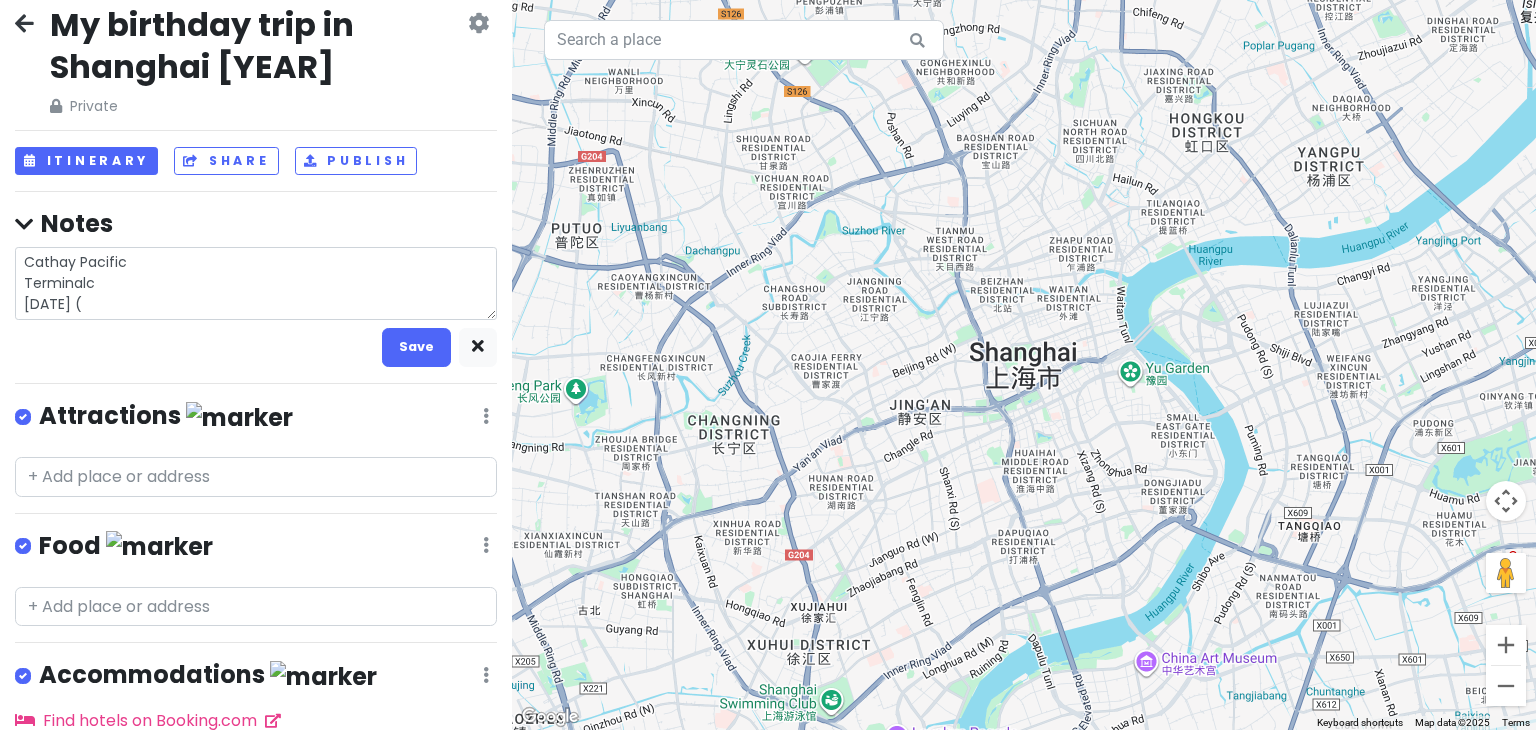 type on "x" 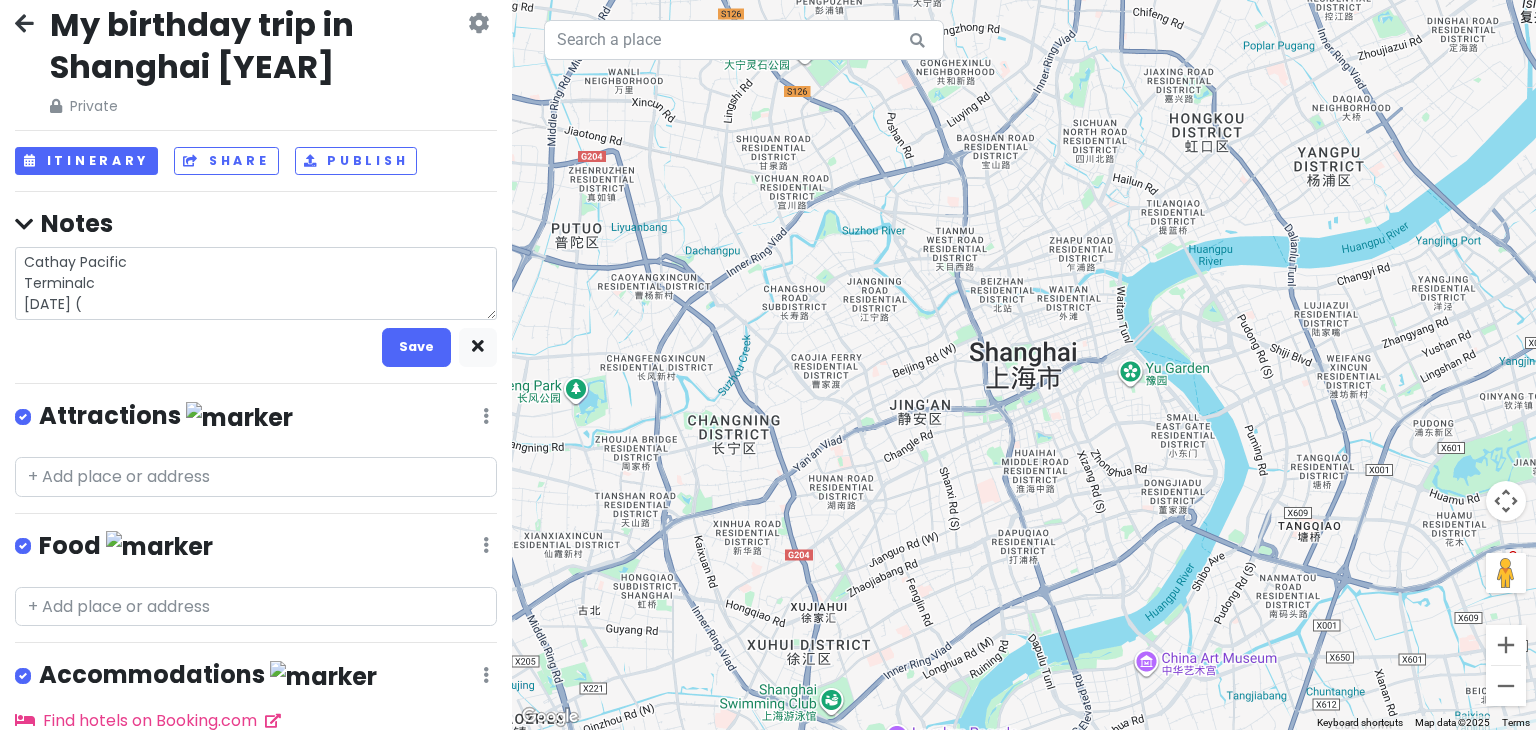 type on "Cathay Pacific
Terminalc
[DATE] (" 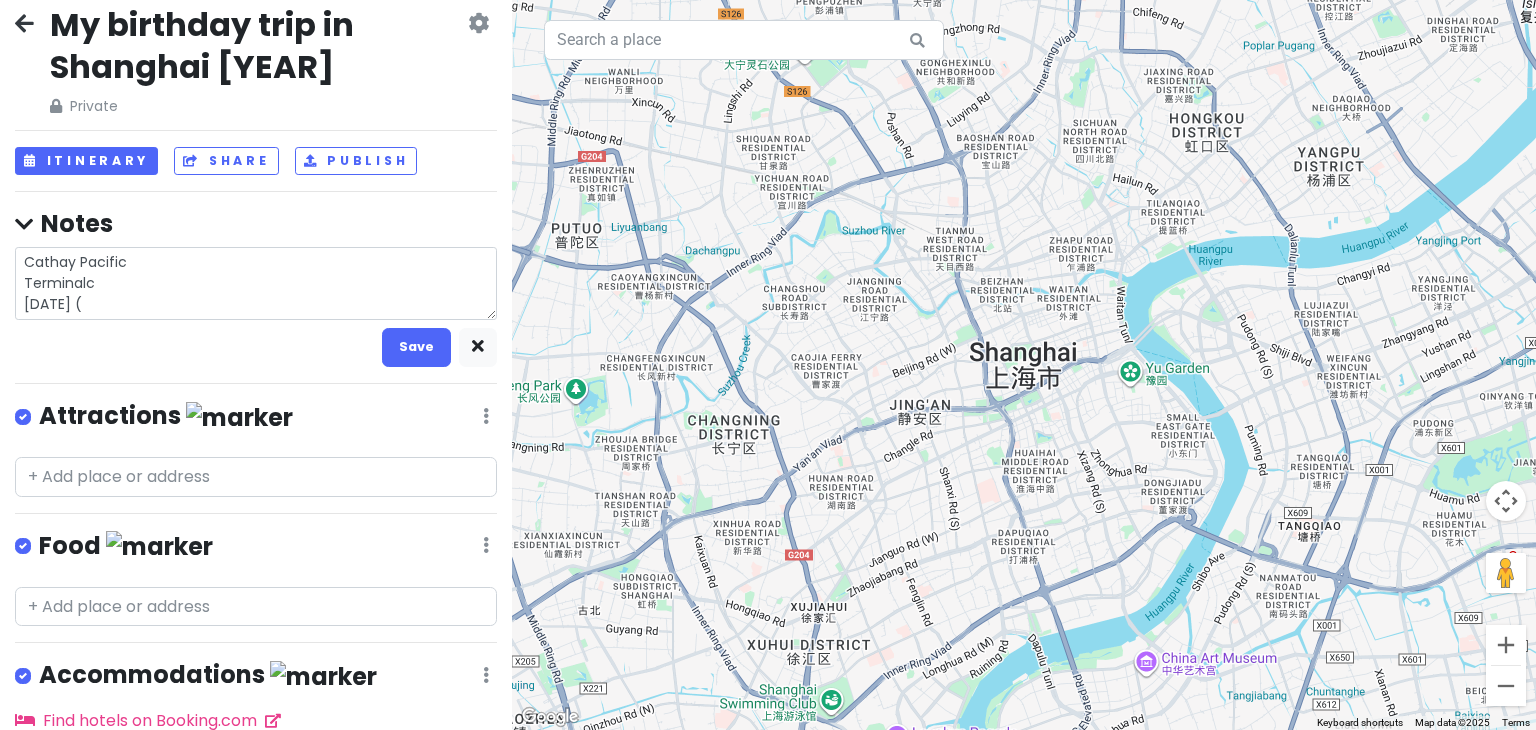 type on "x" 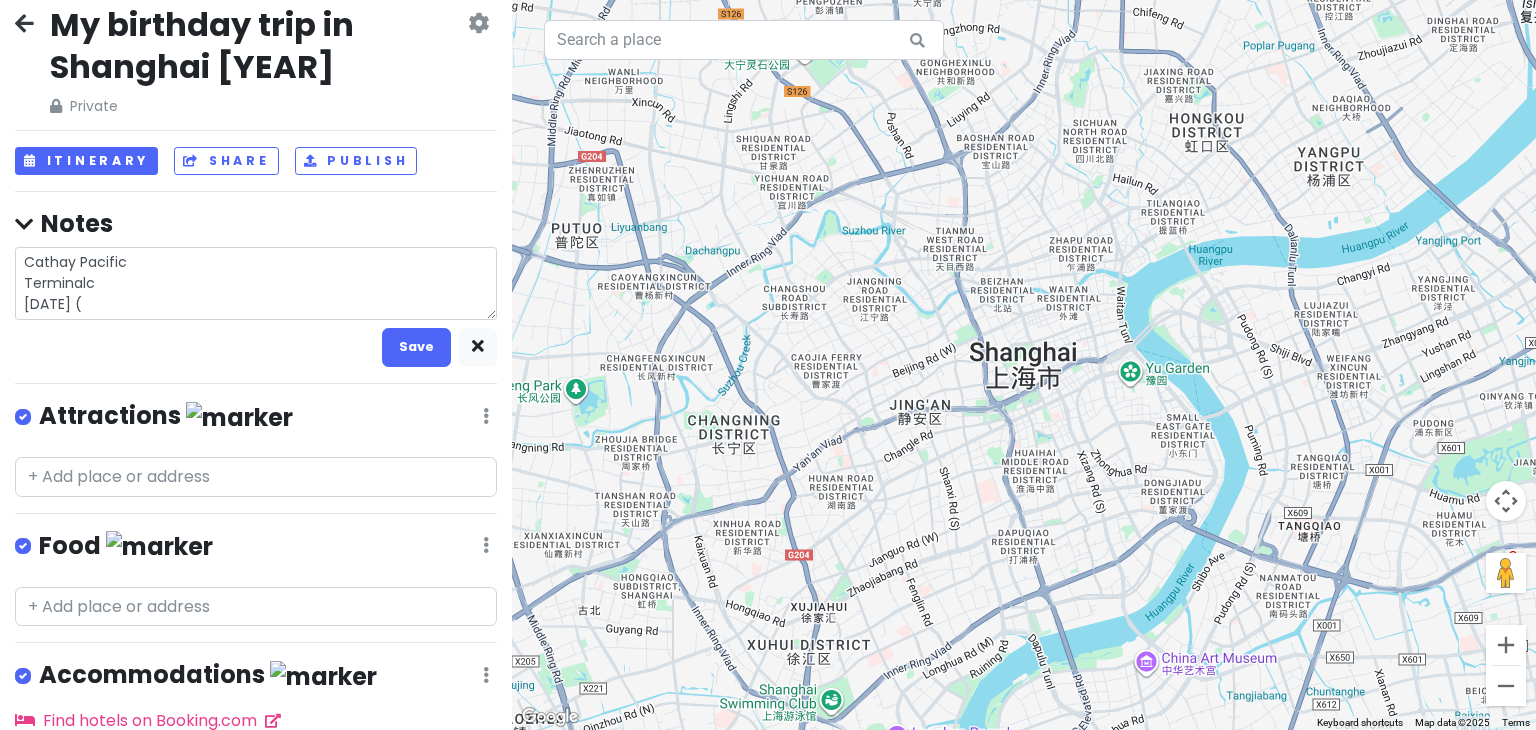 type on "x" 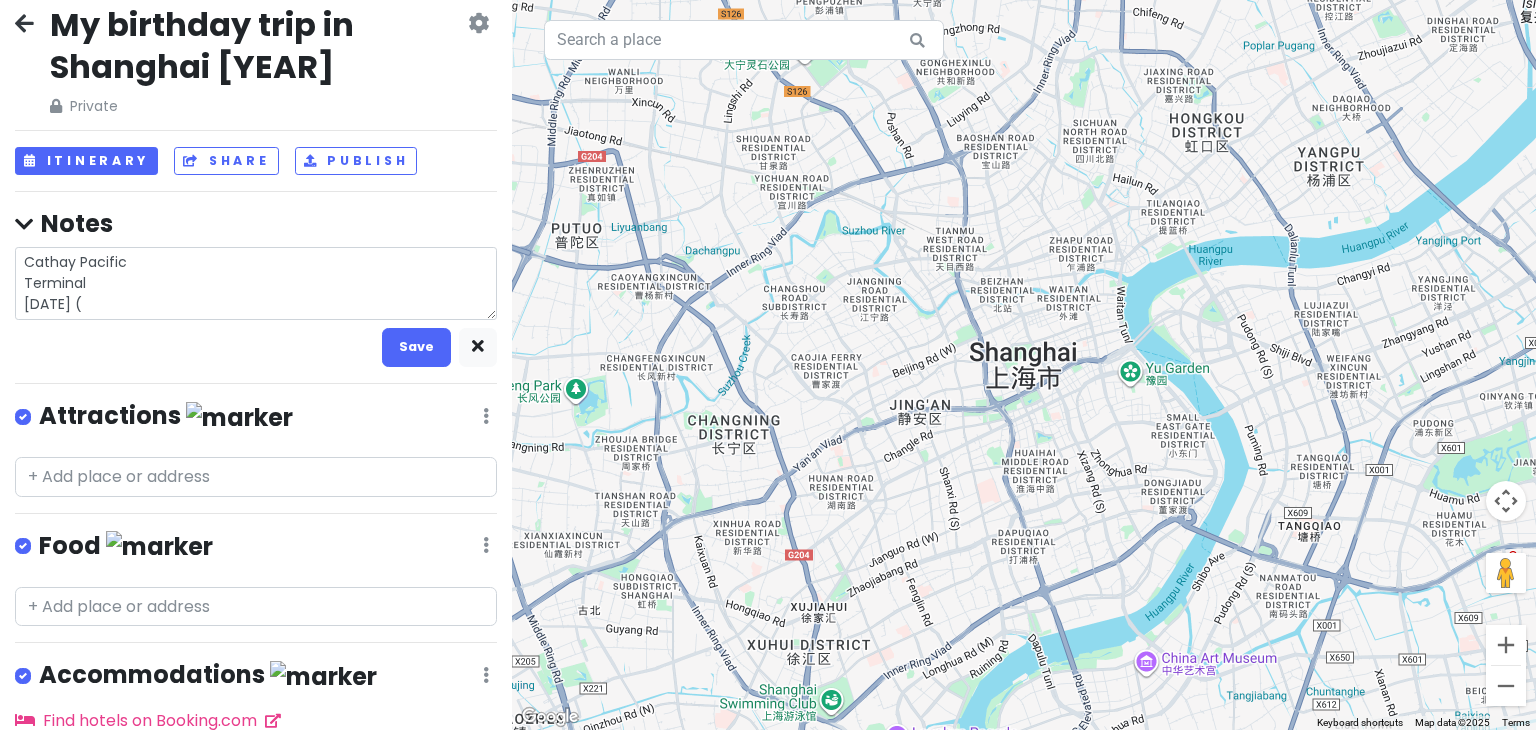 type on "x" 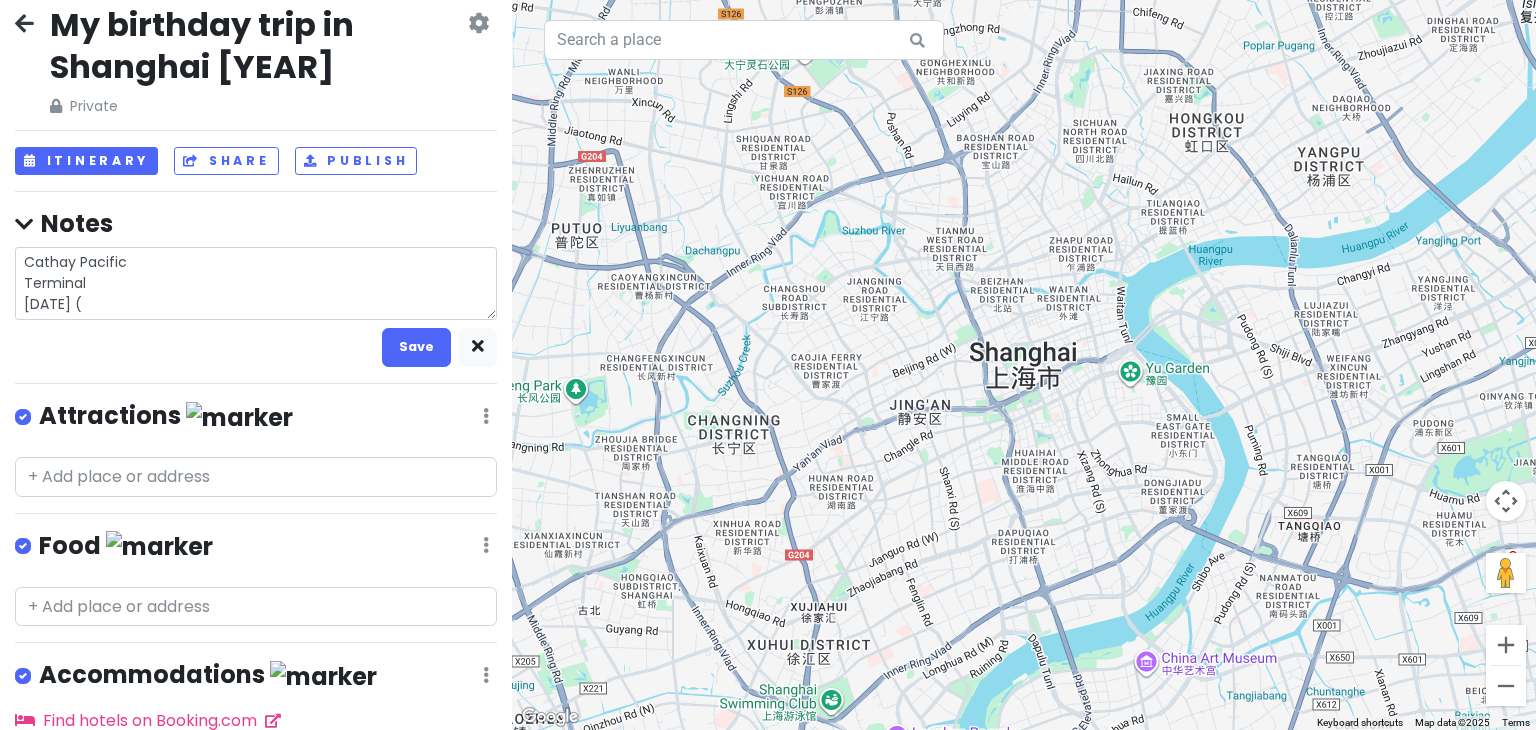 type on "x" 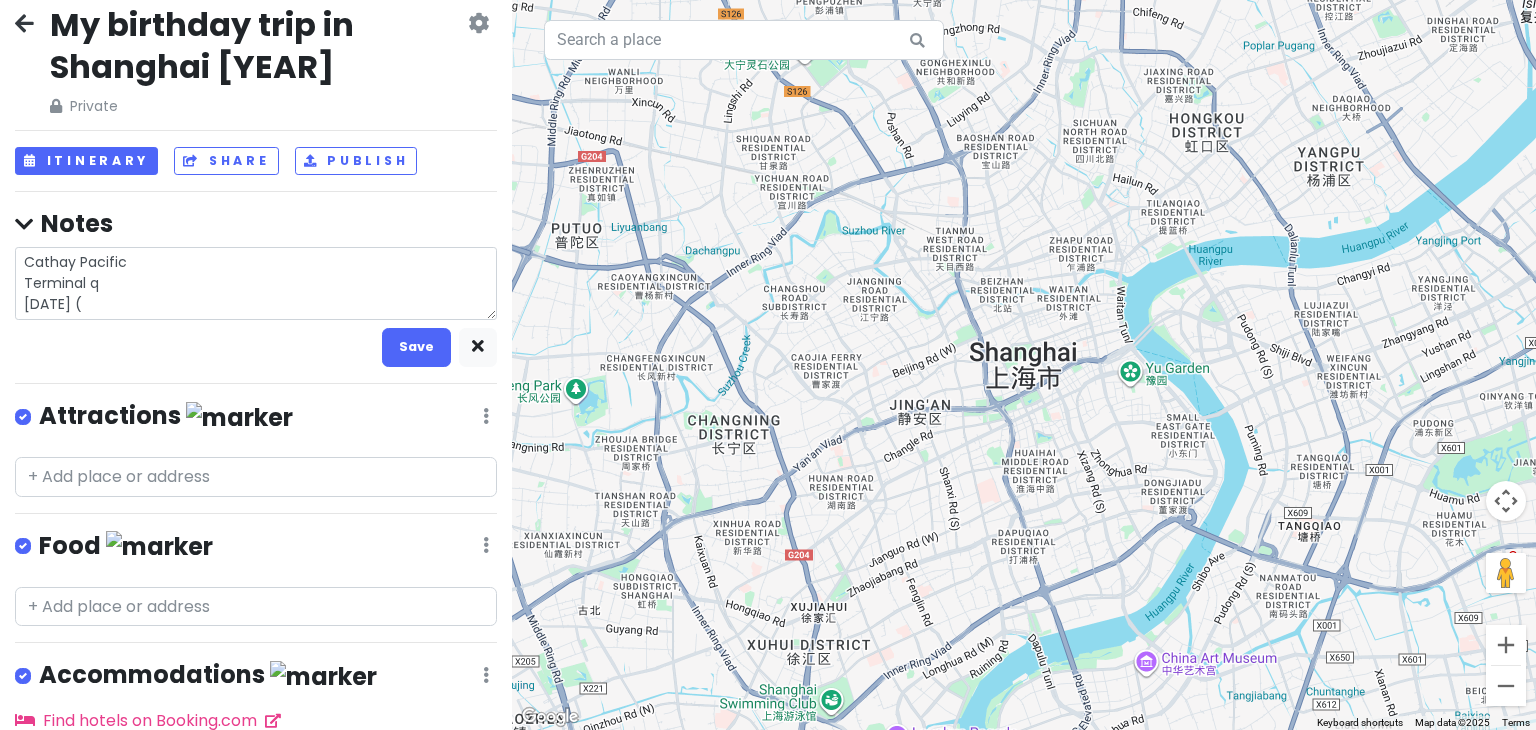 type on "x" 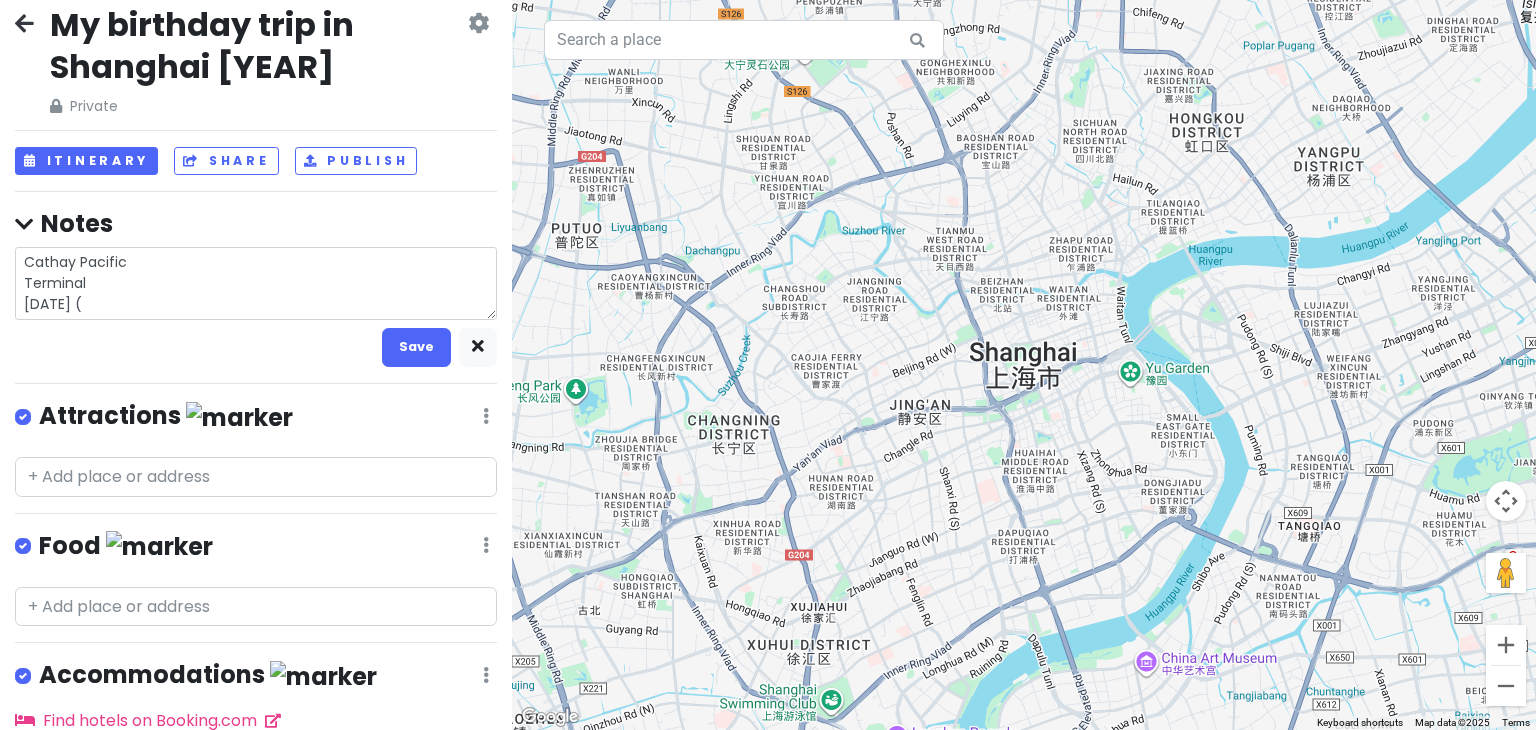 type on "x" 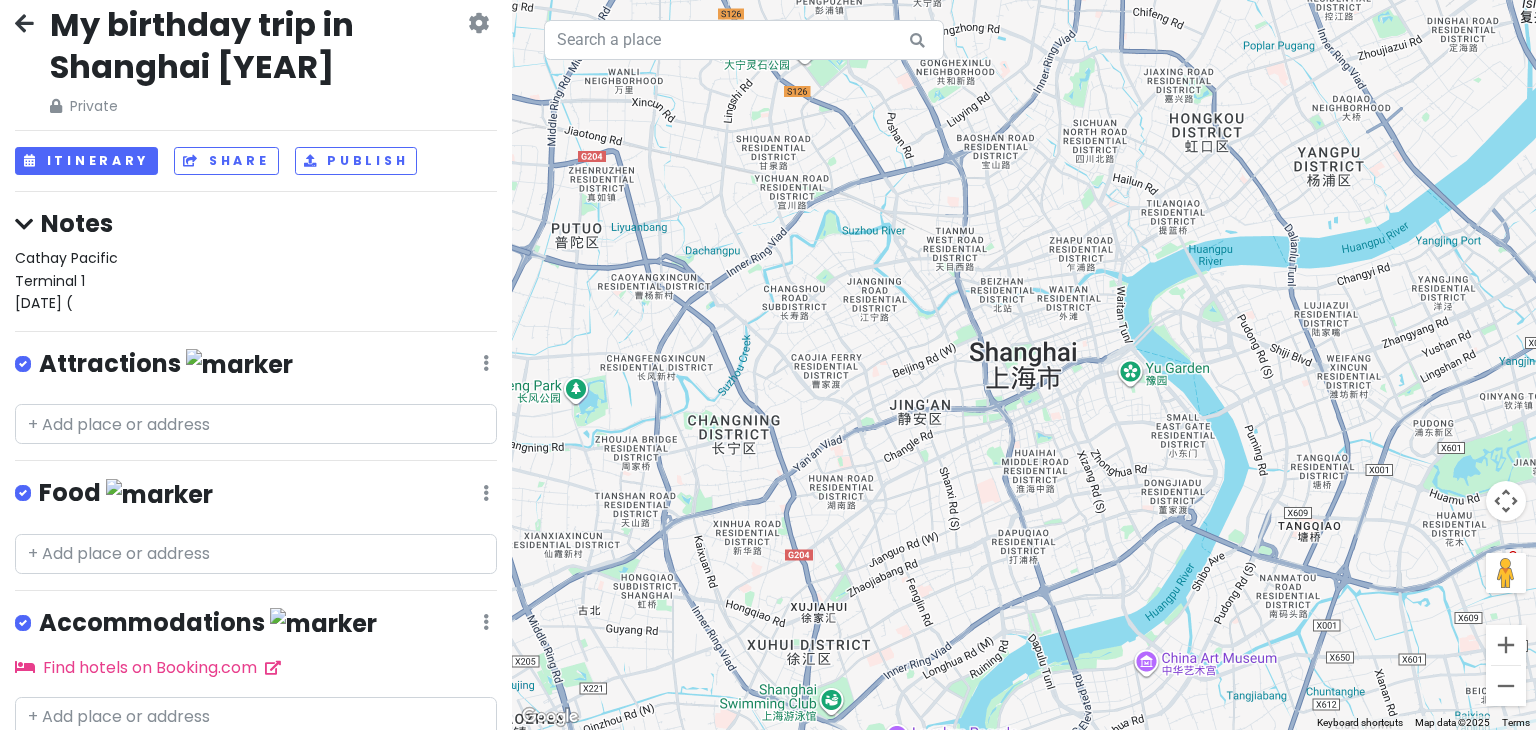 click on "Cathay Pacific
Terminal 1
[DATE] (" at bounding box center (256, 280) 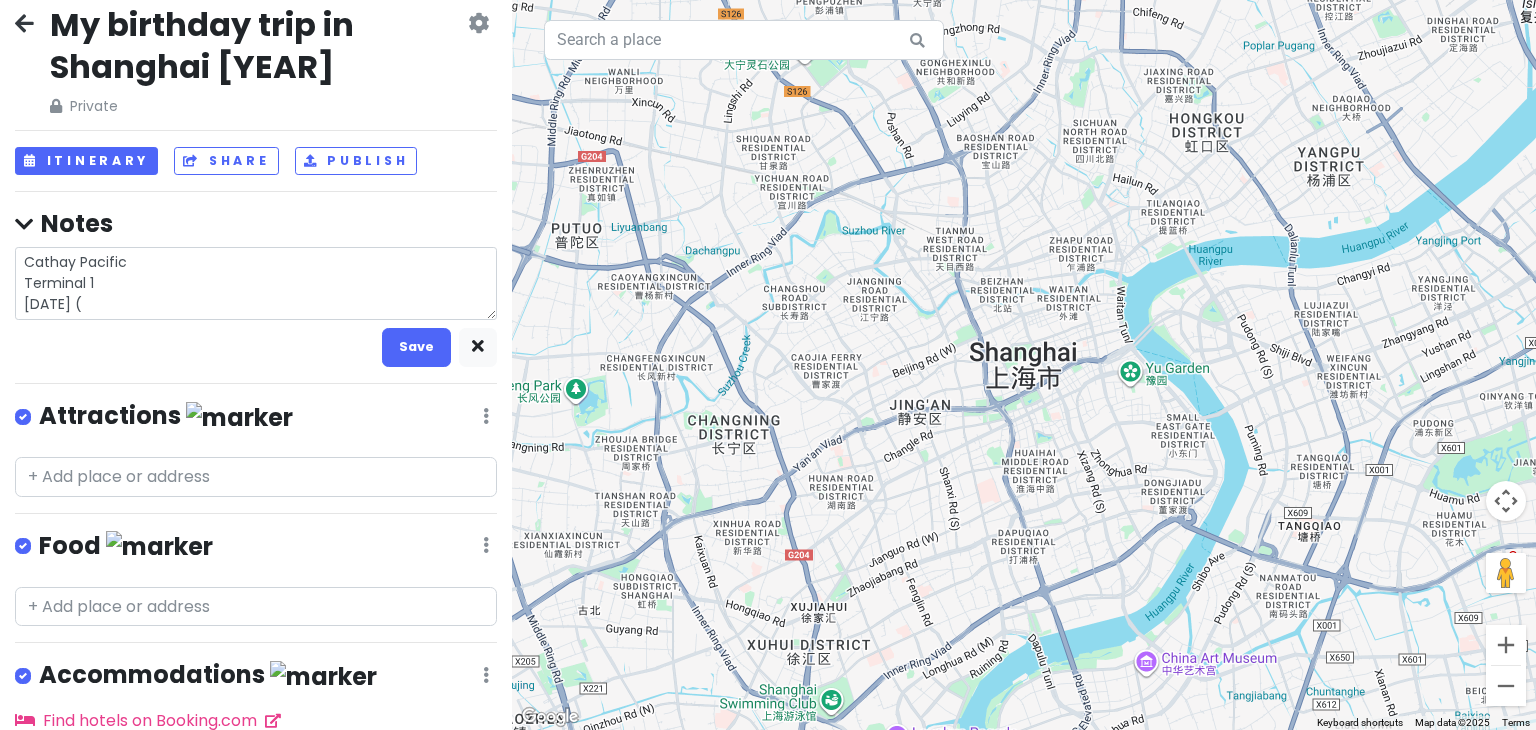 click on "Cathay Pacific
Terminal 1
[DATE] (" at bounding box center [256, 283] 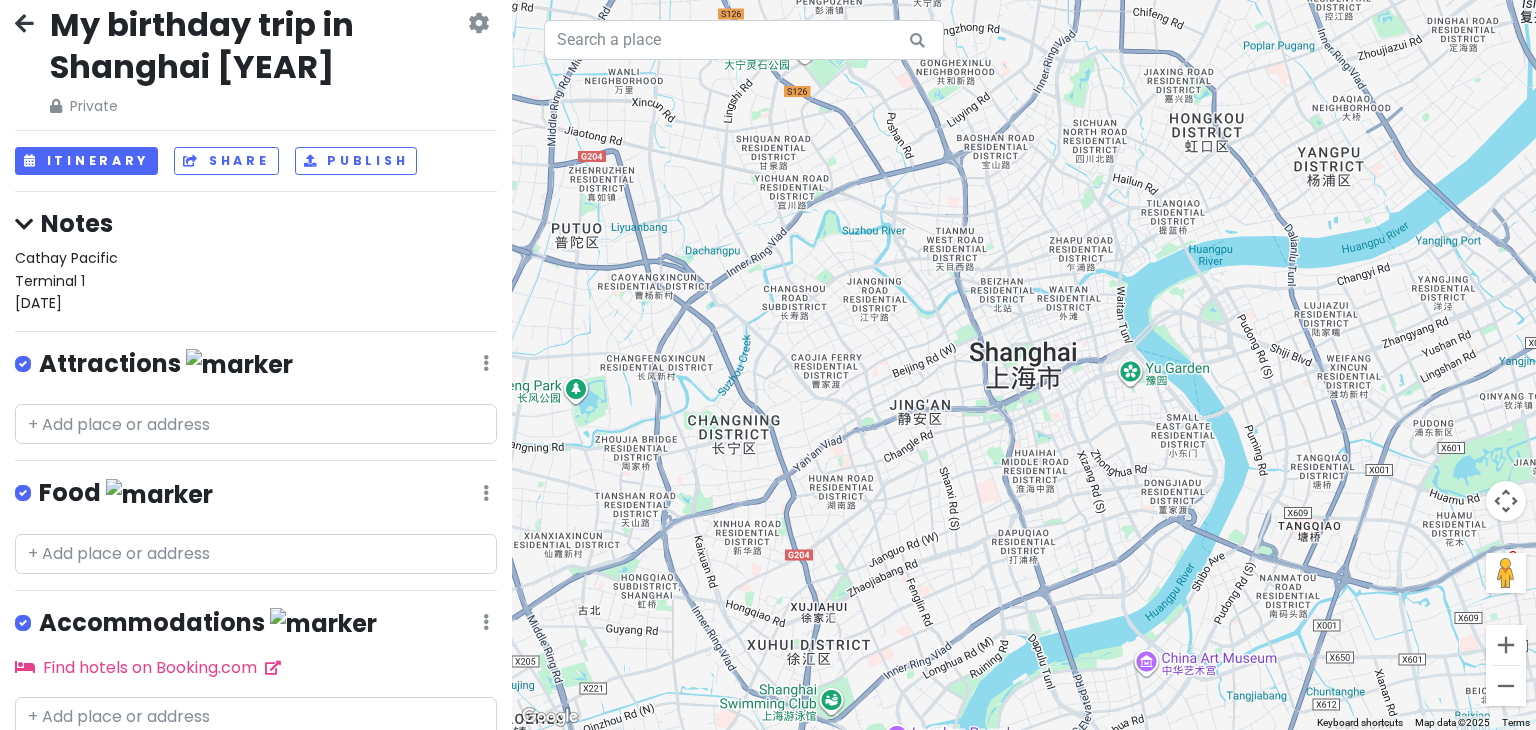 click on "Cathay Pacific
Terminal 1
[DATE]" at bounding box center [256, 280] 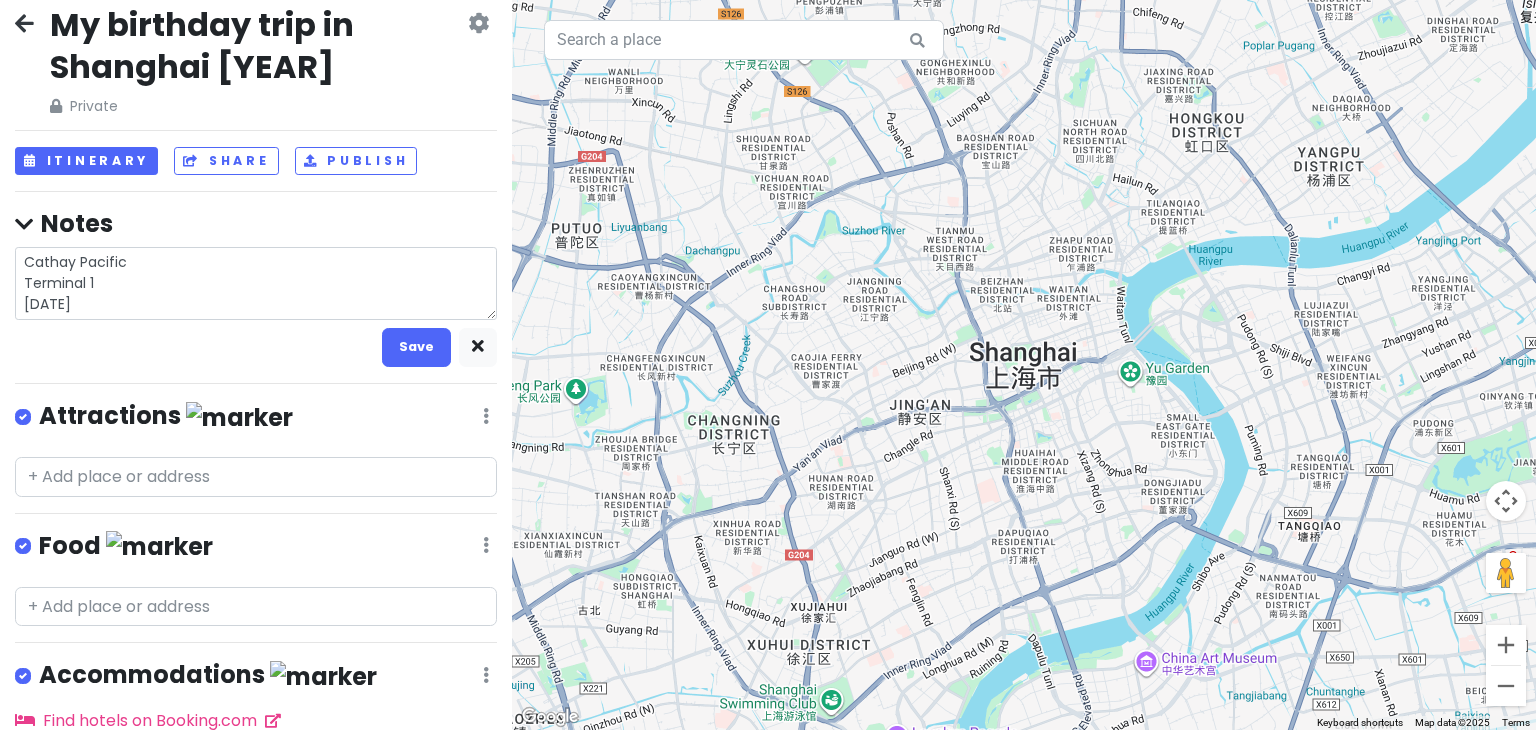 click on "Cathay Pacific
Terminal 1
[DATE]" at bounding box center (256, 283) 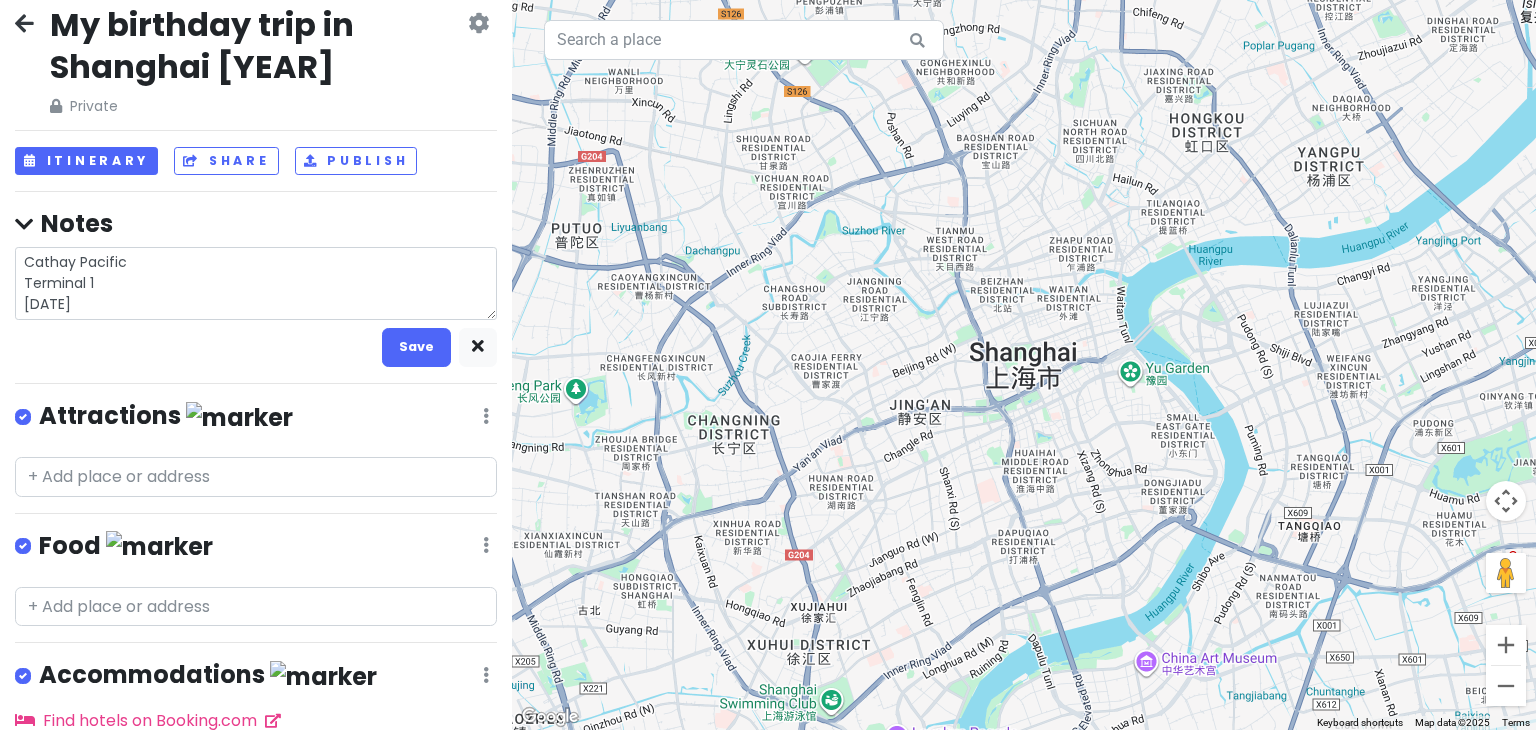 type on "x" 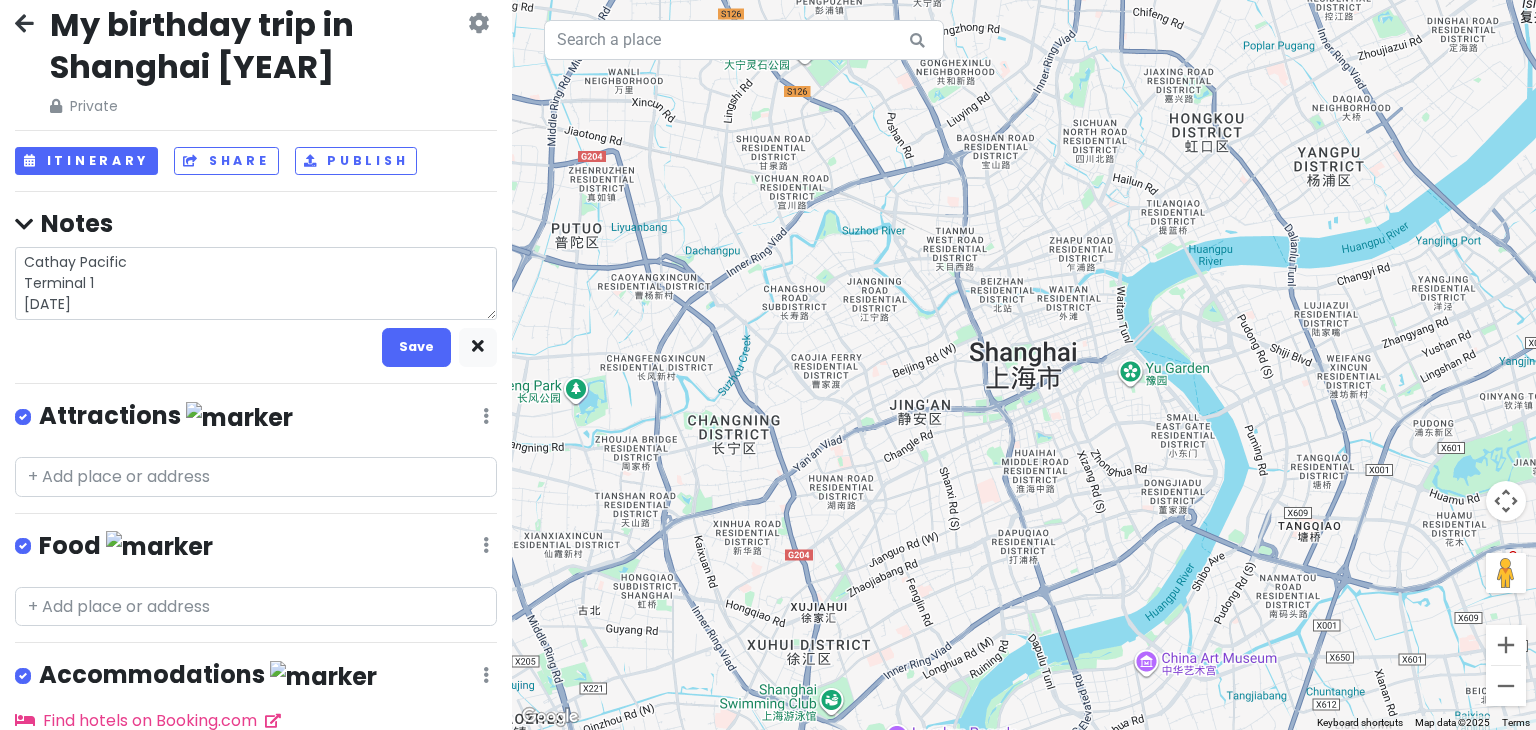 type on "Cathay Pacific
Terminal 1
[DATE]" 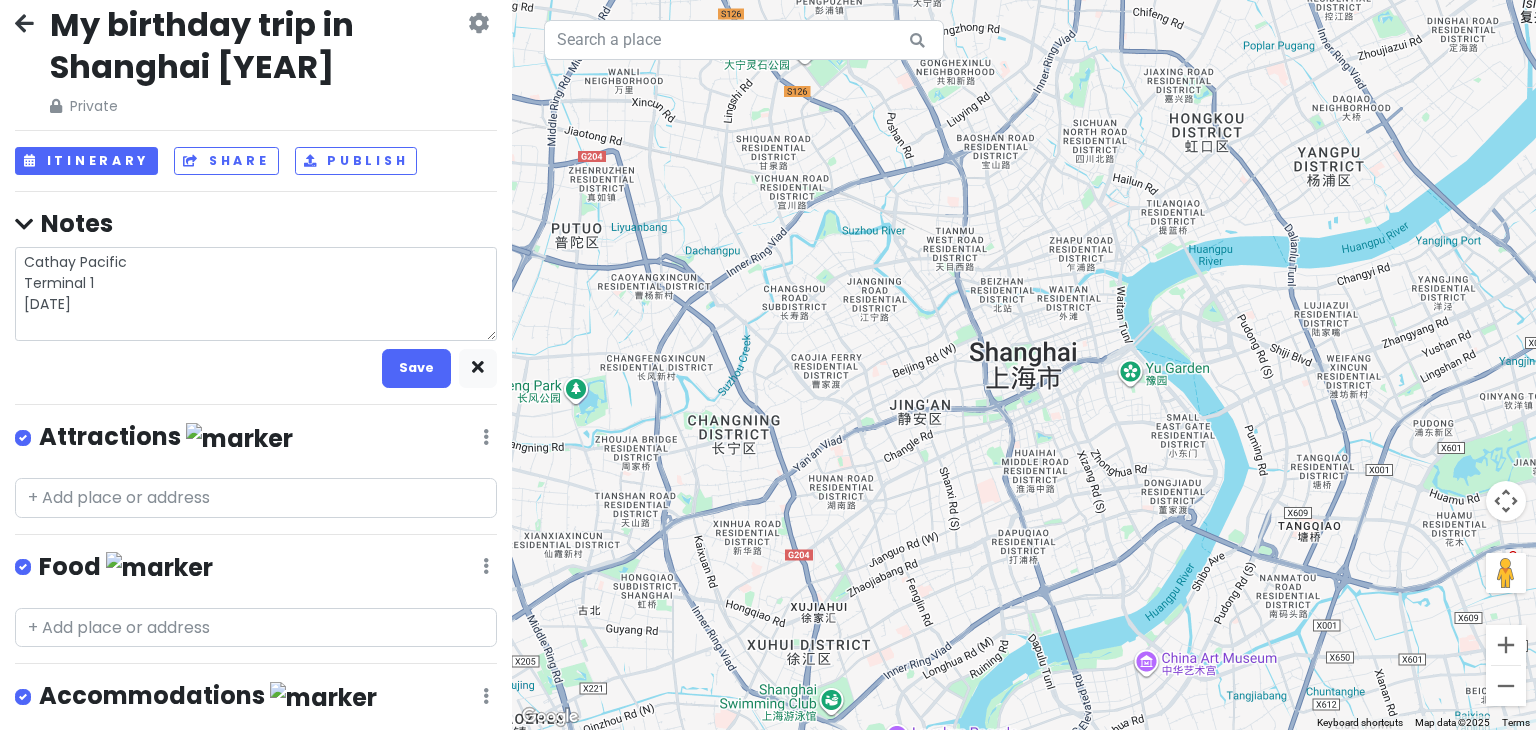 type on "x" 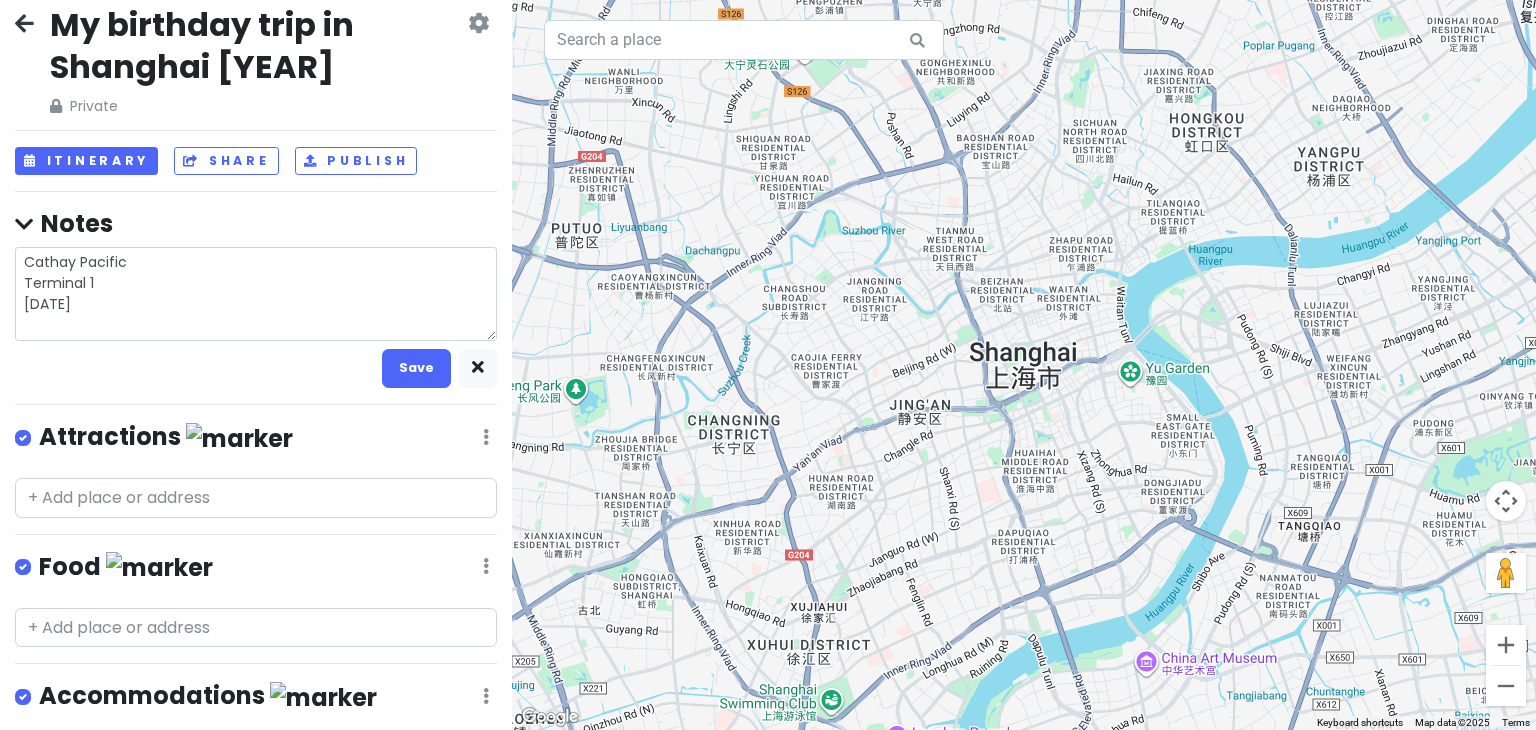 type on "Cathay Pacific
Terminal 1
[DATE]
m" 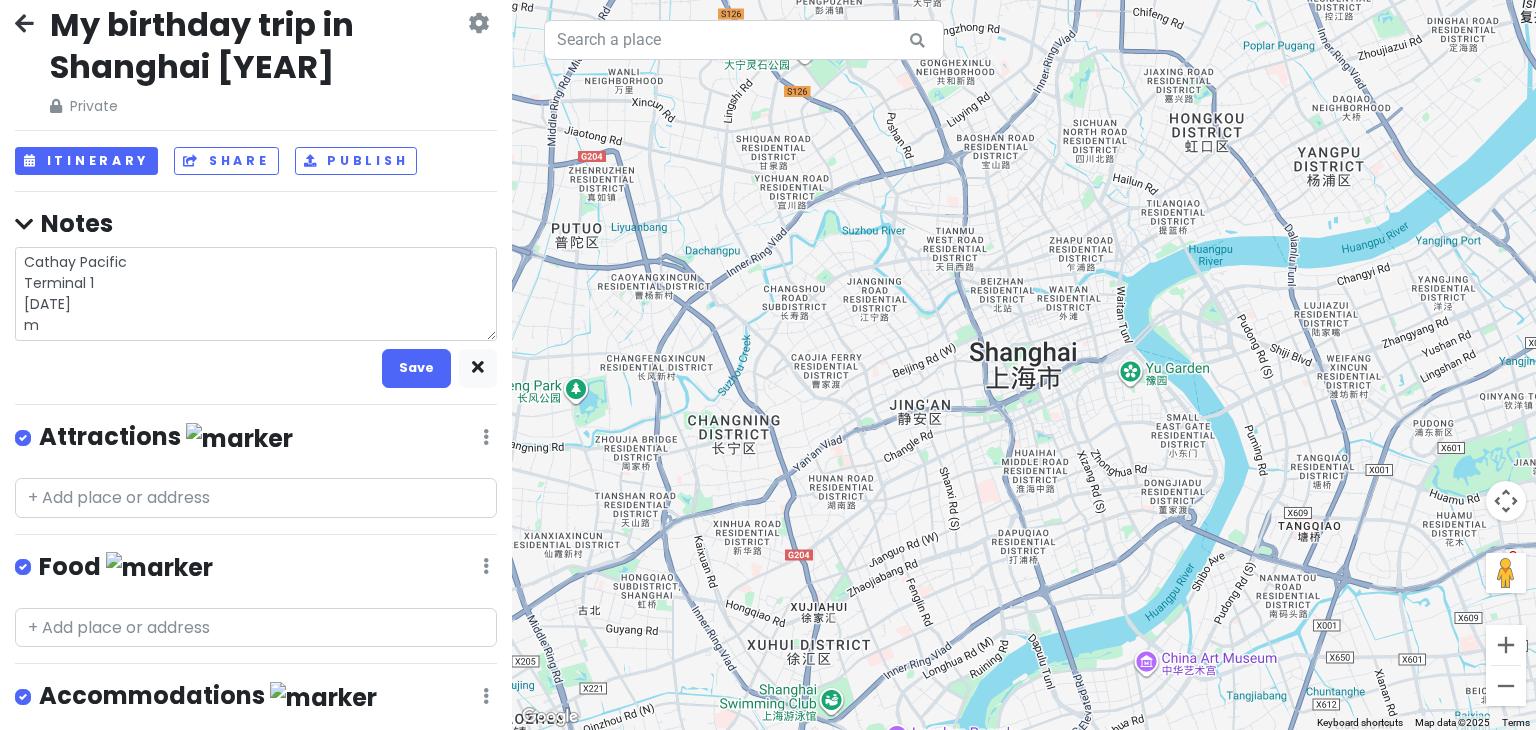 type on "x" 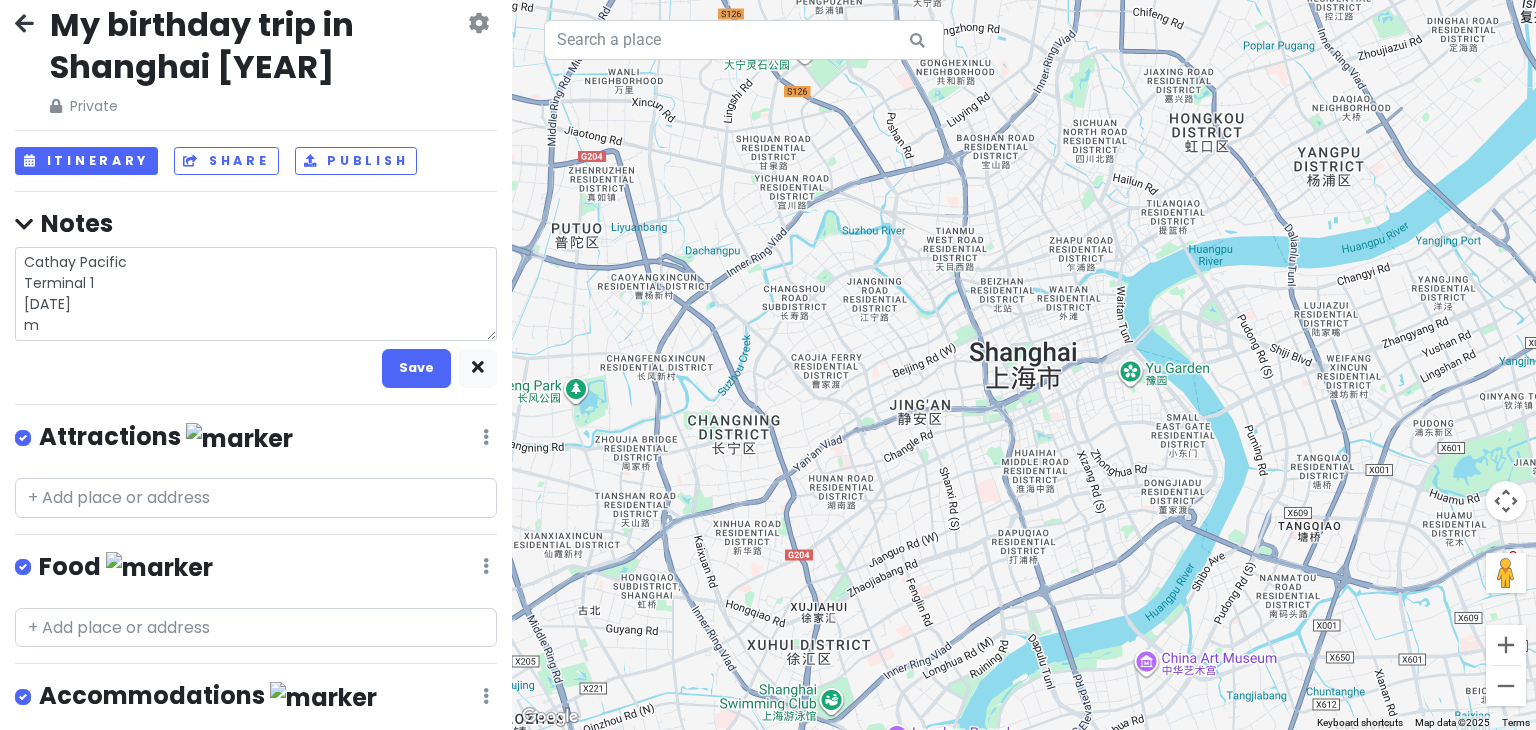 type on "Cathay Pacific
Terminal 1
[DATE]" 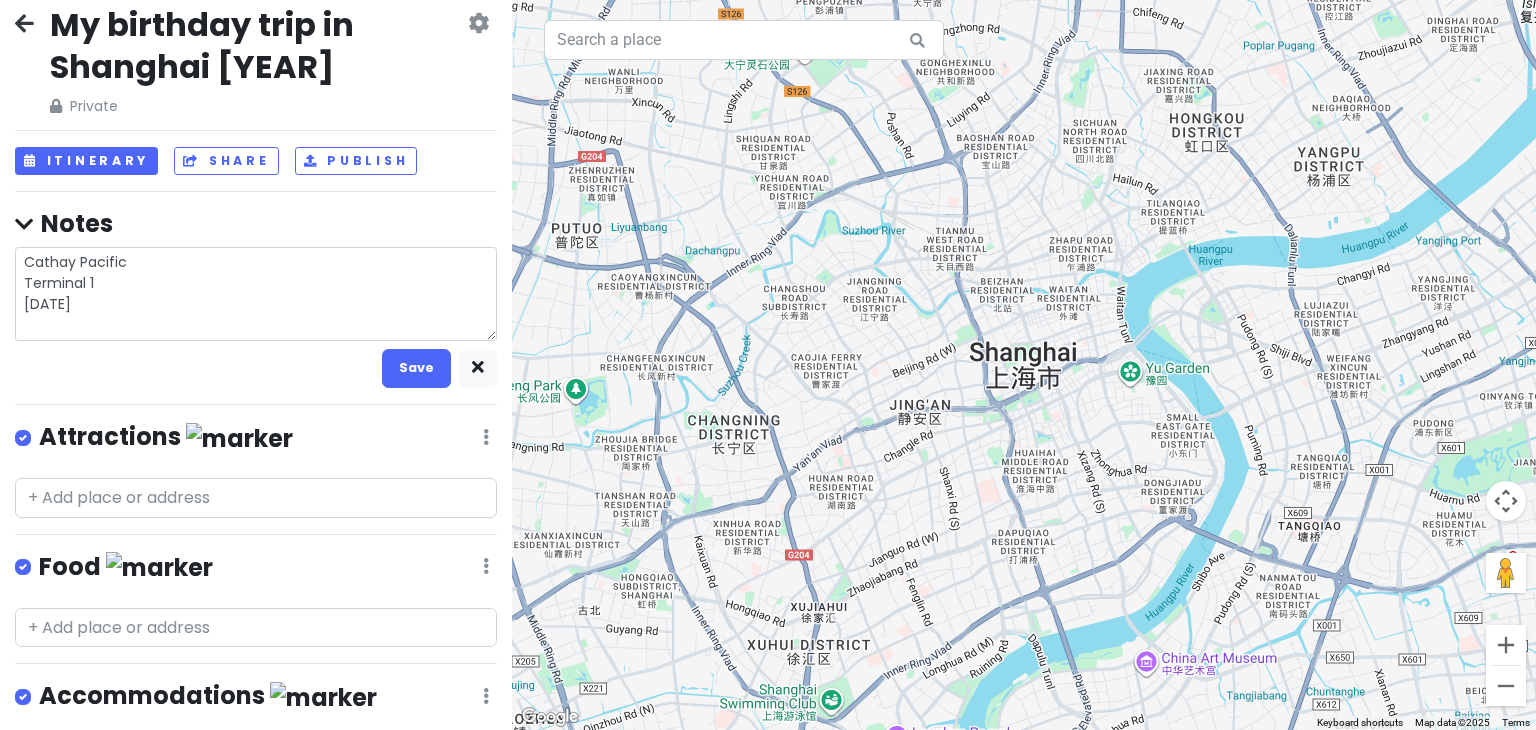 type on "x" 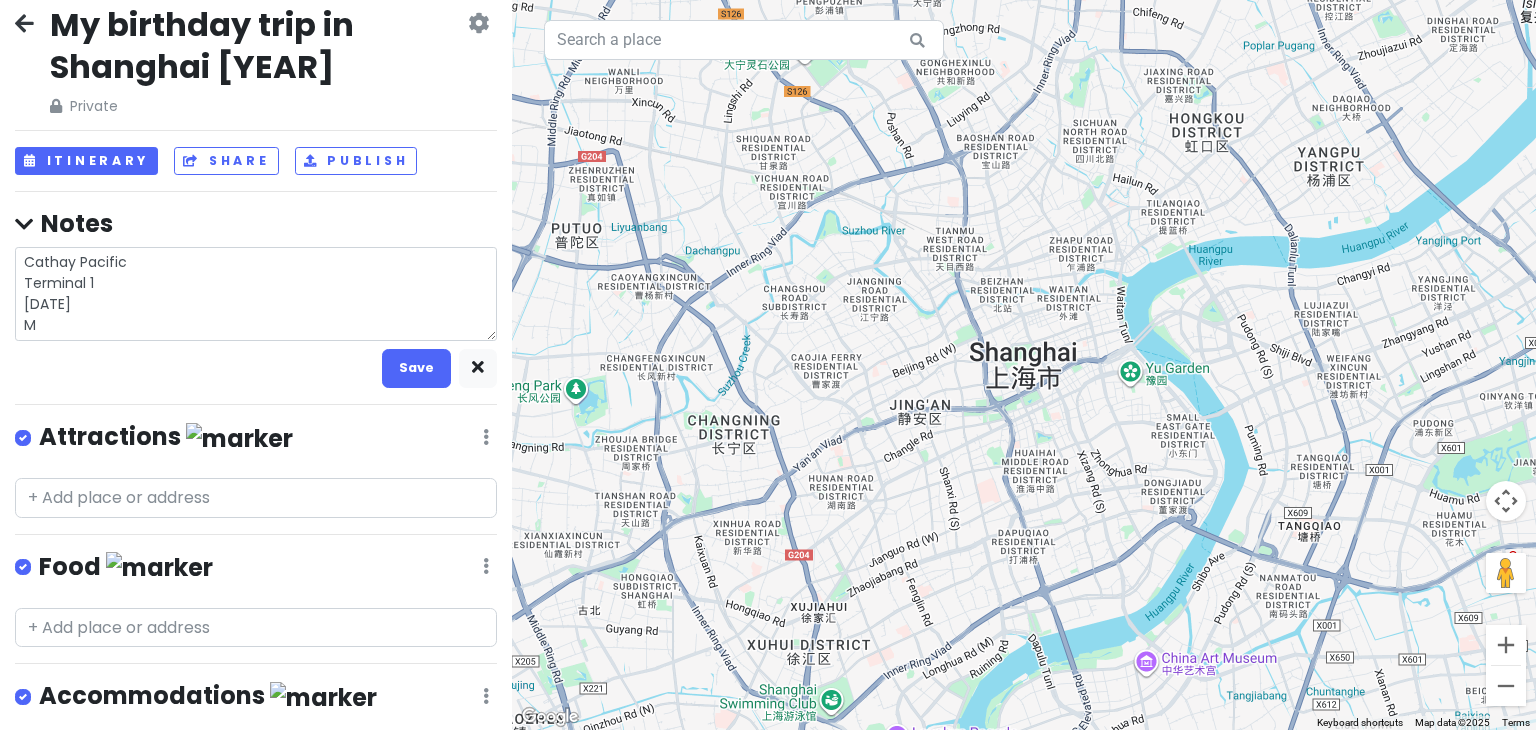 type on "x" 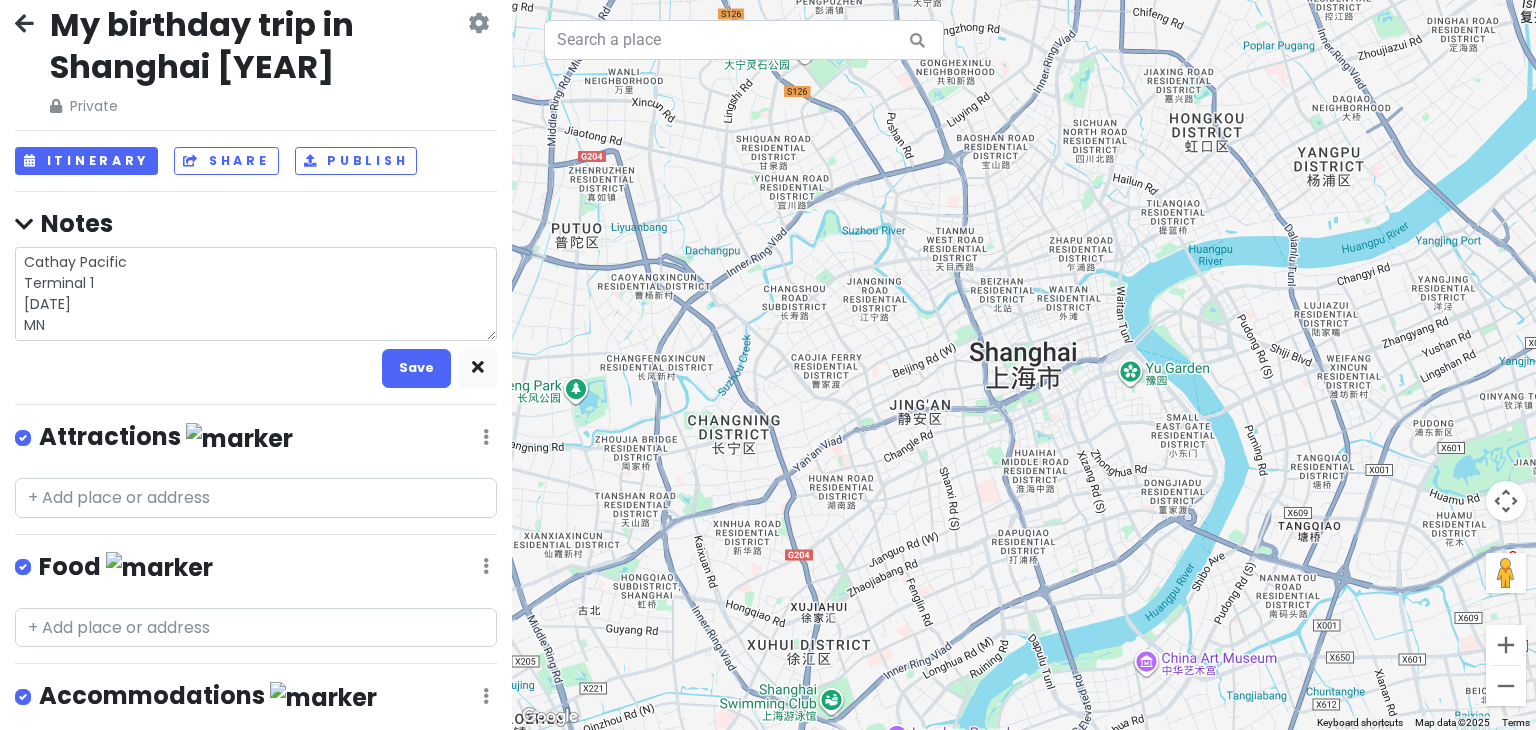 type on "x" 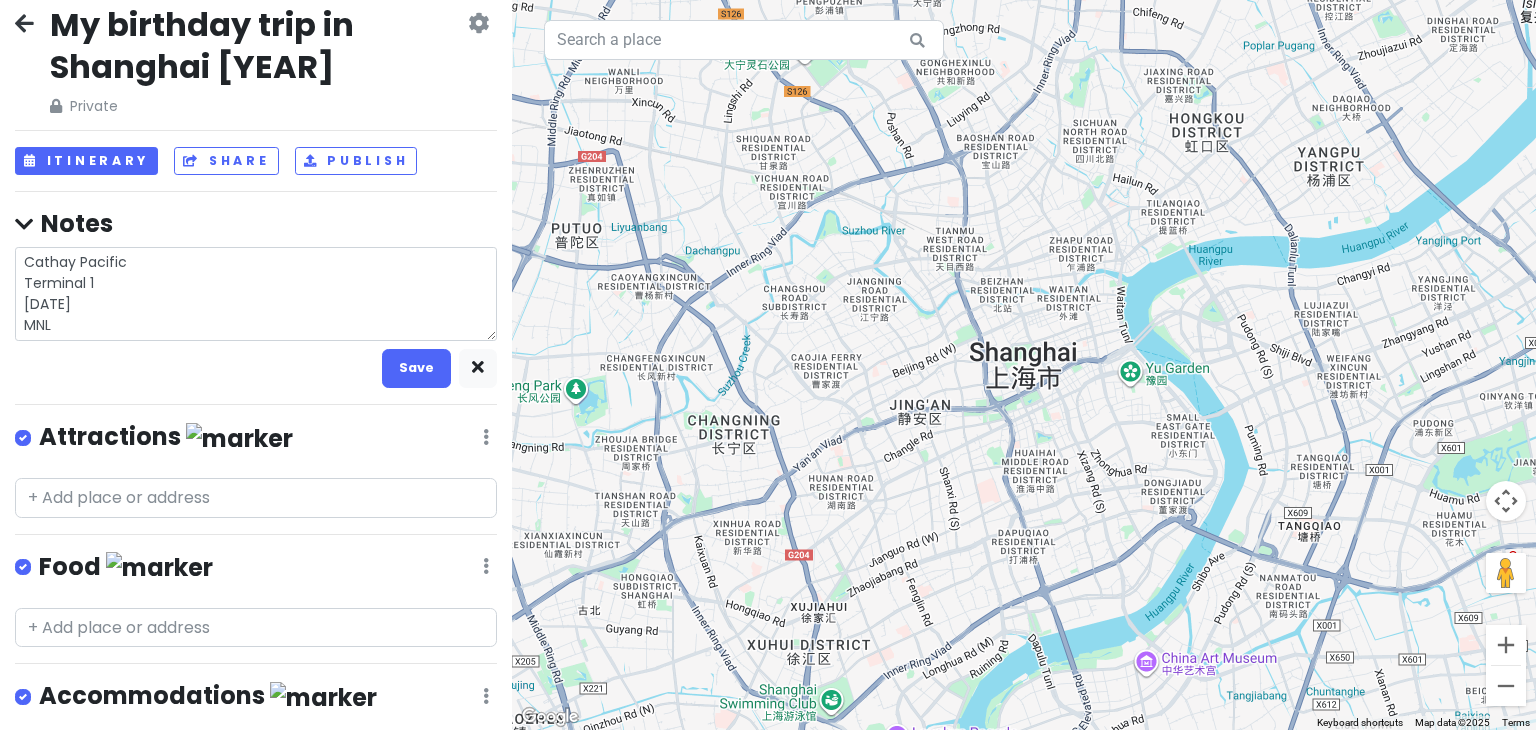 type on "x" 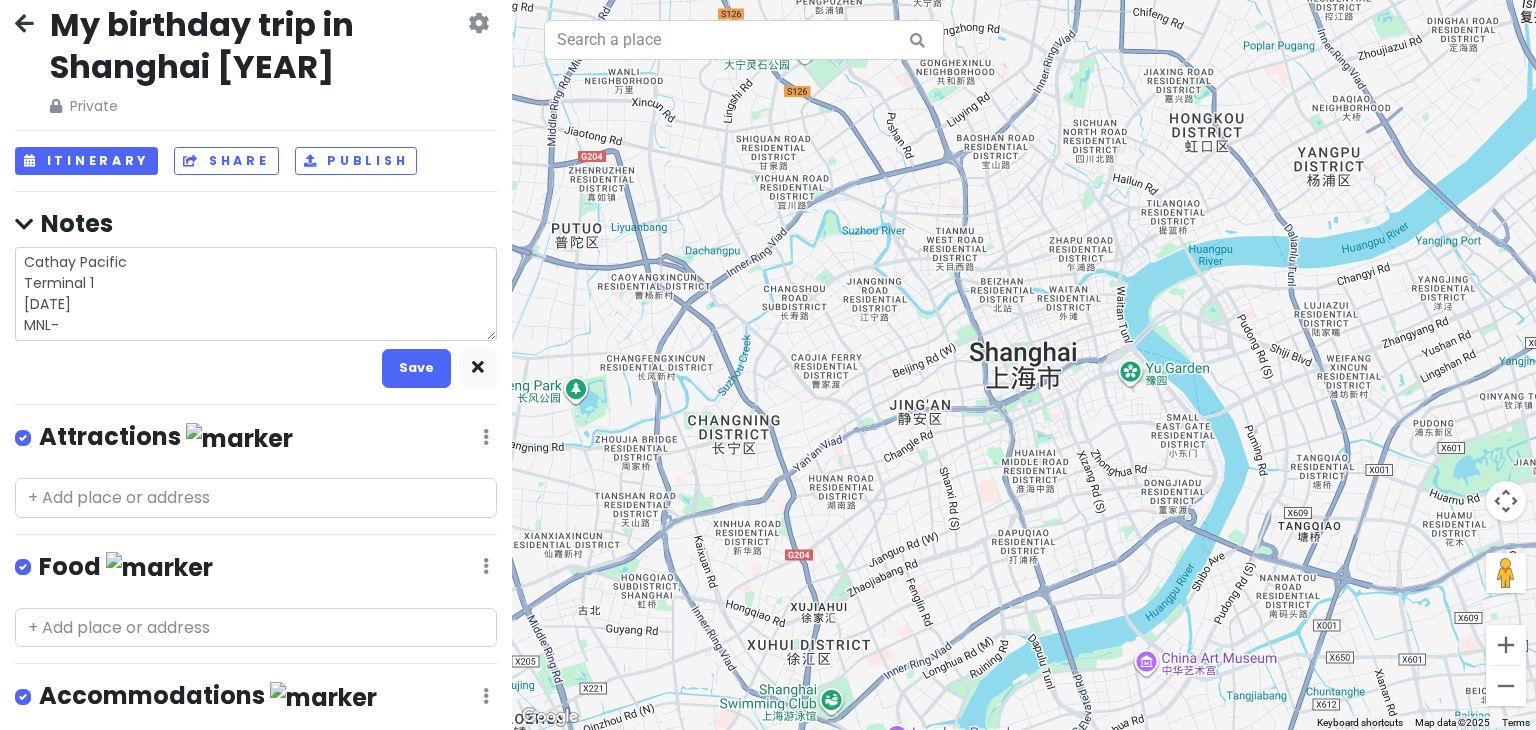 type on "x" 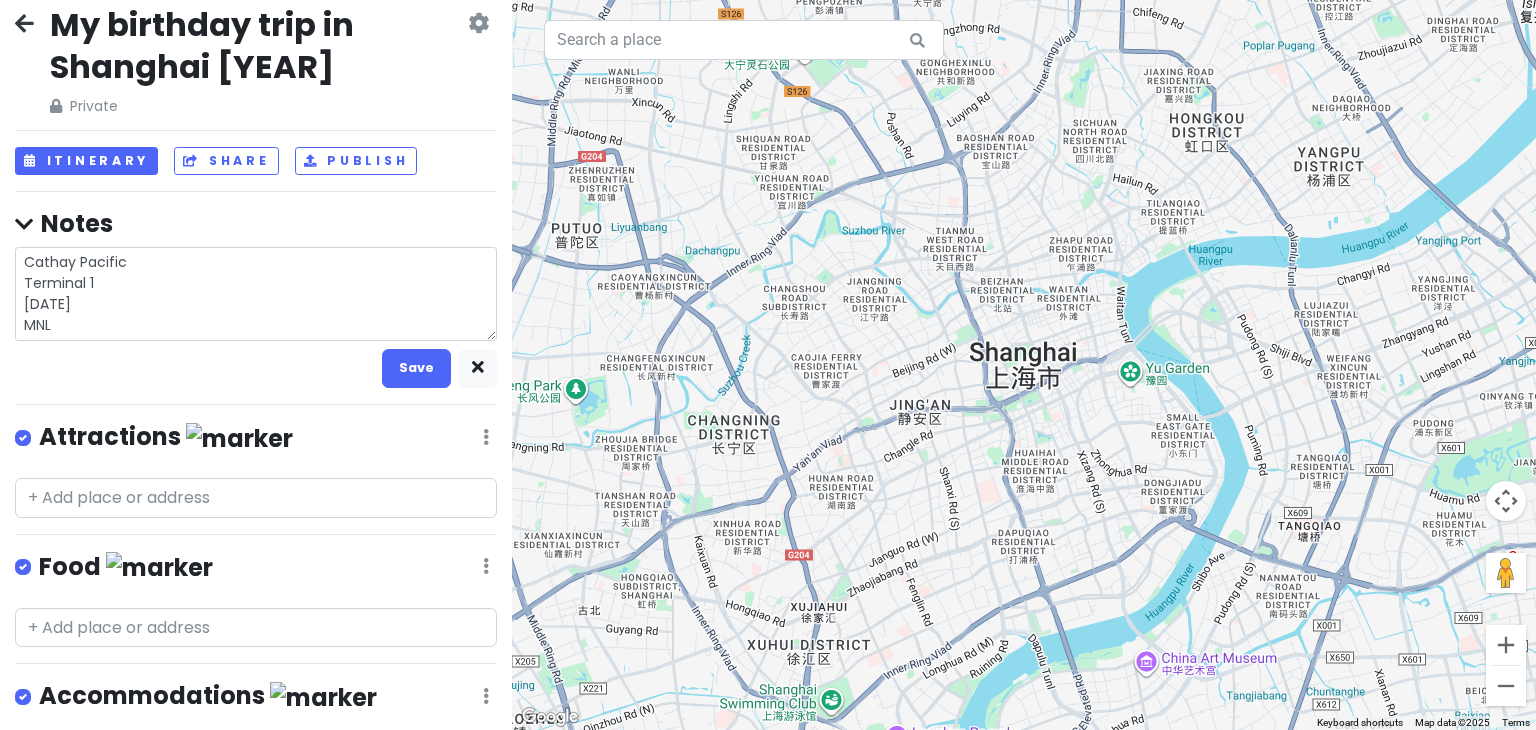 type on "x" 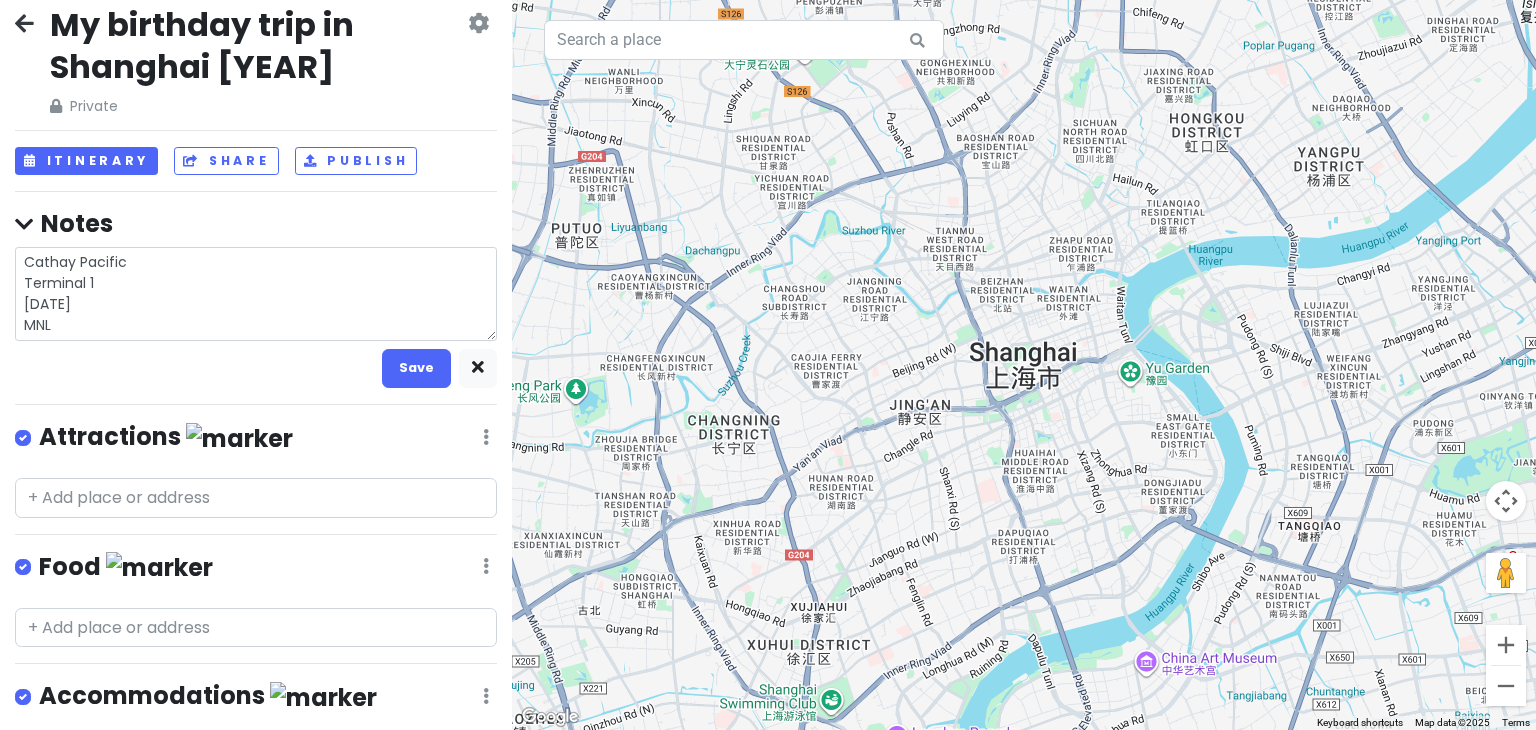 type on "x" 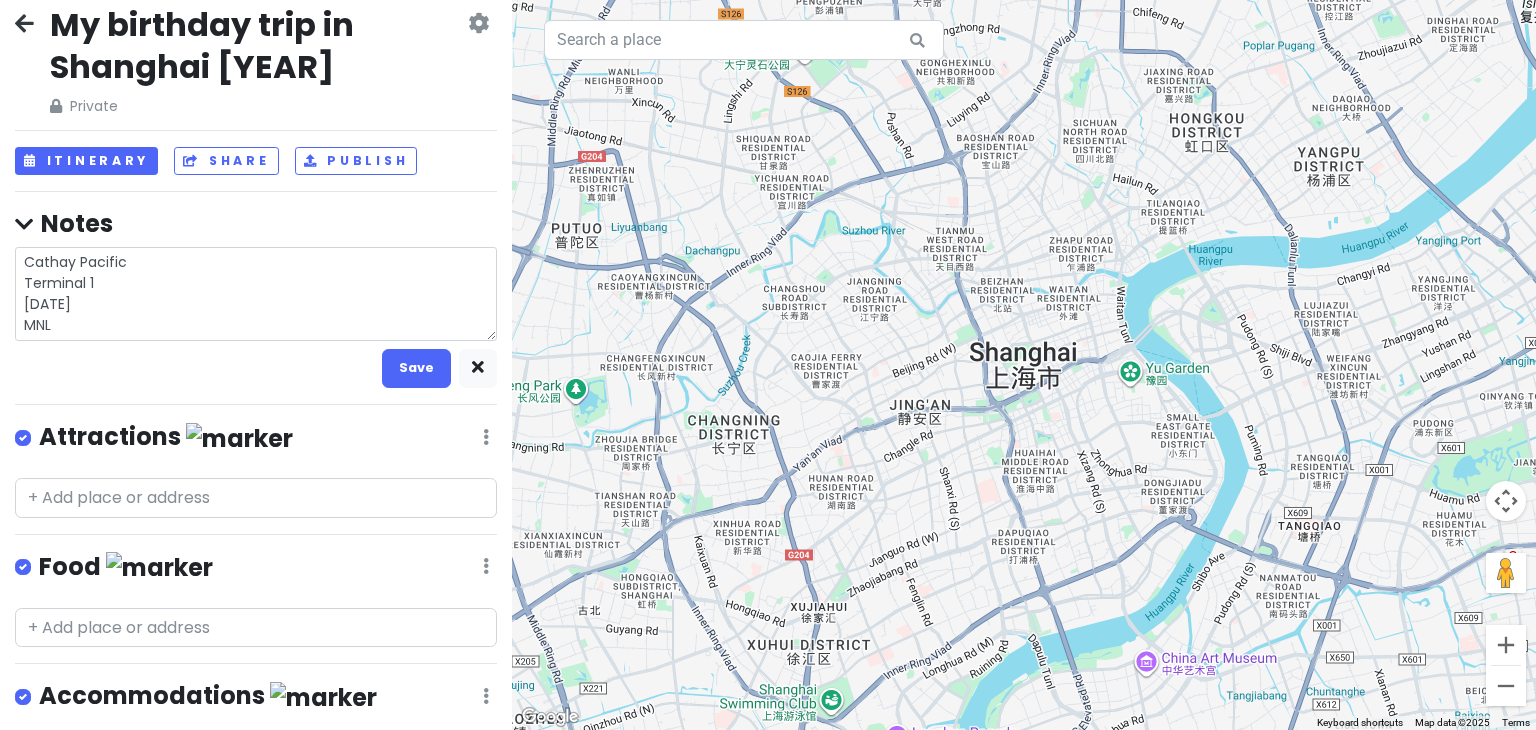 type on "Cathay Pacific
Terminal 1
[DATE]
MNL 5" 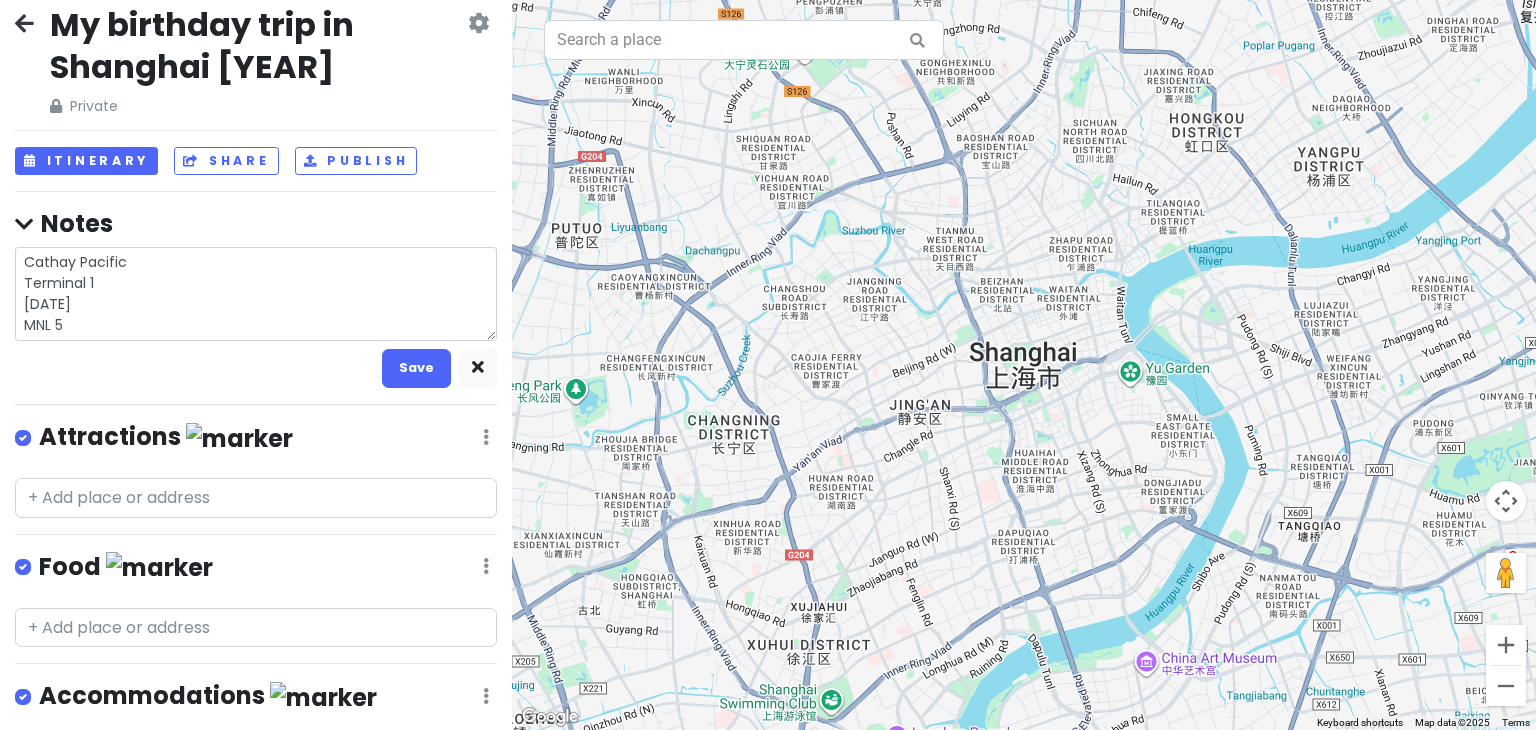 type on "x" 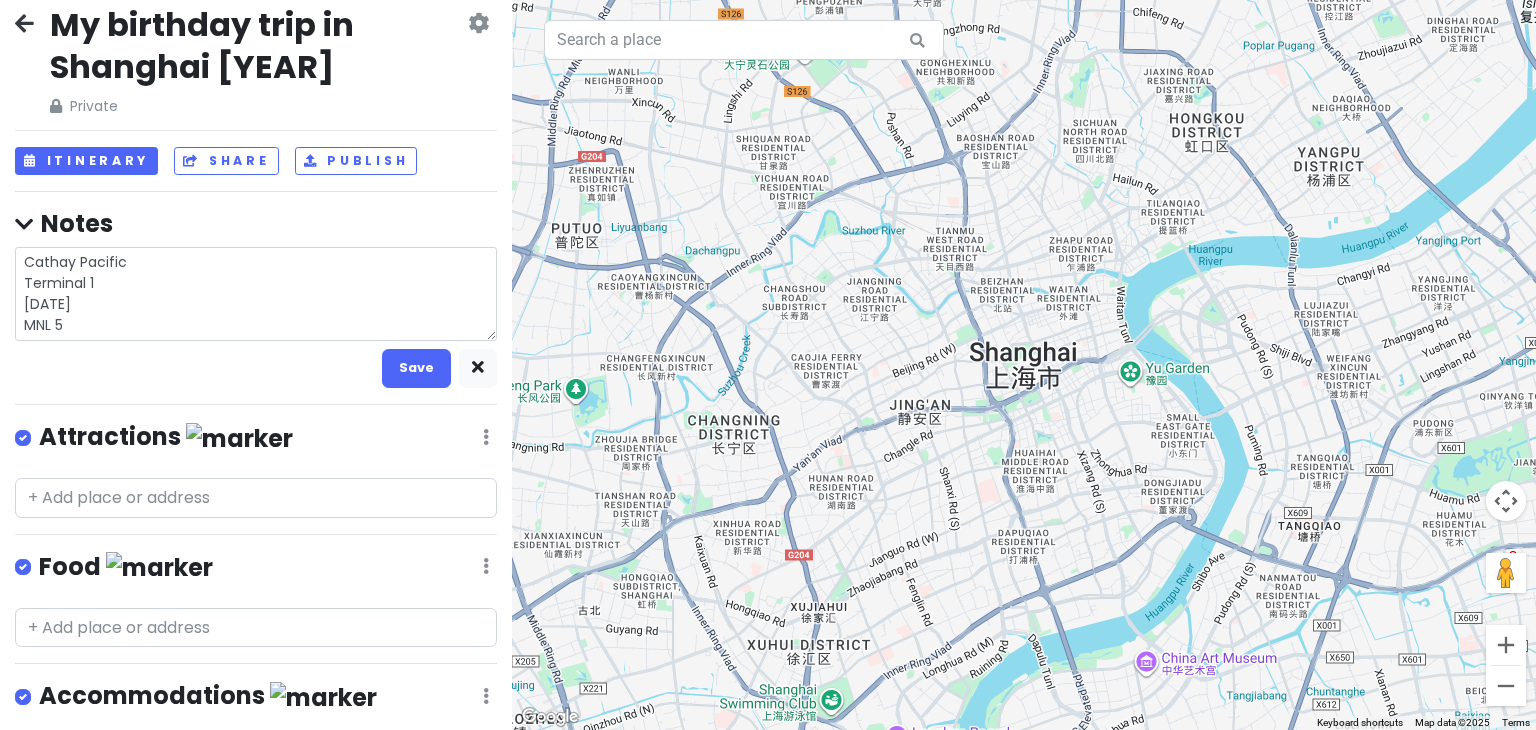 type on "Cathay Pacific
Terminal 1
[DATE]
MNL" 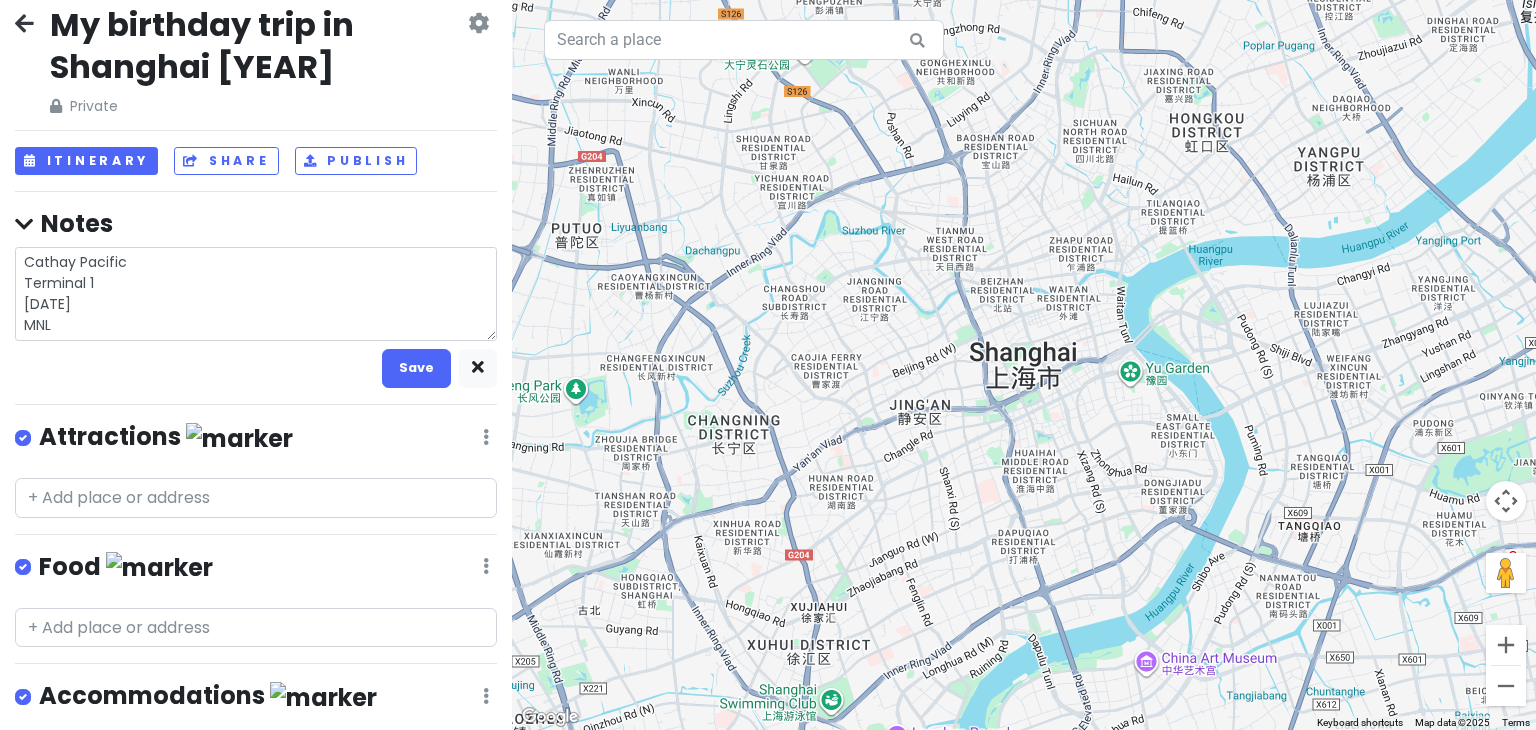 type on "x" 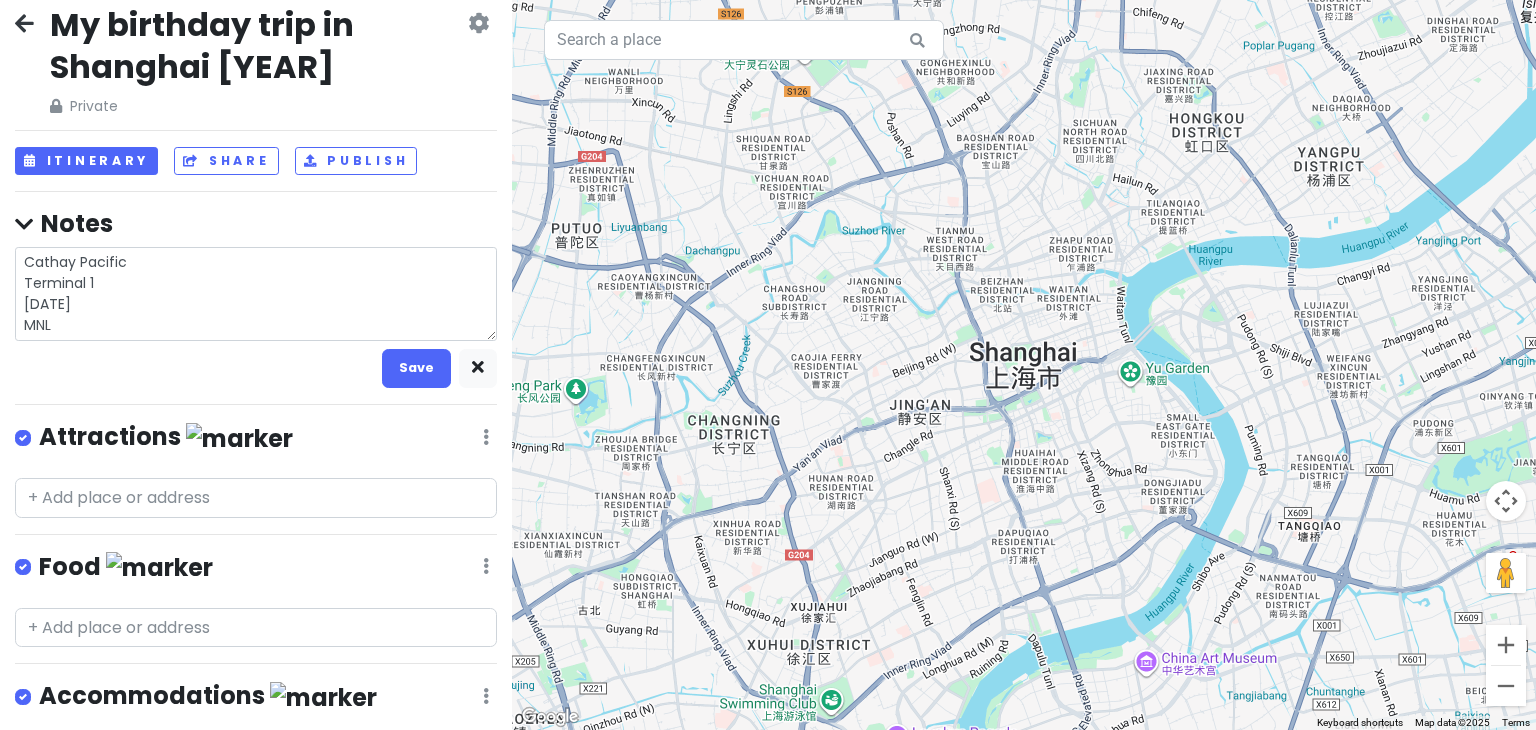 type on "Cathay Pacific
Terminal 1
[DATE]
MNL 5" 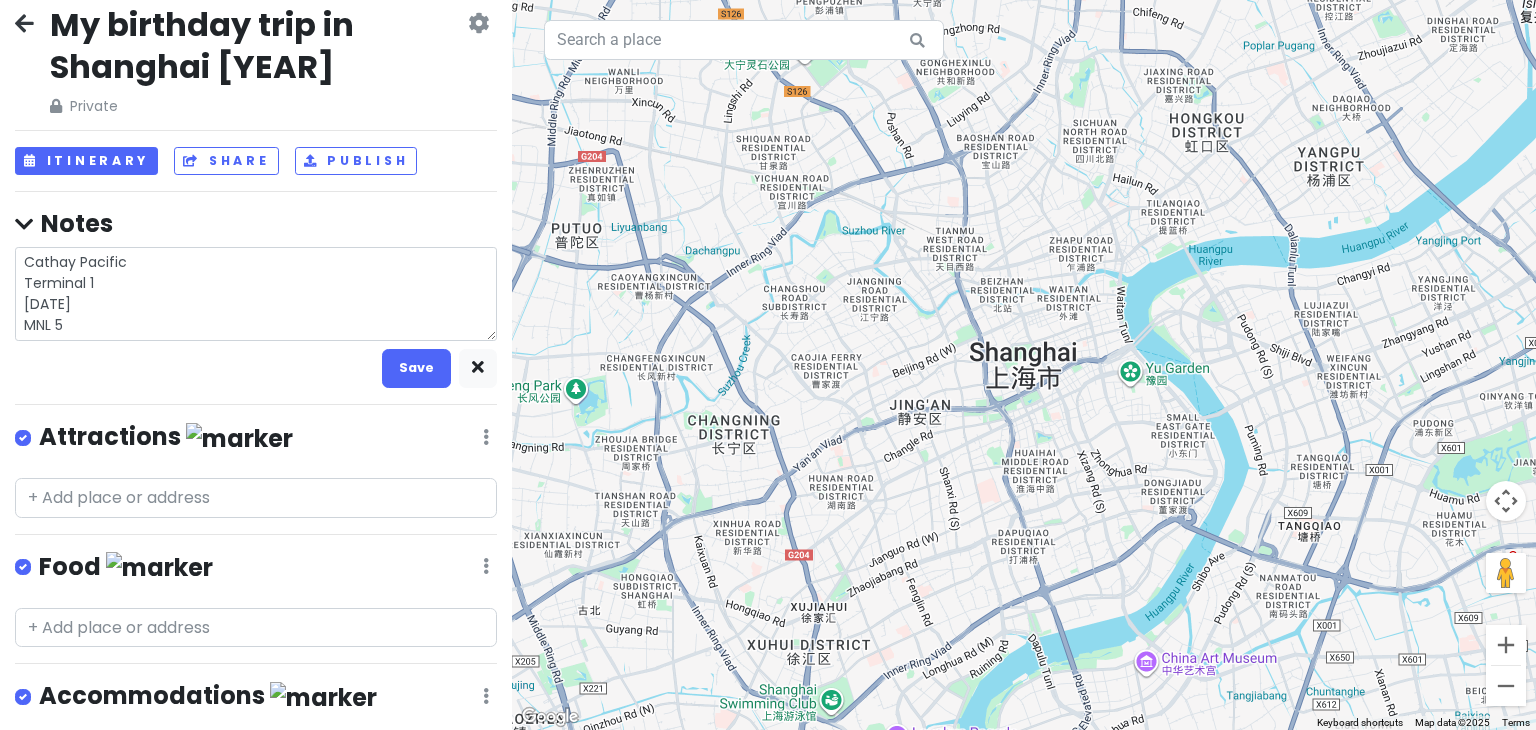 type on "x" 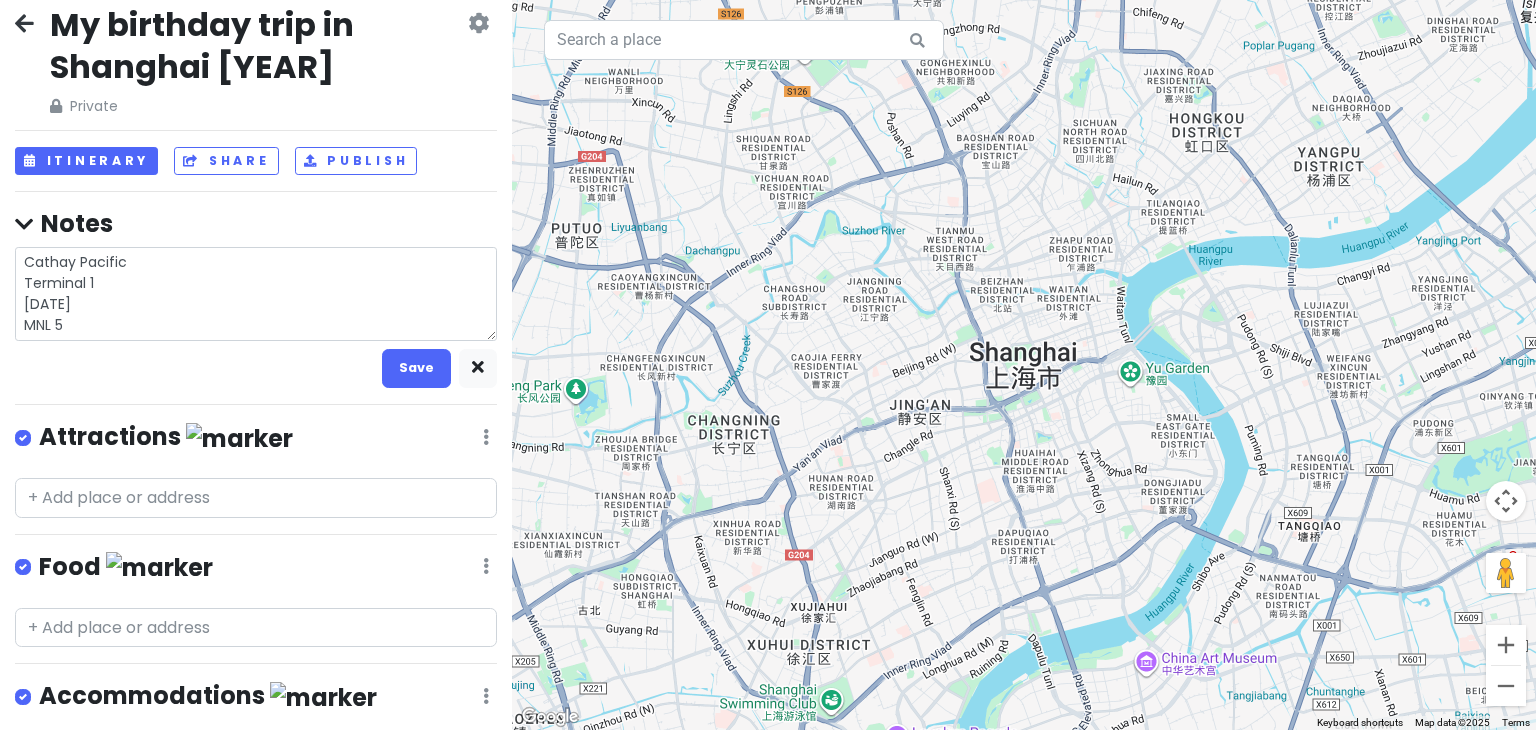 type on "Cathay Pacific
Terminal 1
[DATE]
MNL 5;" 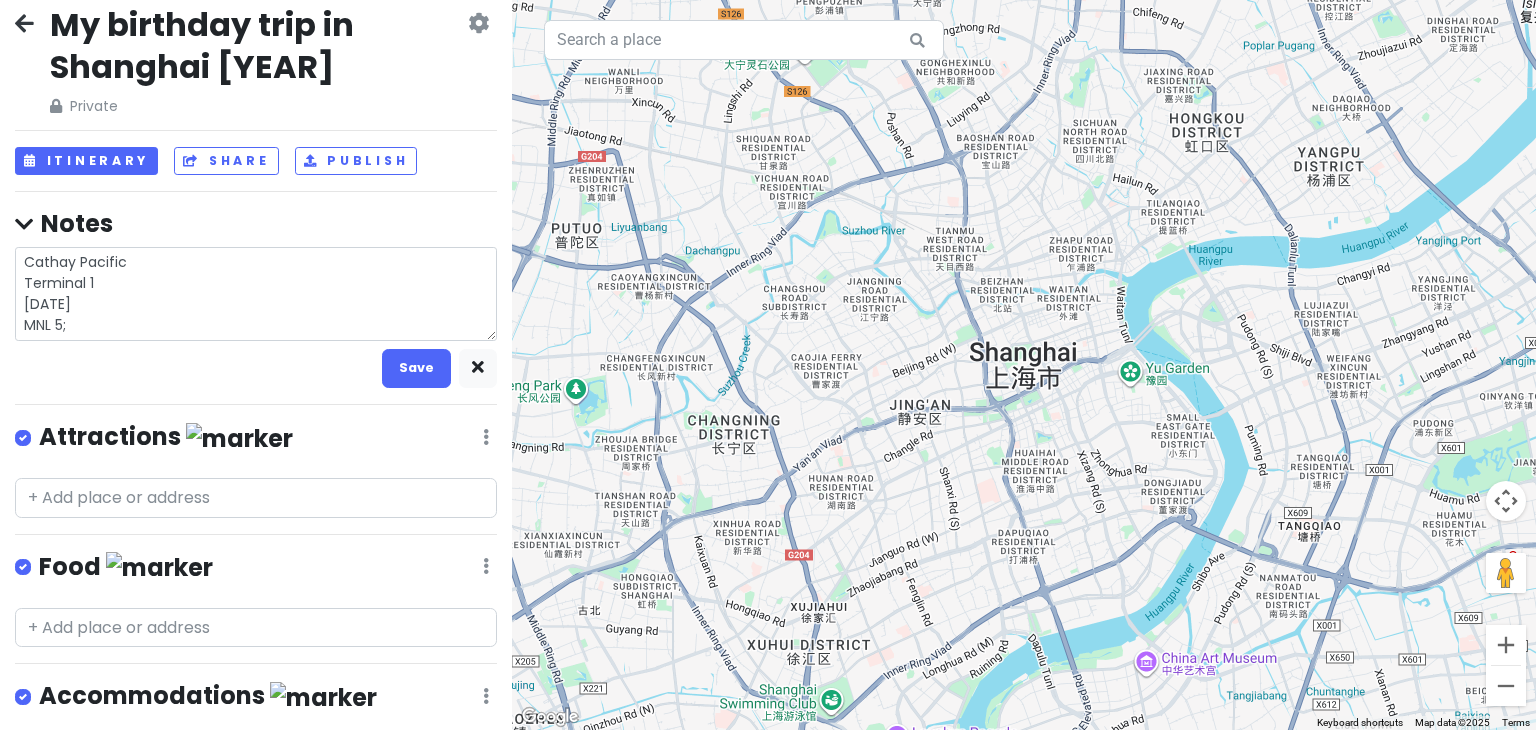type on "x" 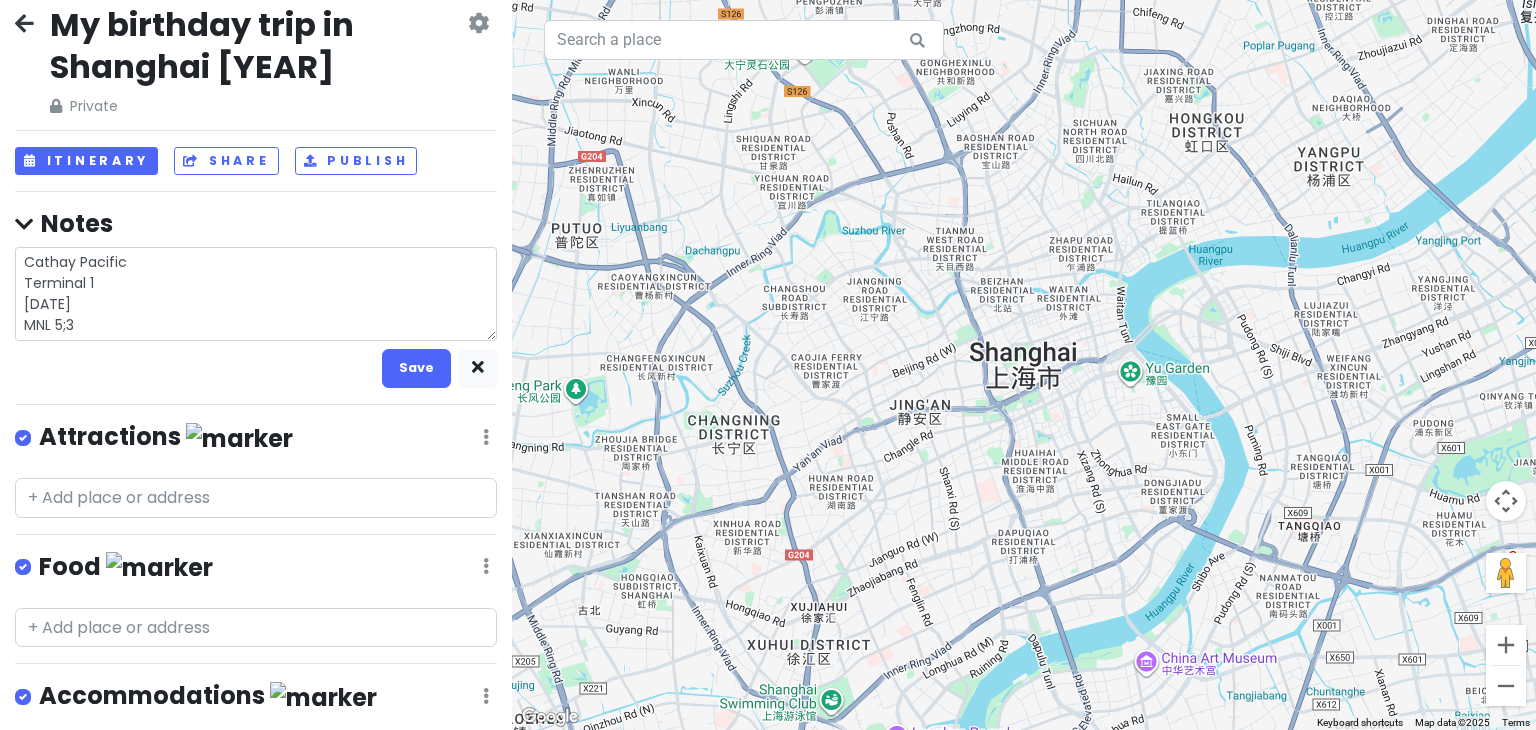 type on "x" 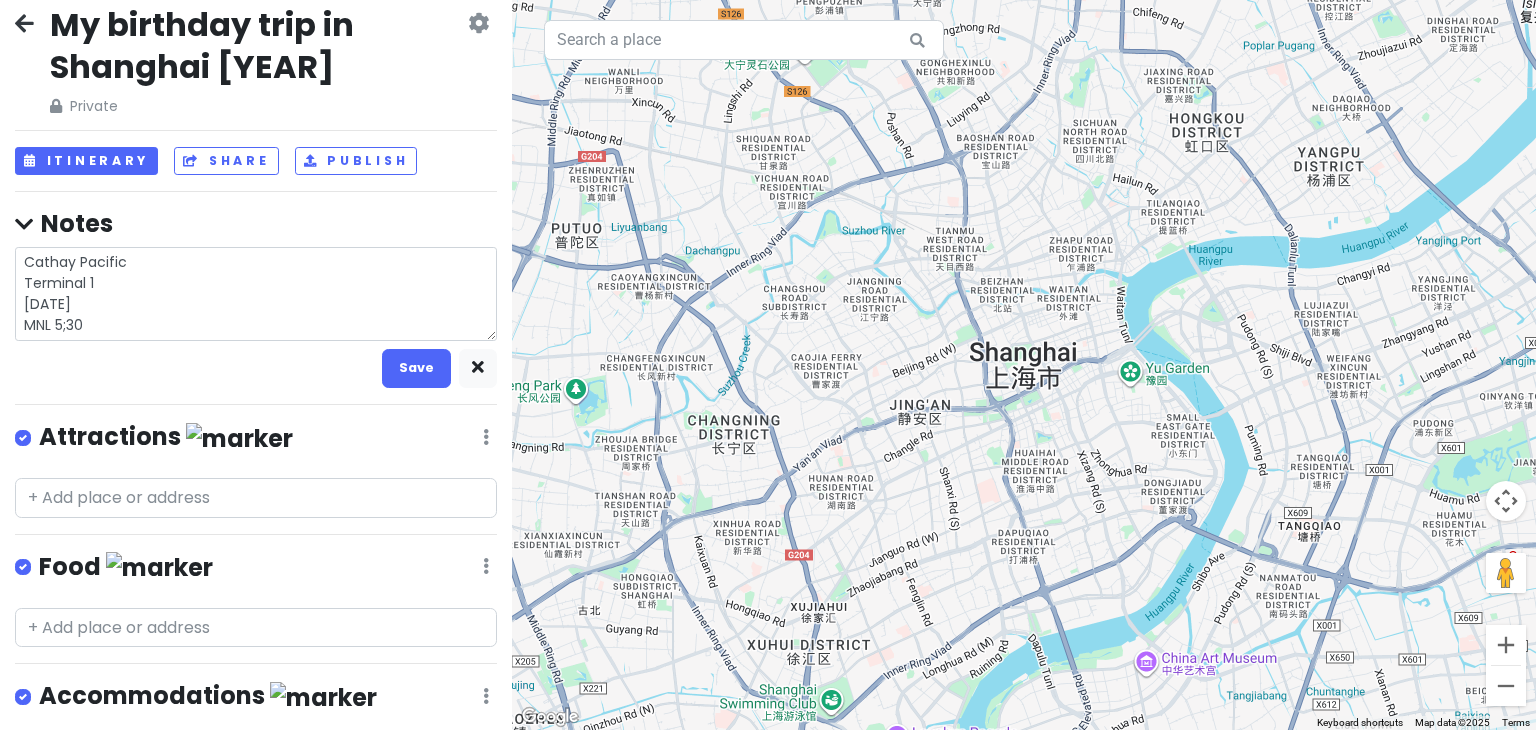 type on "x" 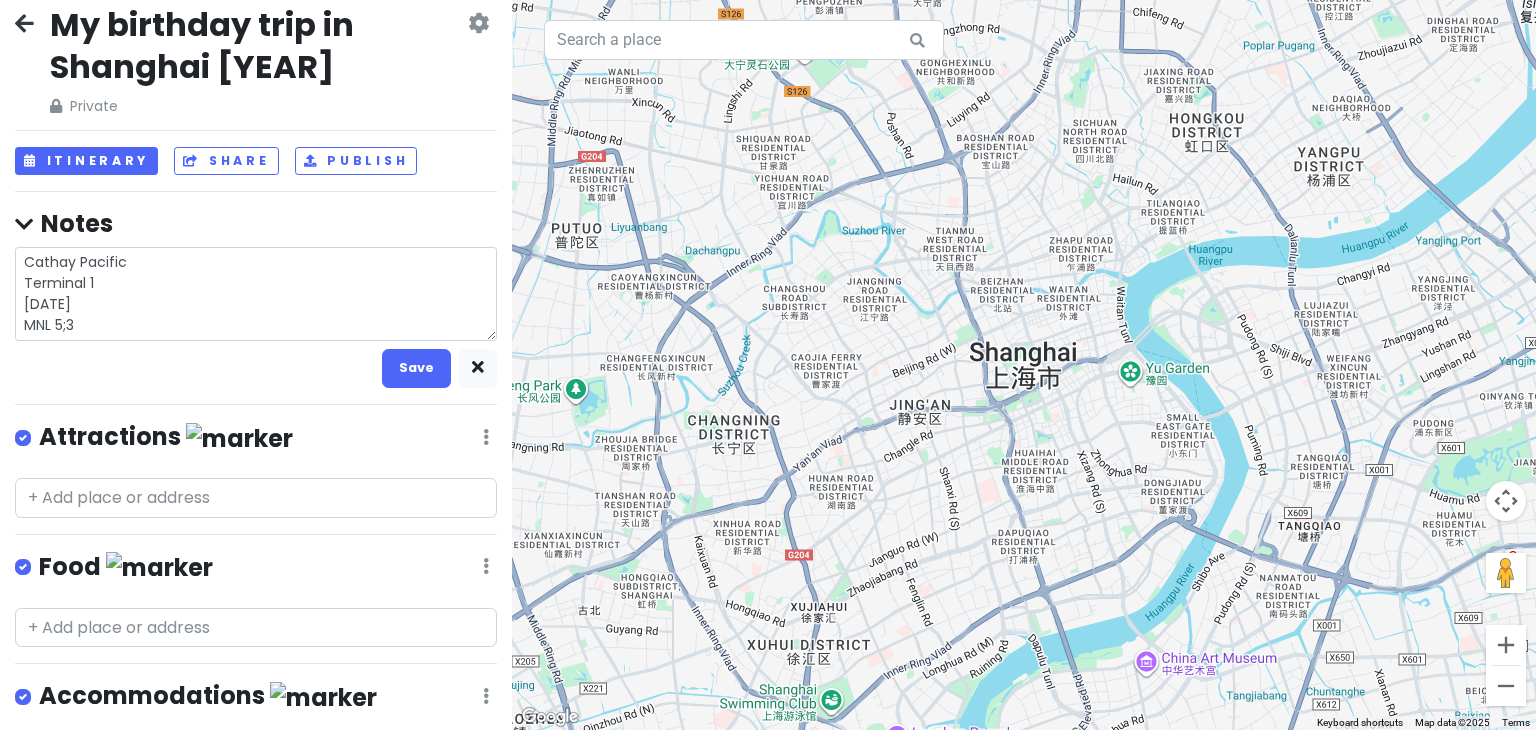 type 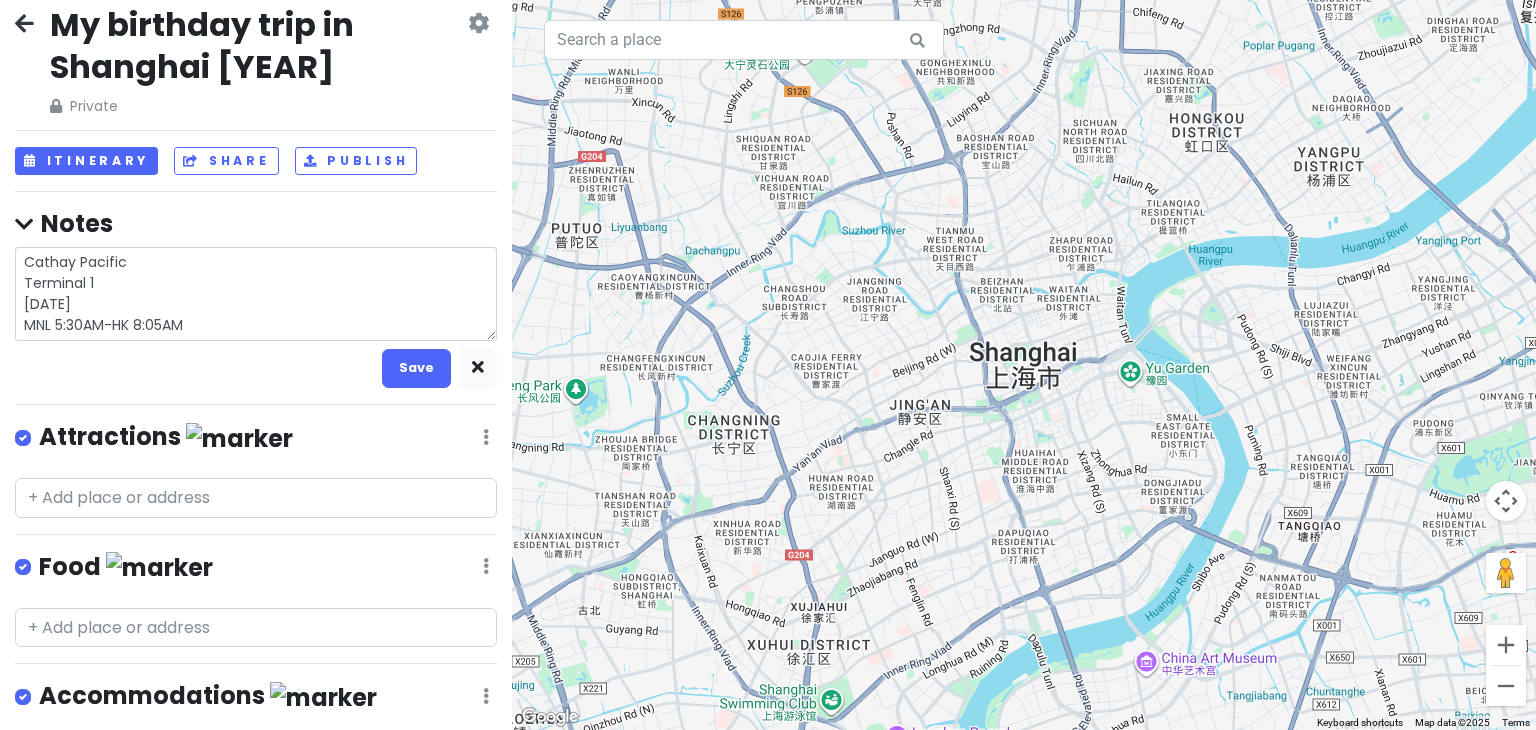 click on "Cathay Pacific
Terminal 1
[DATE]
MNL 5:30AM-HK 8:05AM" at bounding box center [256, 294] 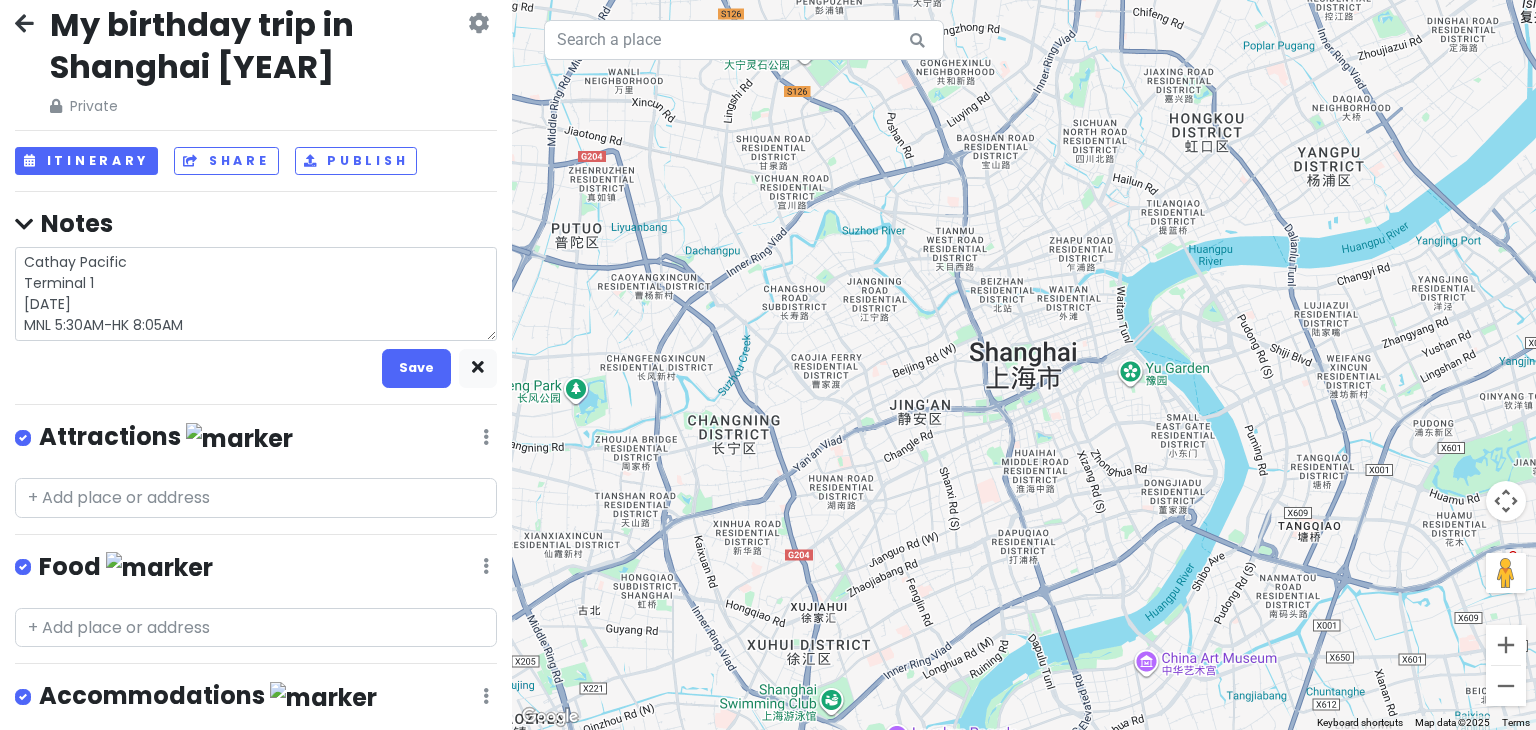 click on "Cathay Pacific
Terminal 1
[DATE]
MNL 5:30AM-HK 8:05AM" at bounding box center (256, 294) 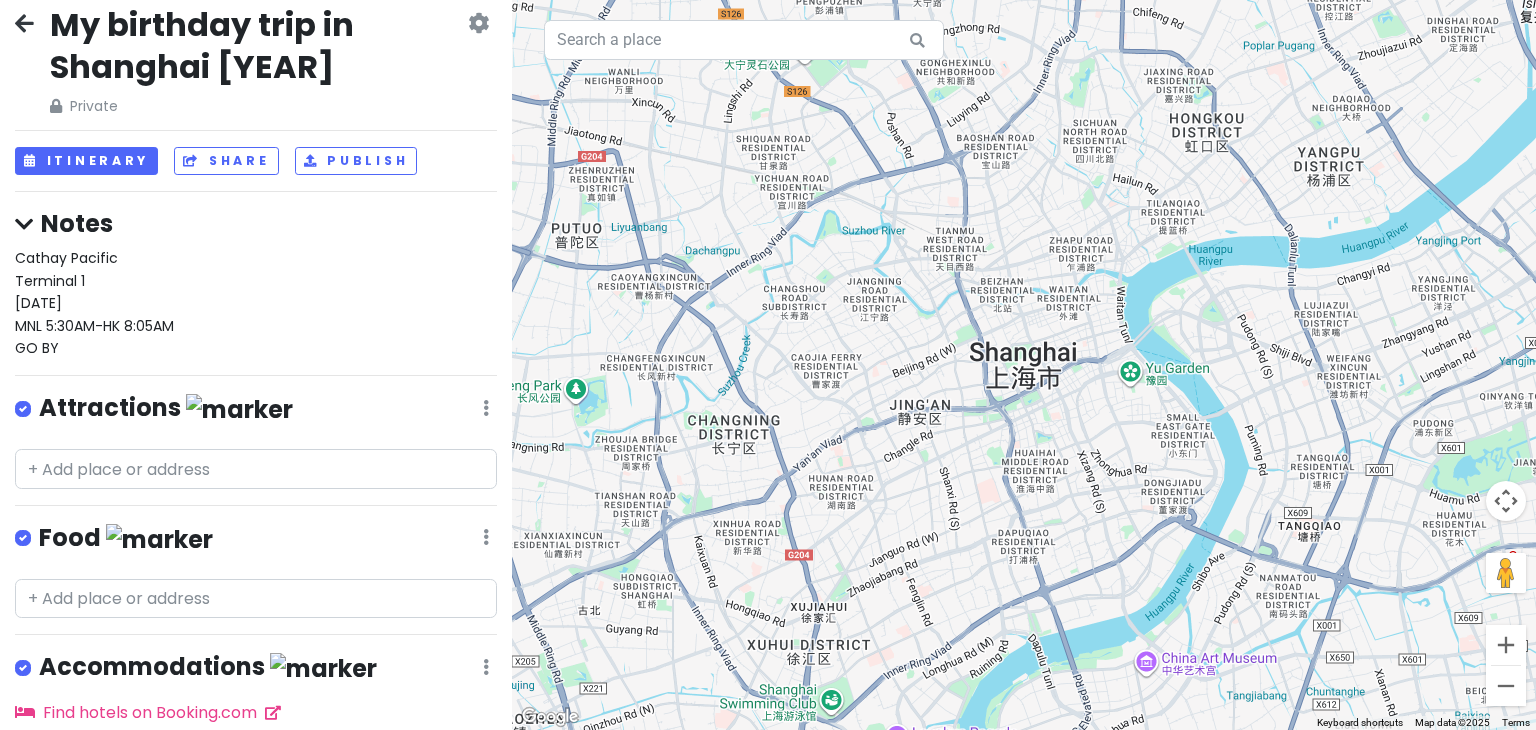 click on "Cathay Pacific
Terminal 1
[DATE]
MNL 5:30AM-HK 8:05AM
GO BY" at bounding box center [256, 303] 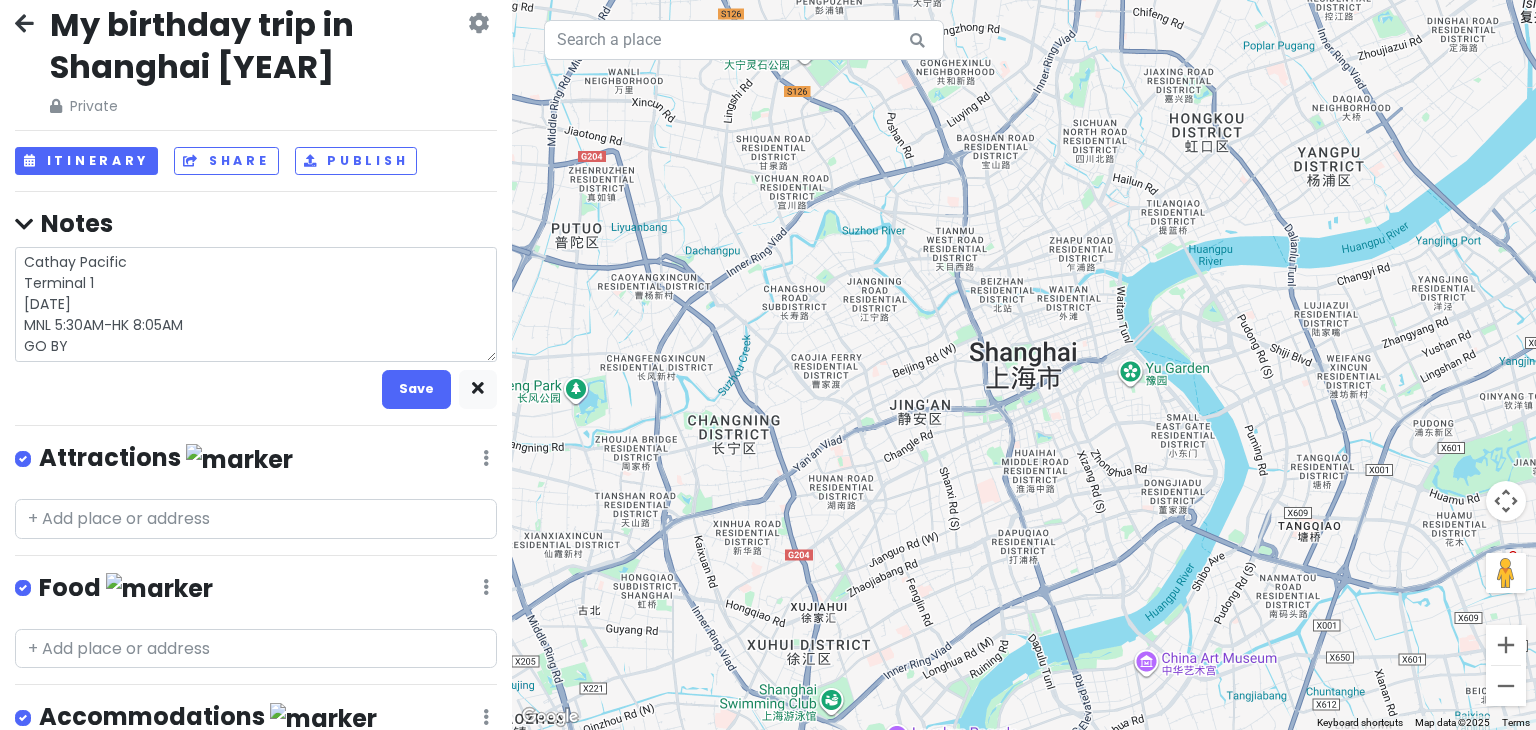 click on "Cathay Pacific
Terminal 1
[DATE]
MNL 5:30AM-HK 8:05AM
GO BY" at bounding box center [256, 304] 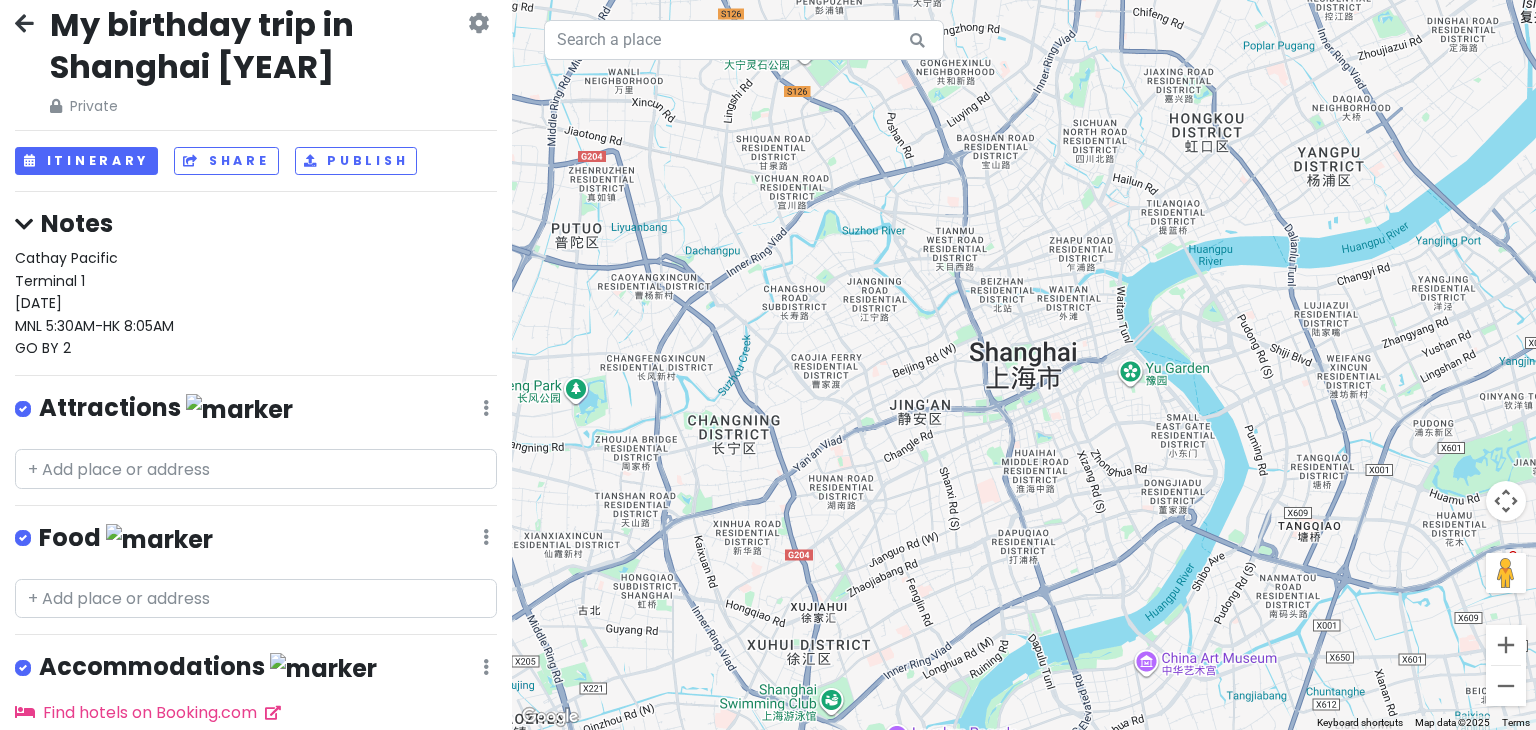 click on "Cathay Pacific
Terminal 1
[DATE]
MNL 5:30AM-HK 8:05AM
GO BY 2" at bounding box center (256, 303) 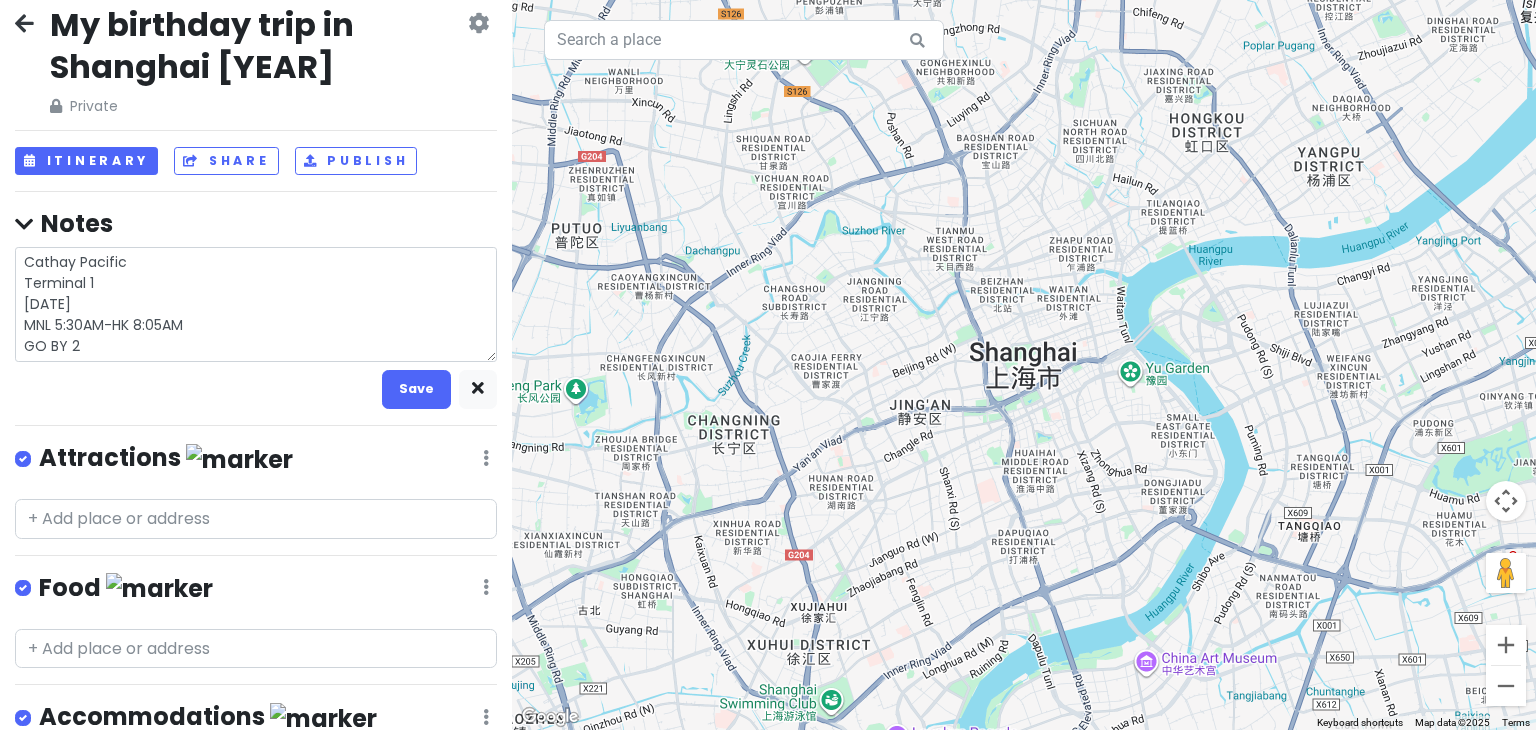 click on "Cathay Pacific
Terminal 1
[DATE]
MNL 5:30AM-HK 8:05AM
GO BY 2" at bounding box center (256, 304) 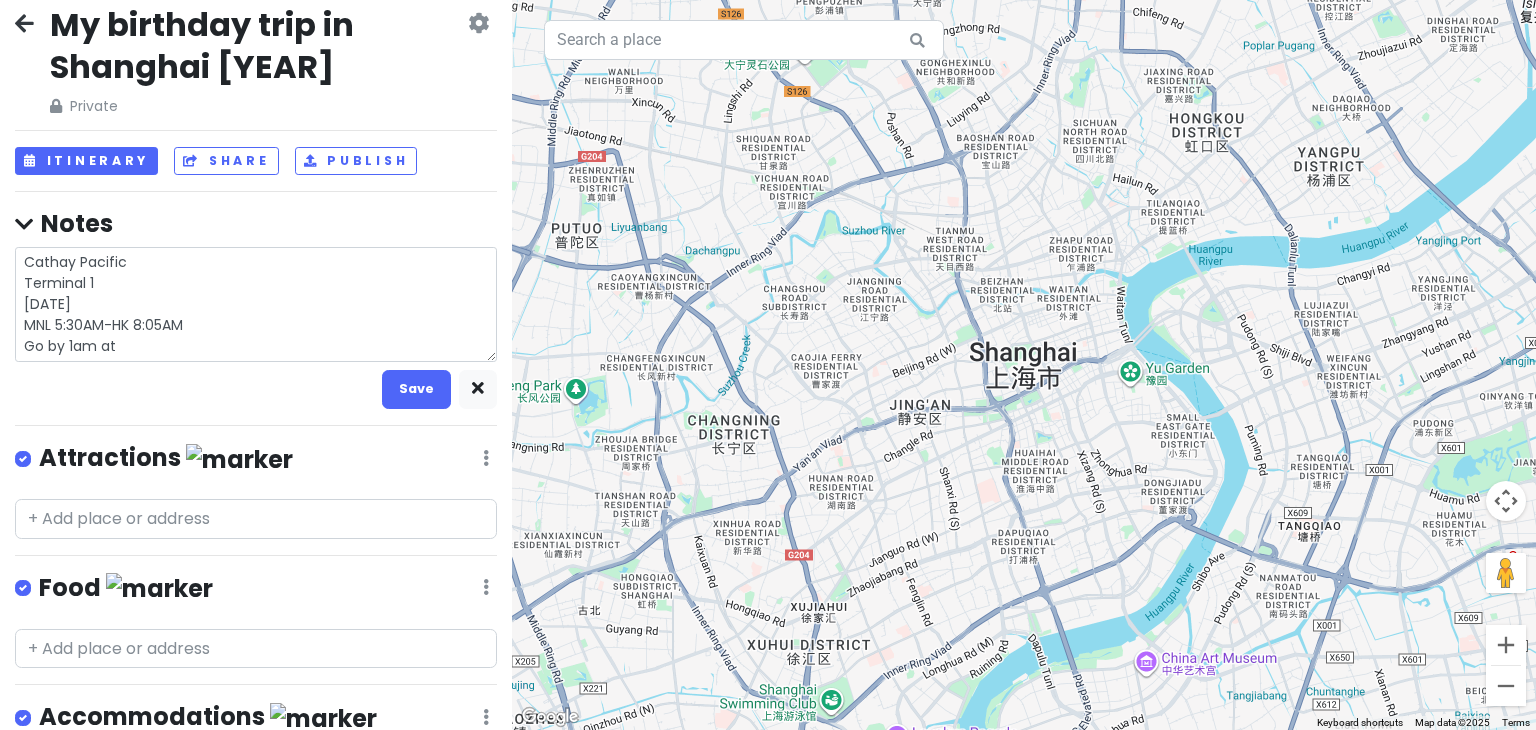 click on "Cathay Pacific
Terminal 1
[DATE]
MNL 5:30AM-HK 8:05AM
Go by 1am at" at bounding box center [256, 304] 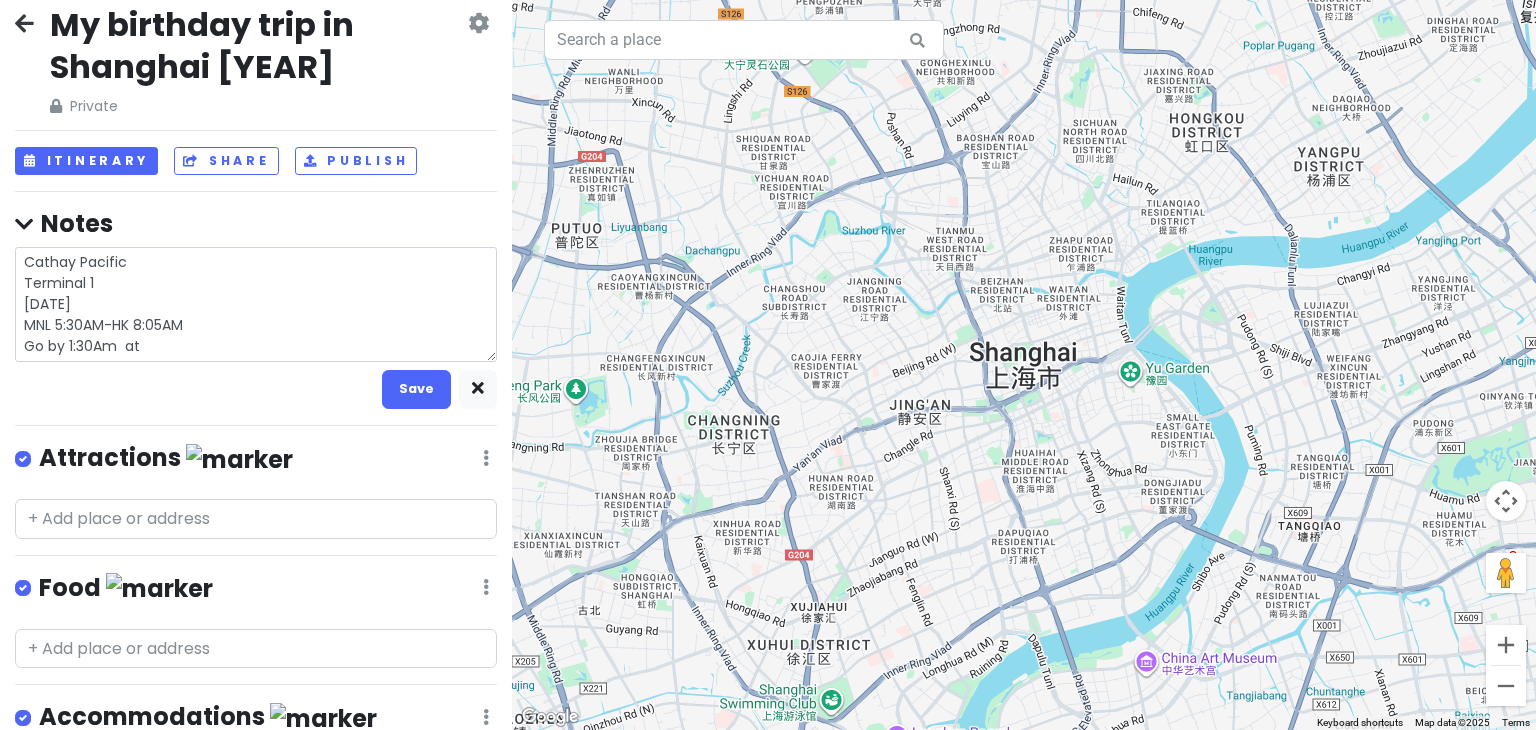 click on "Cathay Pacific
Terminal 1
[DATE]
MNL 5:30AM-HK 8:05AM
Go by 1:30Am  at" at bounding box center [256, 304] 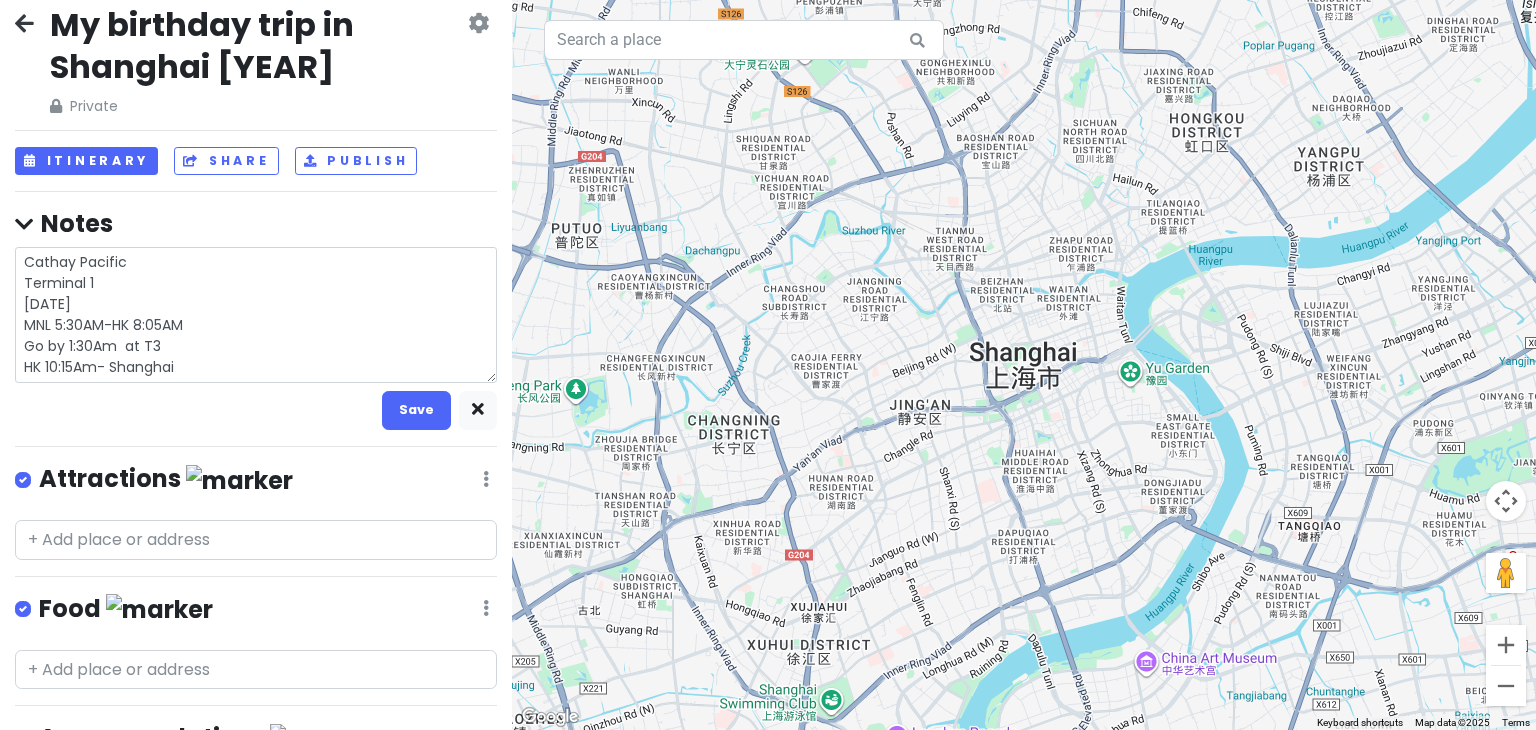 click on "Cathay Pacific
Terminal 1
[DATE]
MNL 5:30AM-HK 8:05AM
Go by 1:30Am  at T3
HK 10:15Am- Shanghai" at bounding box center (256, 315) 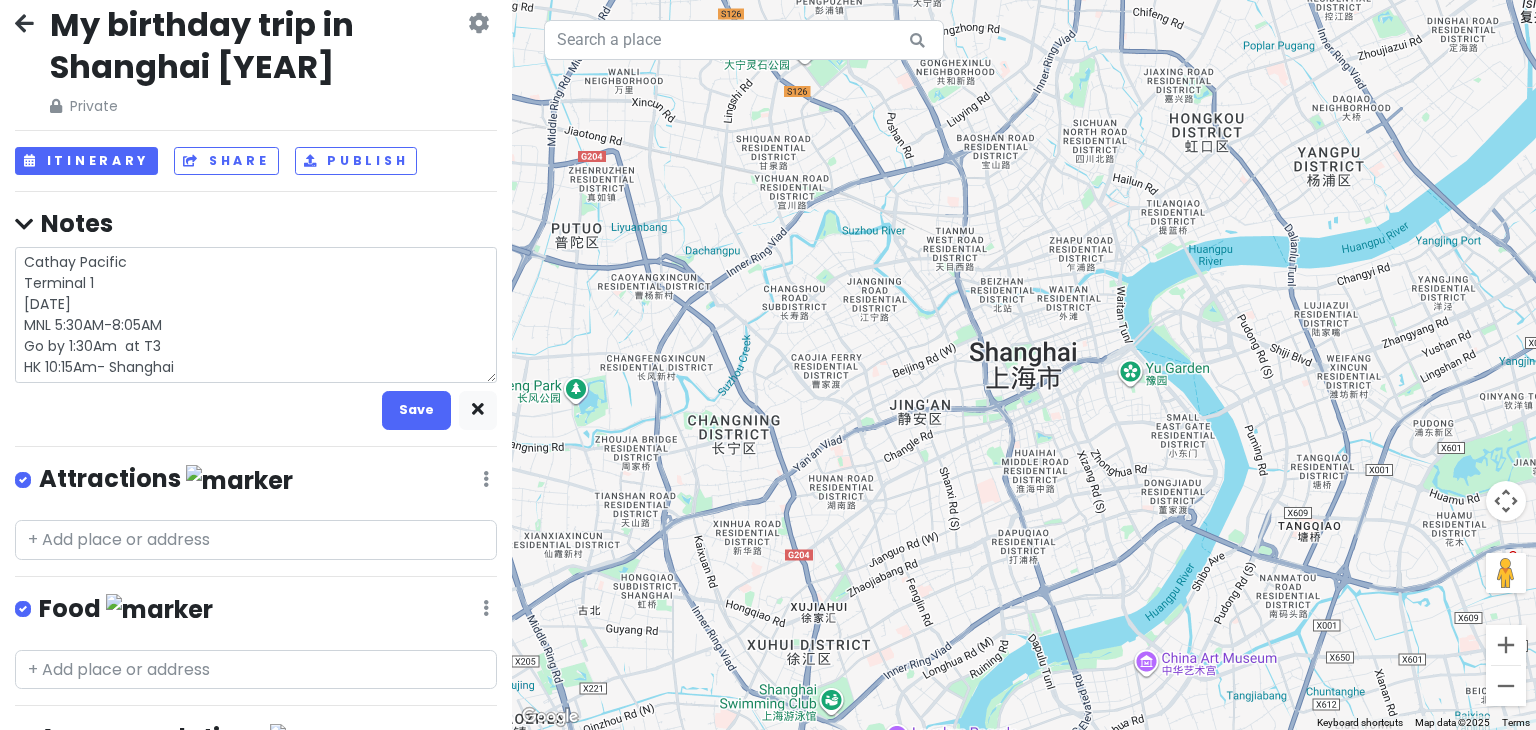 click on "Cathay Pacific
Terminal 1
[DATE]
MNL 5:30AM-8:05AM
Go by 1:30Am  at T3
HK 10:15Am- Shanghai" at bounding box center [256, 315] 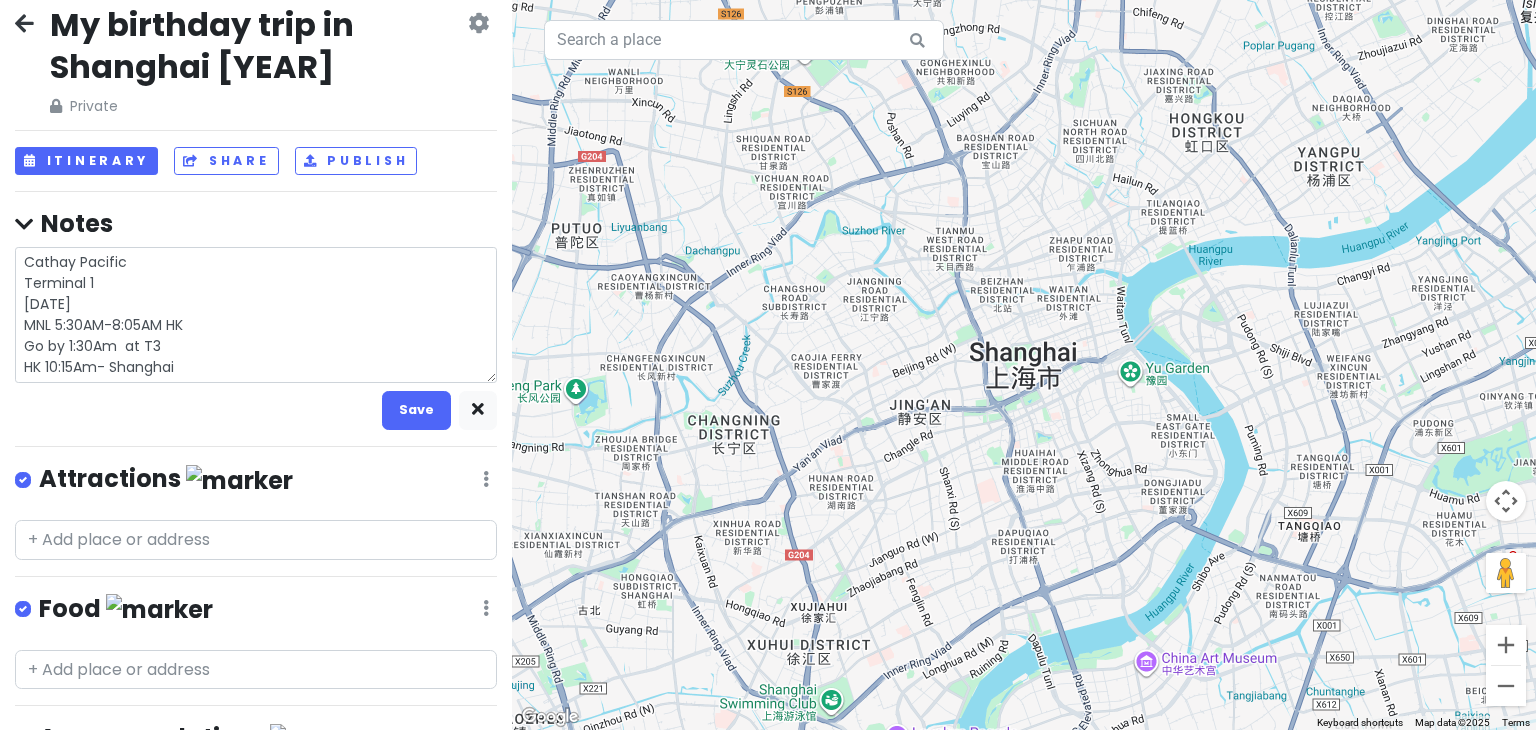 click on "Cathay Pacific
Terminal 1
[DATE]
MNL 5:30AM-8:05AM HK
Go by 1:30Am  at T3
HK 10:15Am- Shanghai" at bounding box center [256, 315] 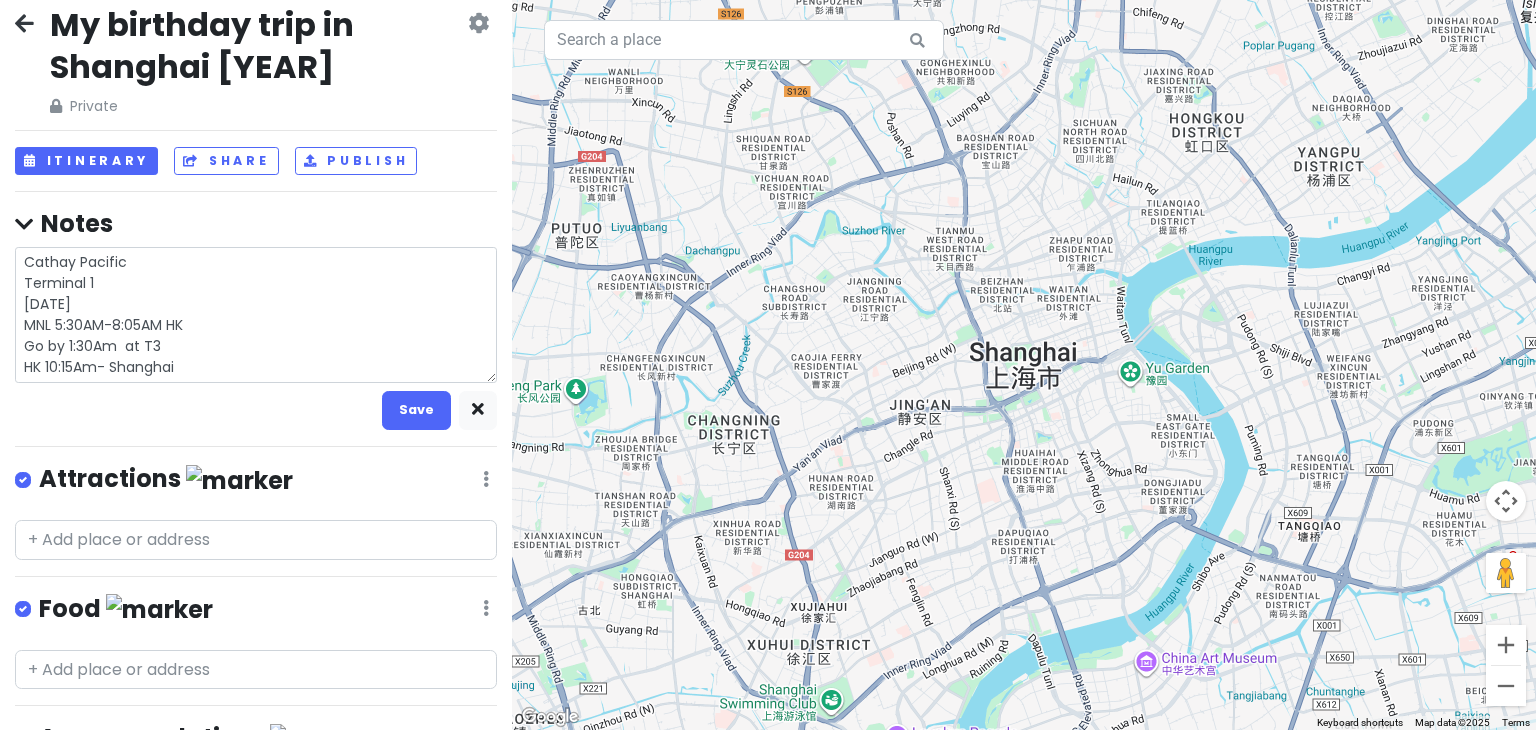 click on "Cathay Pacific
Terminal 1
[DATE]
MNL 5:30AM-8:05AM HK
Go by 1:30Am  at T3
HK 10:15Am- Shanghai" at bounding box center [256, 315] 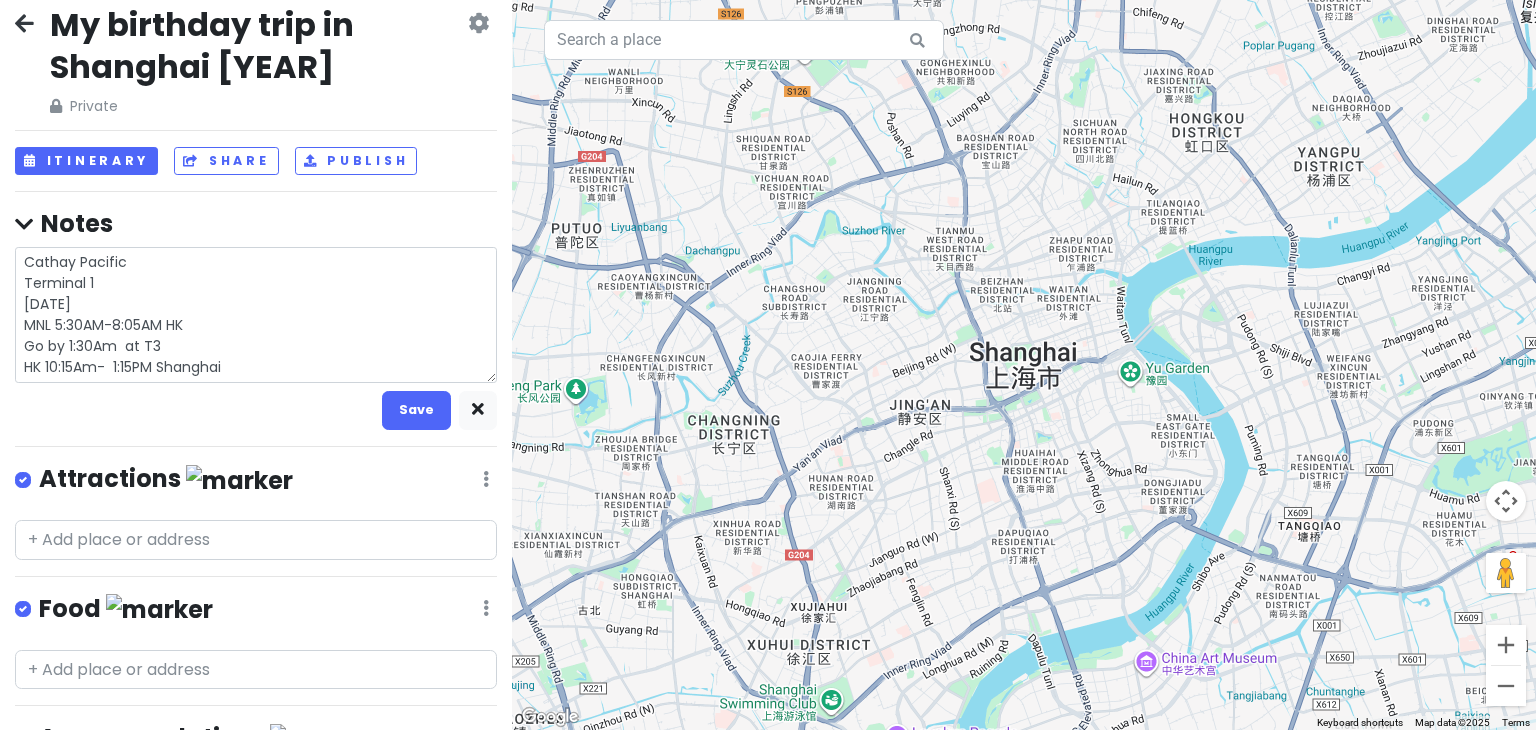 click on "Cathay Pacific
Terminal 1
[DATE]
MNL 5:30AM-8:05AM HK
Go by 1:30Am  at T3
HK 10:15Am-  1:15PM Shanghai" at bounding box center (256, 315) 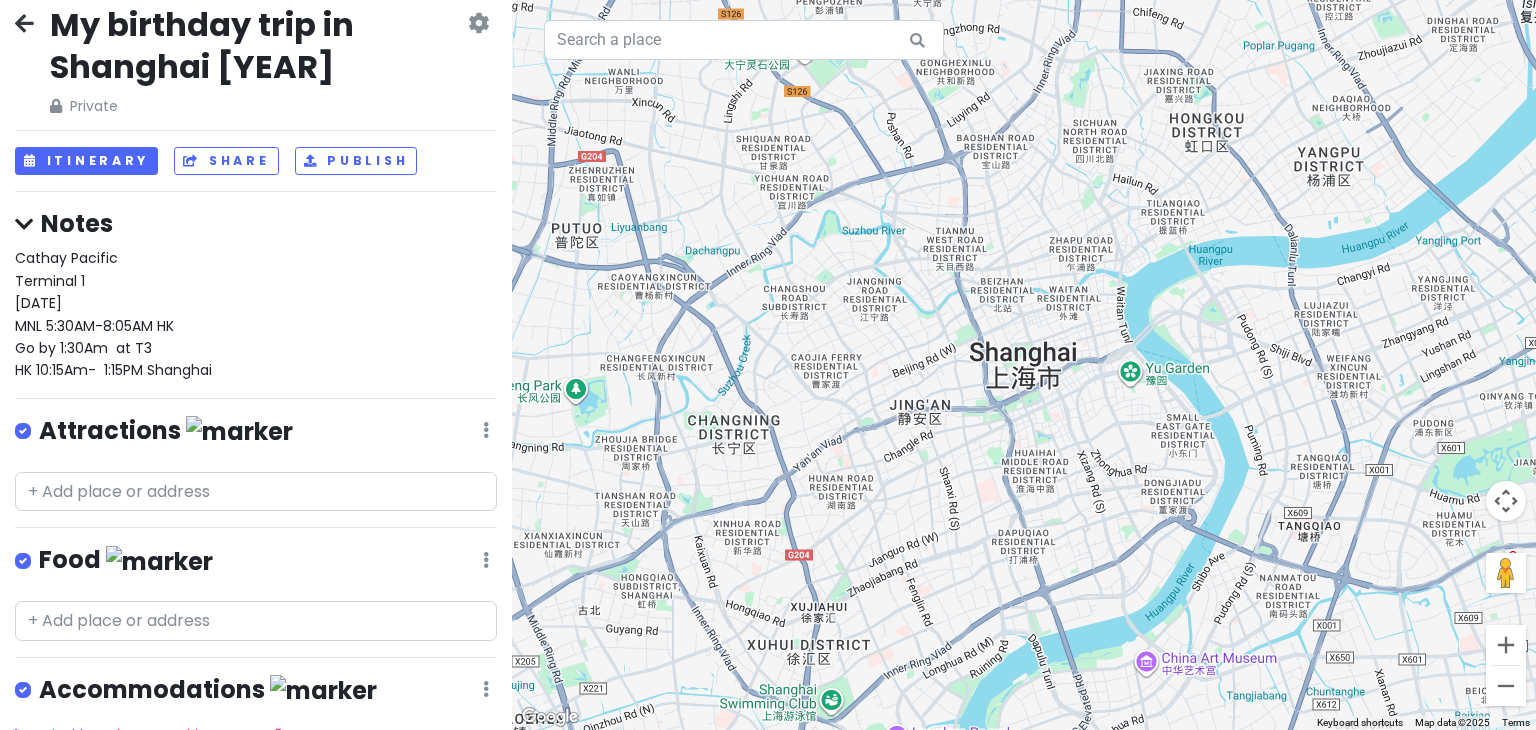 click on "Cathay Pacific
Terminal 1
[DATE]
MNL 5:30AM-8:05AM HK
Go by 1:30Am  at T3
HK 10:15Am-  1:15PM Shanghai" at bounding box center (256, 314) 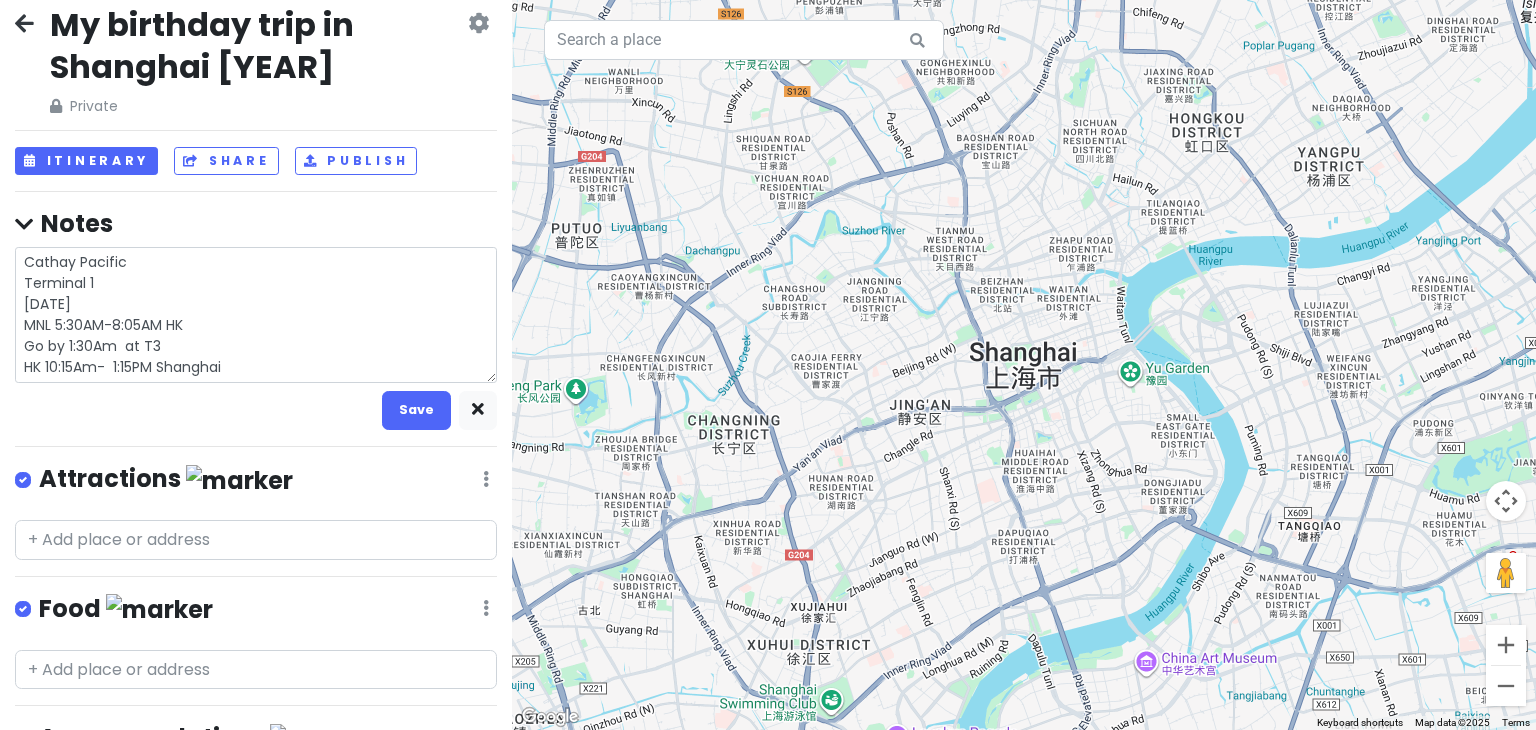 click on "Cathay Pacific
Terminal 1
[DATE]
MNL 5:30AM-8:05AM HK
Go by 1:30Am  at T3
HK 10:15Am-  1:15PM Shanghai" at bounding box center [256, 315] 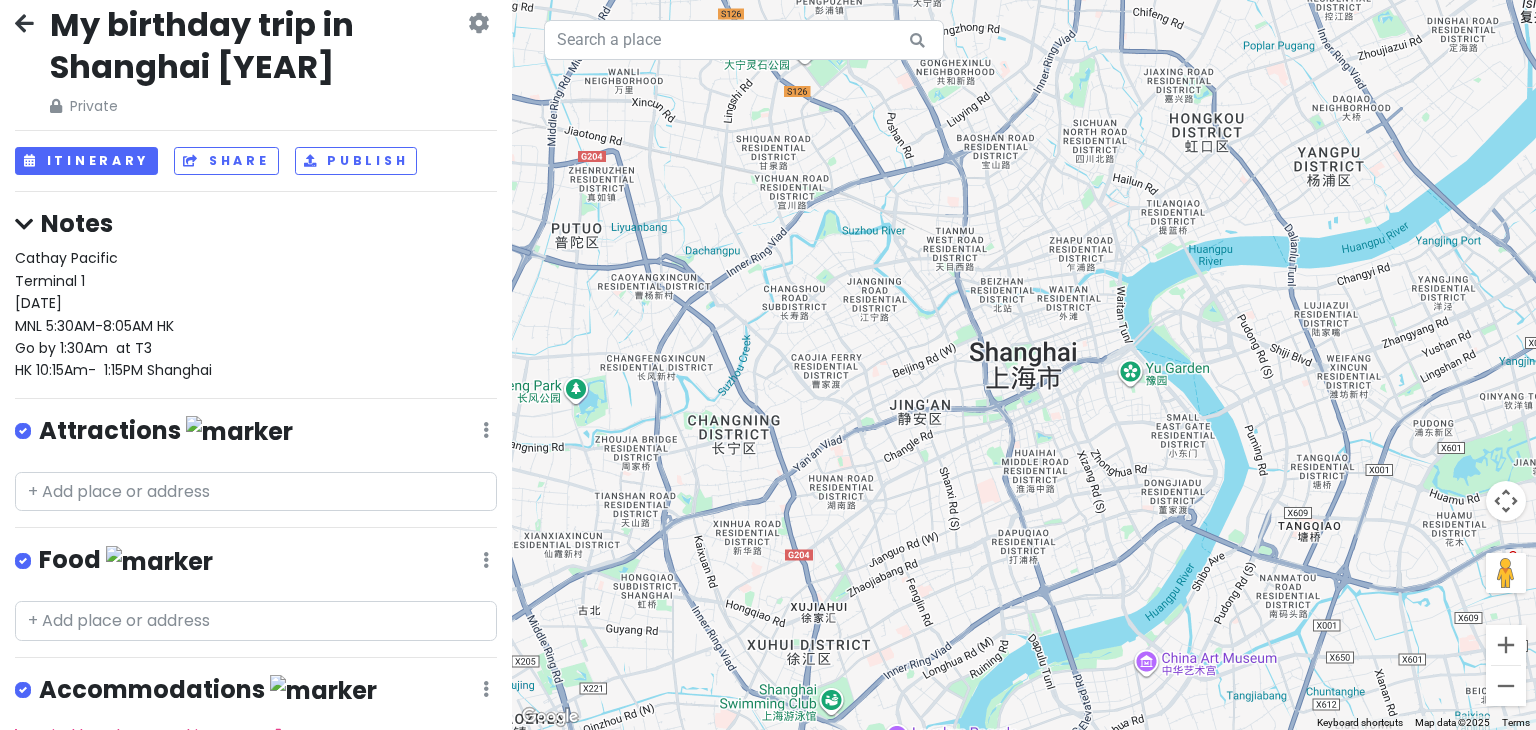 scroll, scrollTop: 161, scrollLeft: 0, axis: vertical 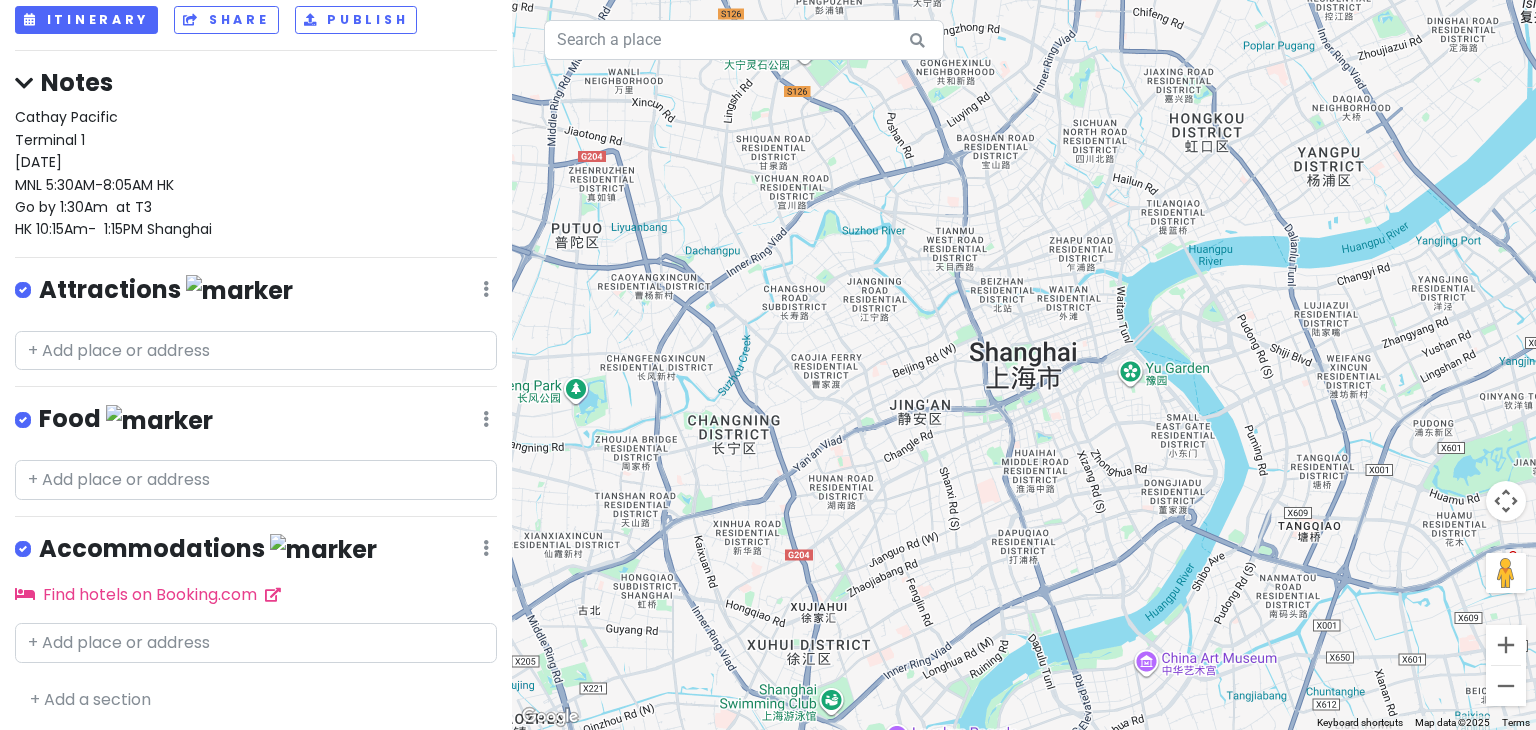 click on "Cathay Pacific
Terminal 1
[DATE]
MNL 5:30AM-8:05AM HK
Go by 1:30Am  at T3
HK 10:15Am-  1:15PM Shanghai" at bounding box center (113, 173) 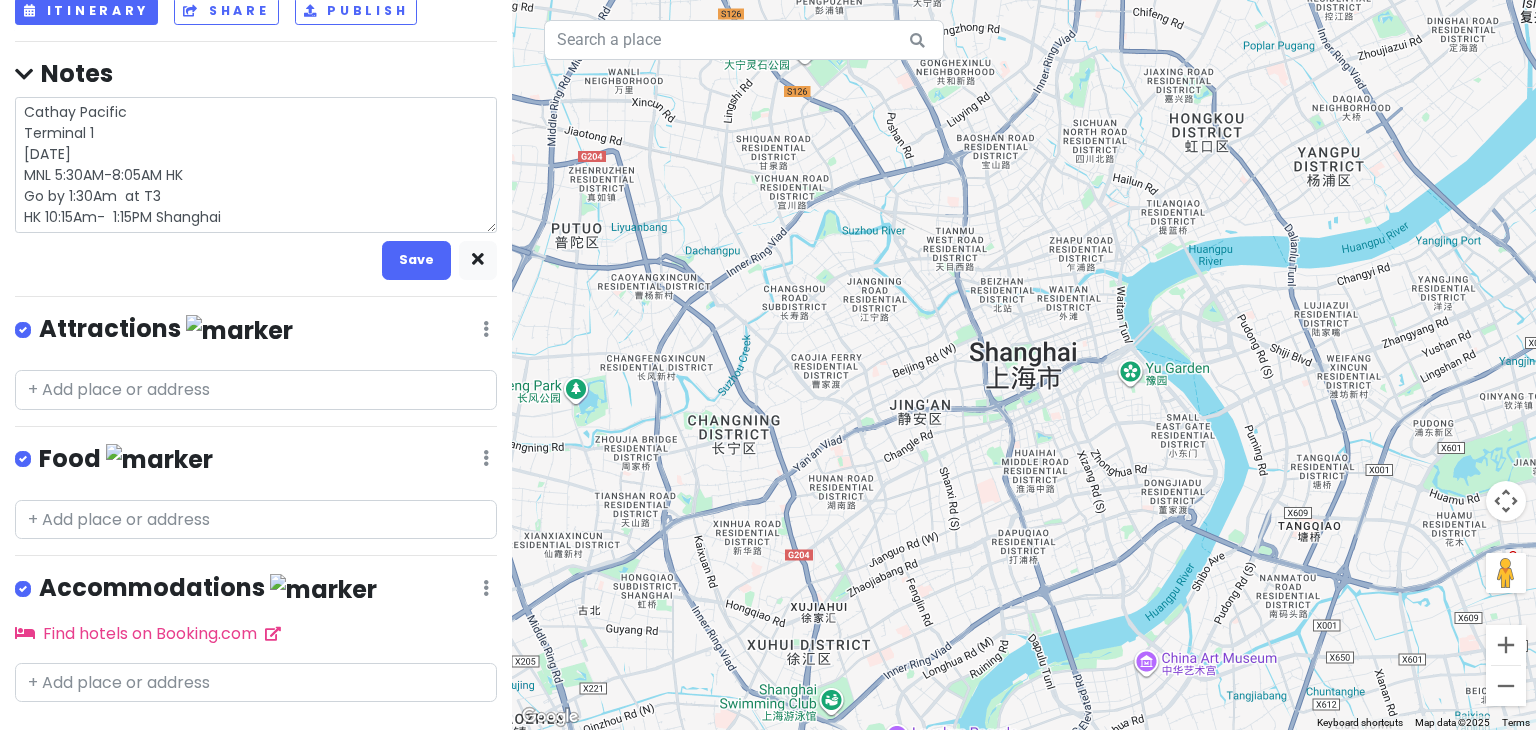 scroll, scrollTop: 171, scrollLeft: 0, axis: vertical 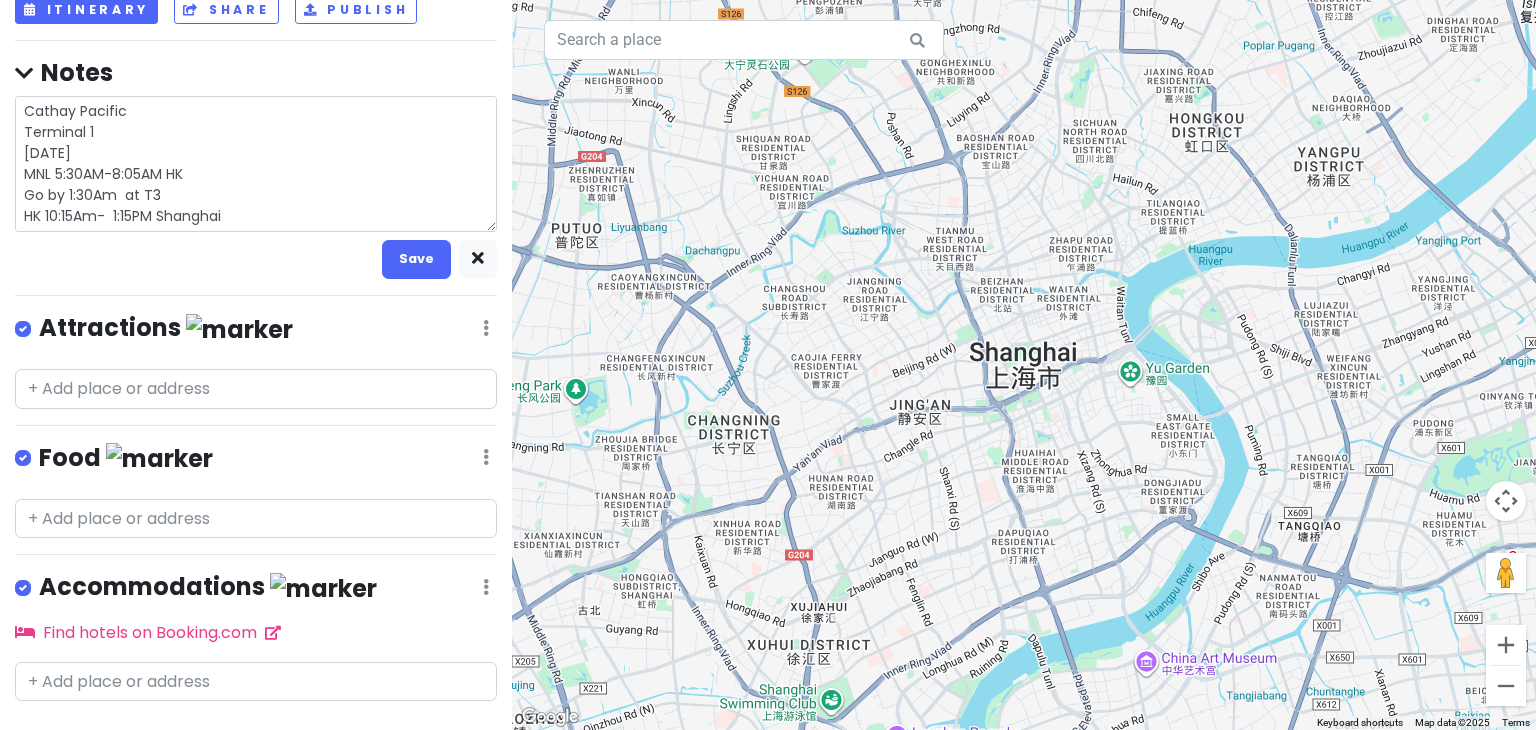 click on "Cathay Pacific
Terminal 1
[DATE]
MNL 5:30AM-8:05AM HK
Go by 1:30Am  at T3
HK 10:15Am-  1:15PM Shanghai" at bounding box center [256, 164] 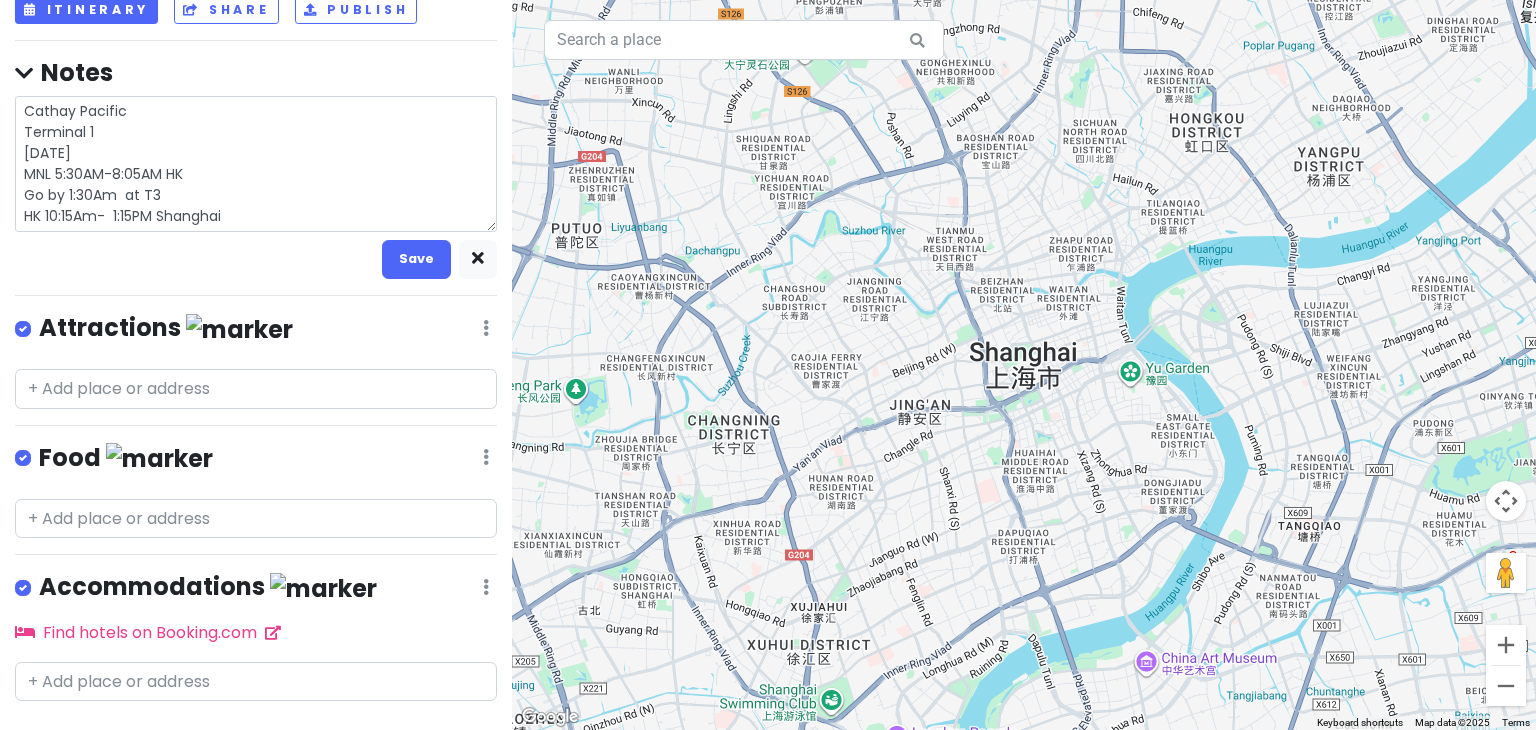 click on "Cathay Pacific
Terminal 1
[DATE]
MNL 5:30AM-8:05AM HK
Go by 1:30Am  at T3
HK 10:15Am-  1:15PM Shanghai" at bounding box center [256, 164] 